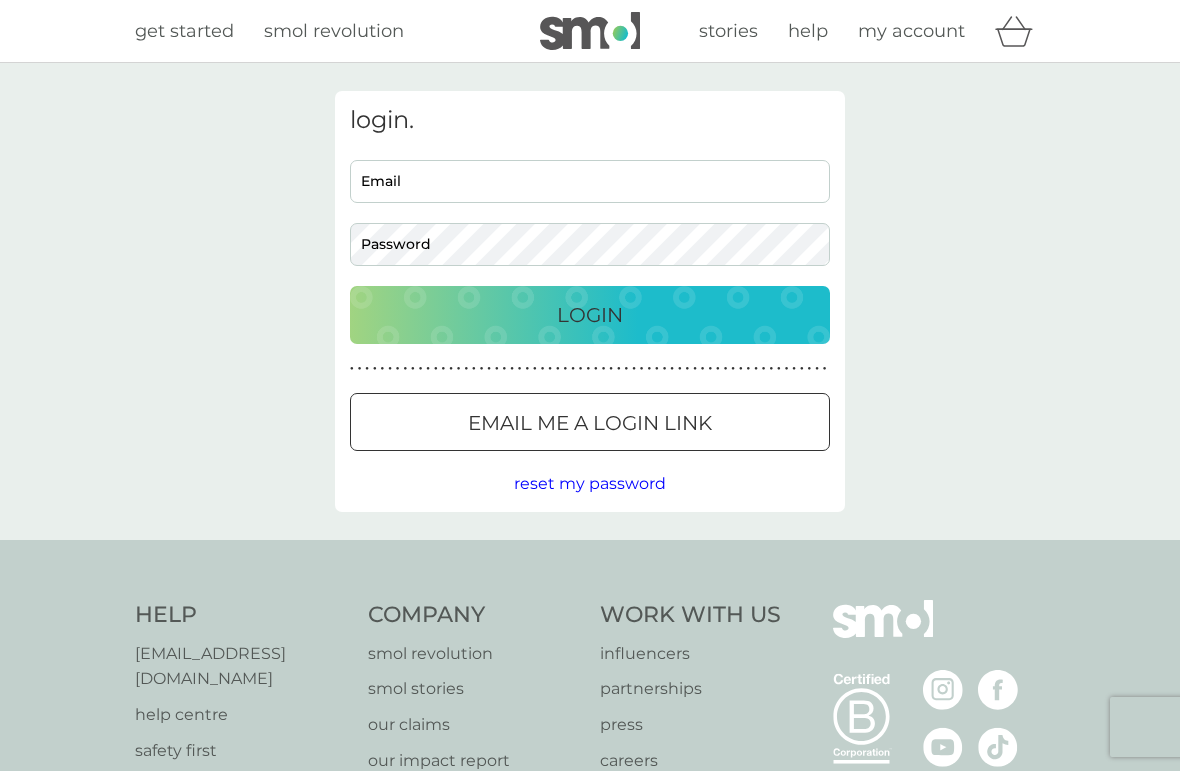 scroll, scrollTop: 0, scrollLeft: 0, axis: both 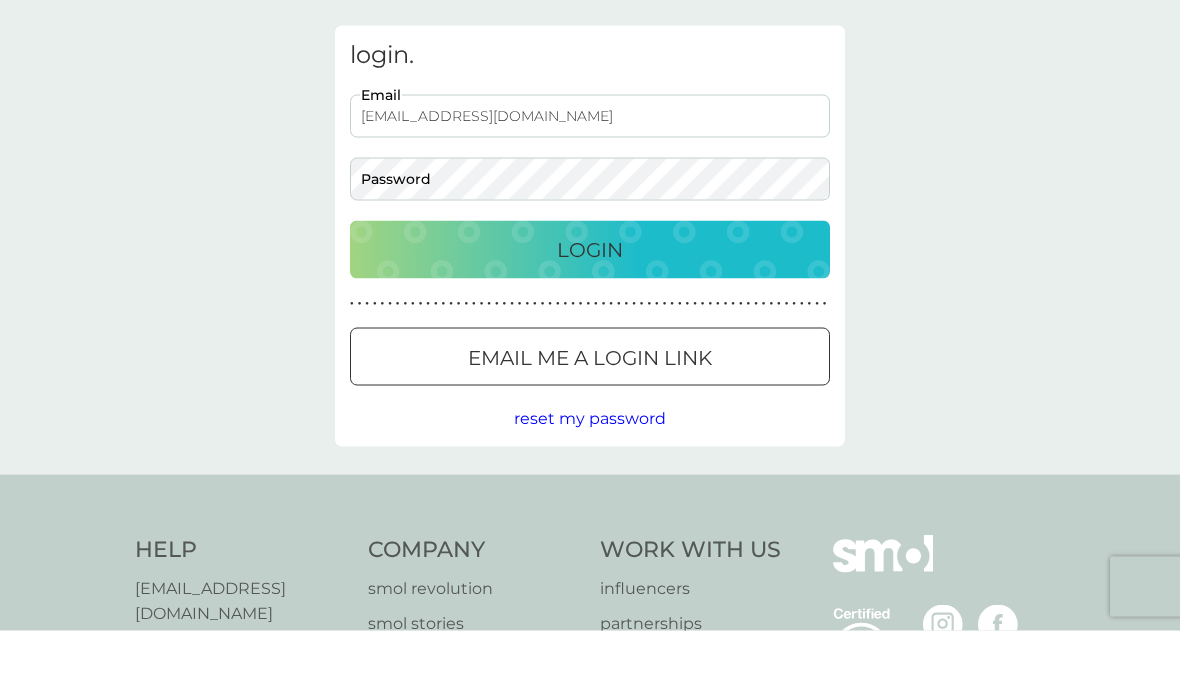 type on "milesadityarajput@gmail.com" 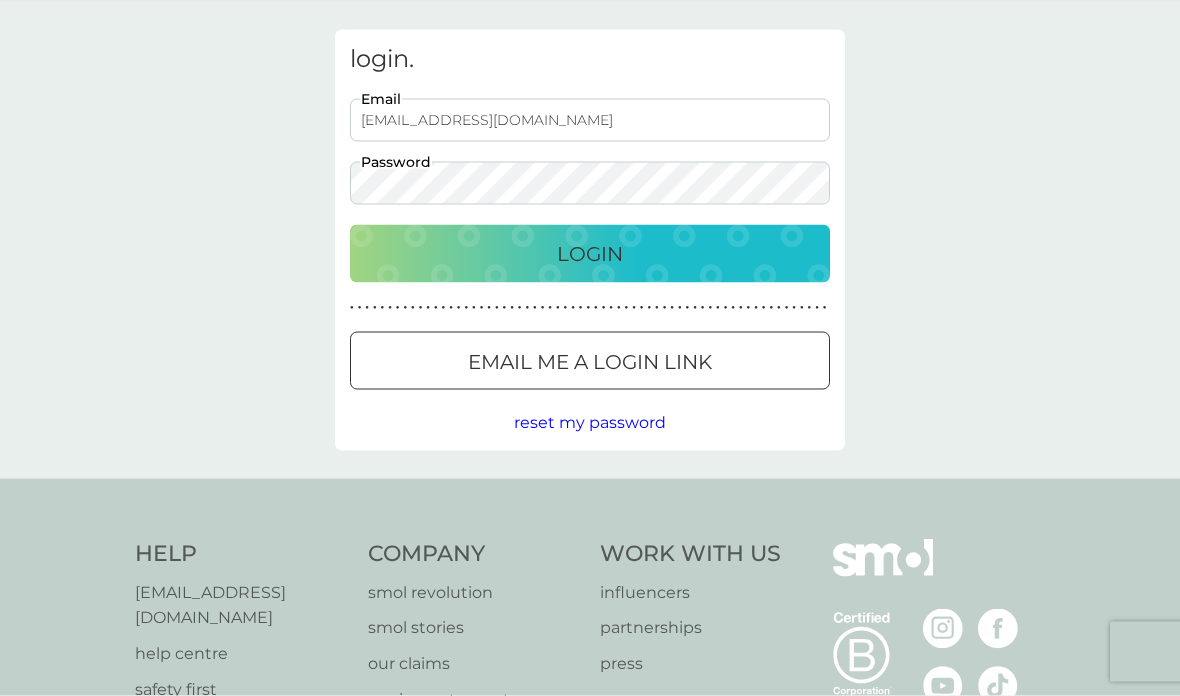 scroll, scrollTop: 0, scrollLeft: 0, axis: both 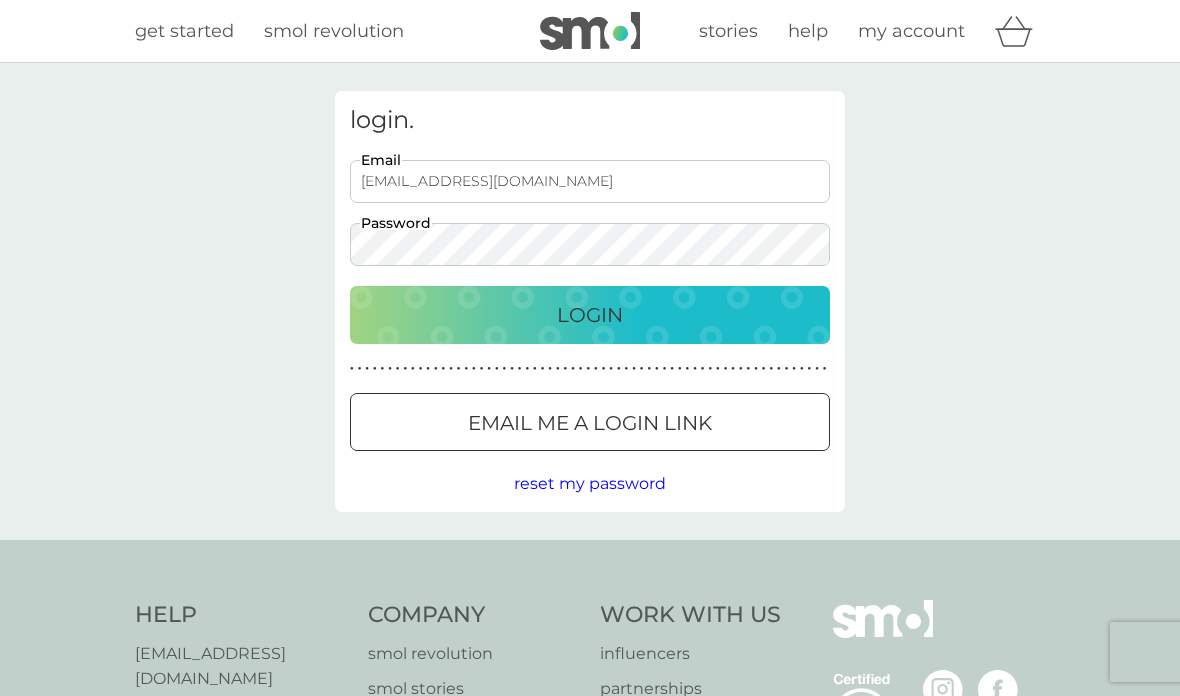 click on "get started" at bounding box center (184, 31) 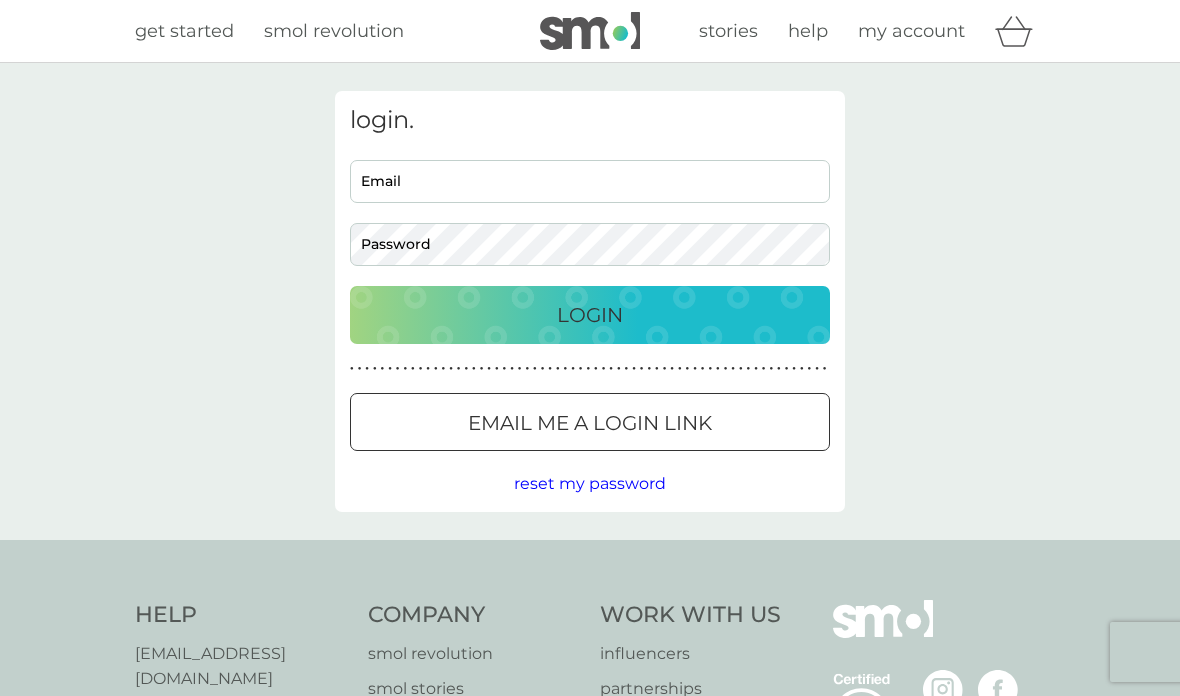 scroll, scrollTop: 0, scrollLeft: 0, axis: both 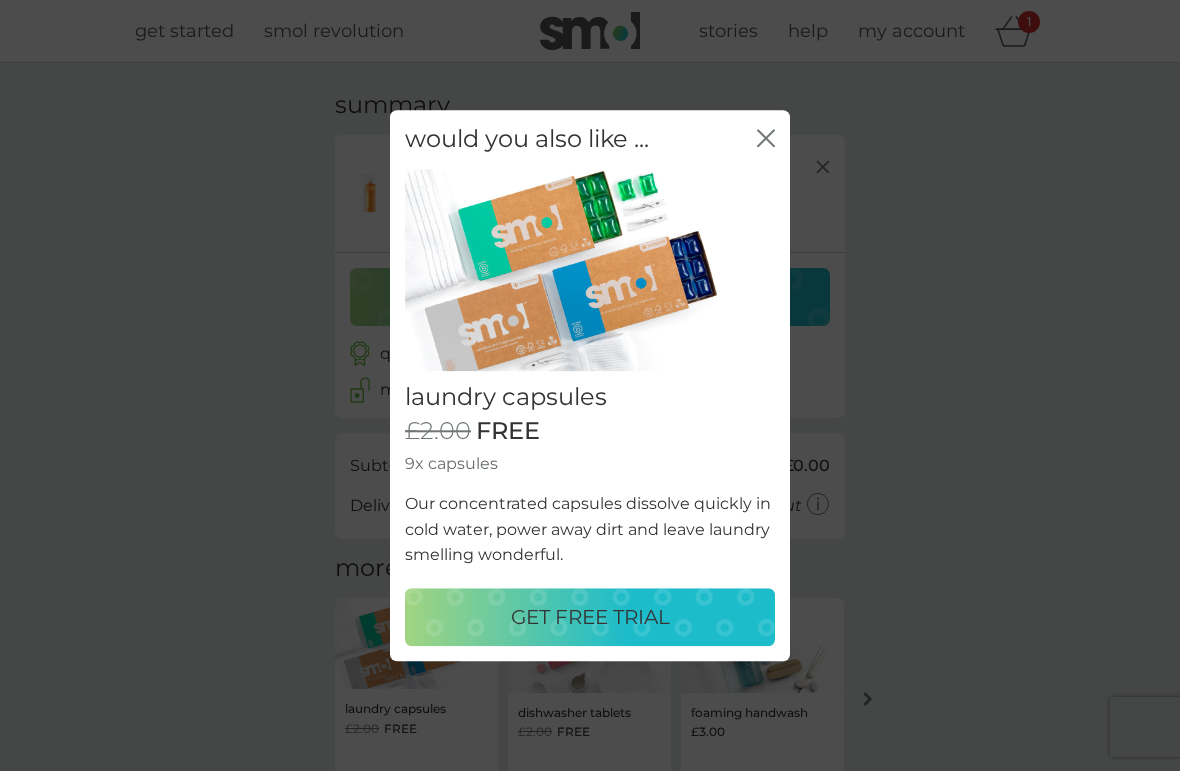 click on "GET FREE TRIAL" at bounding box center [590, 617] 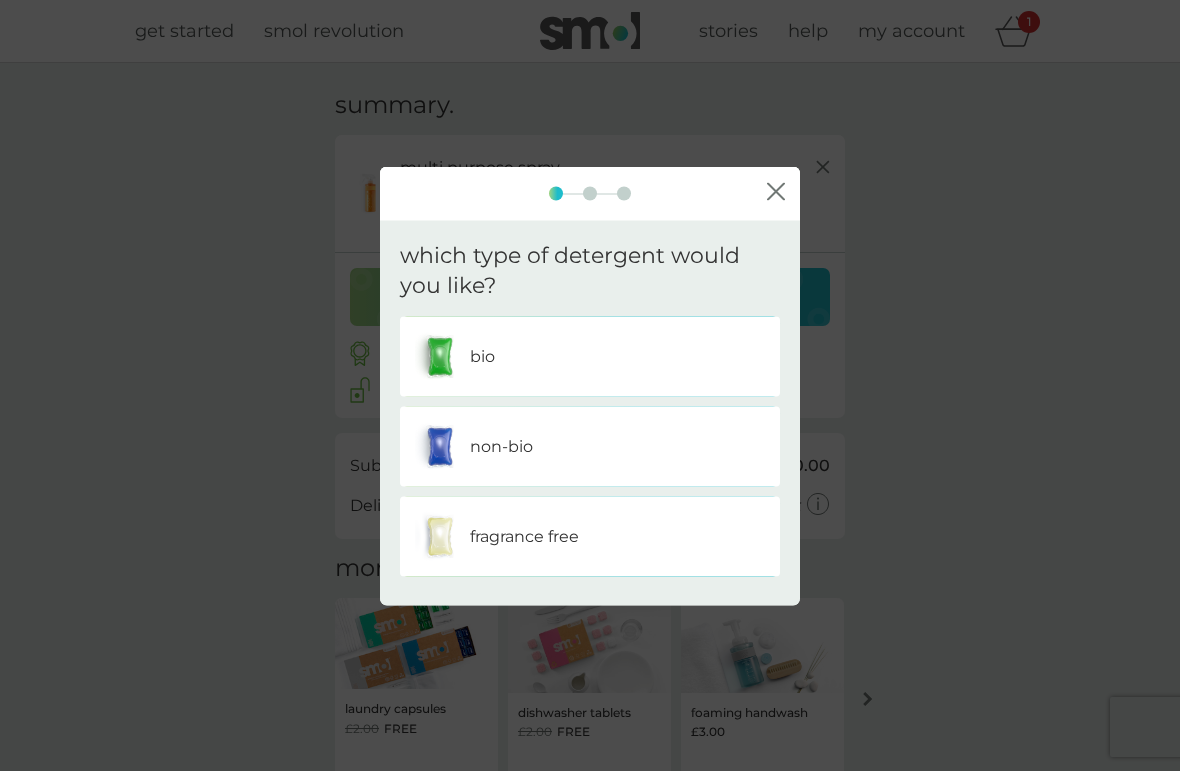 click on "bio" at bounding box center [590, 357] 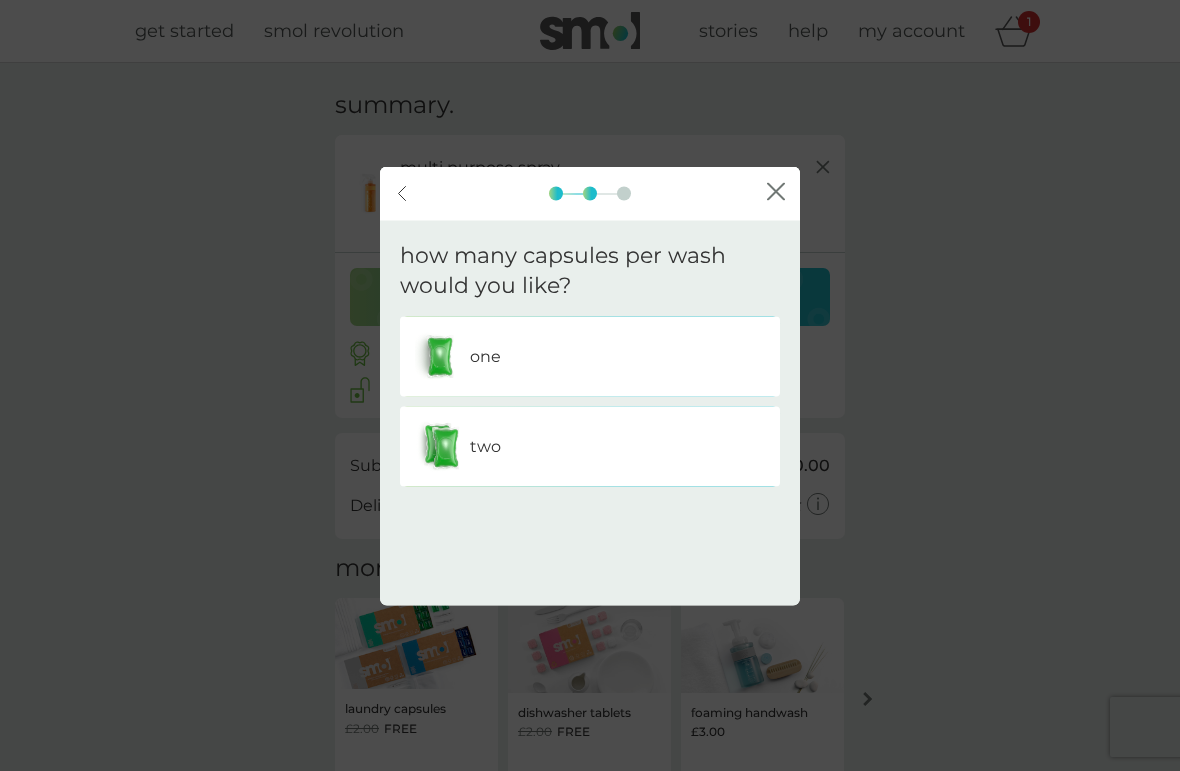 click on "two" at bounding box center [590, 447] 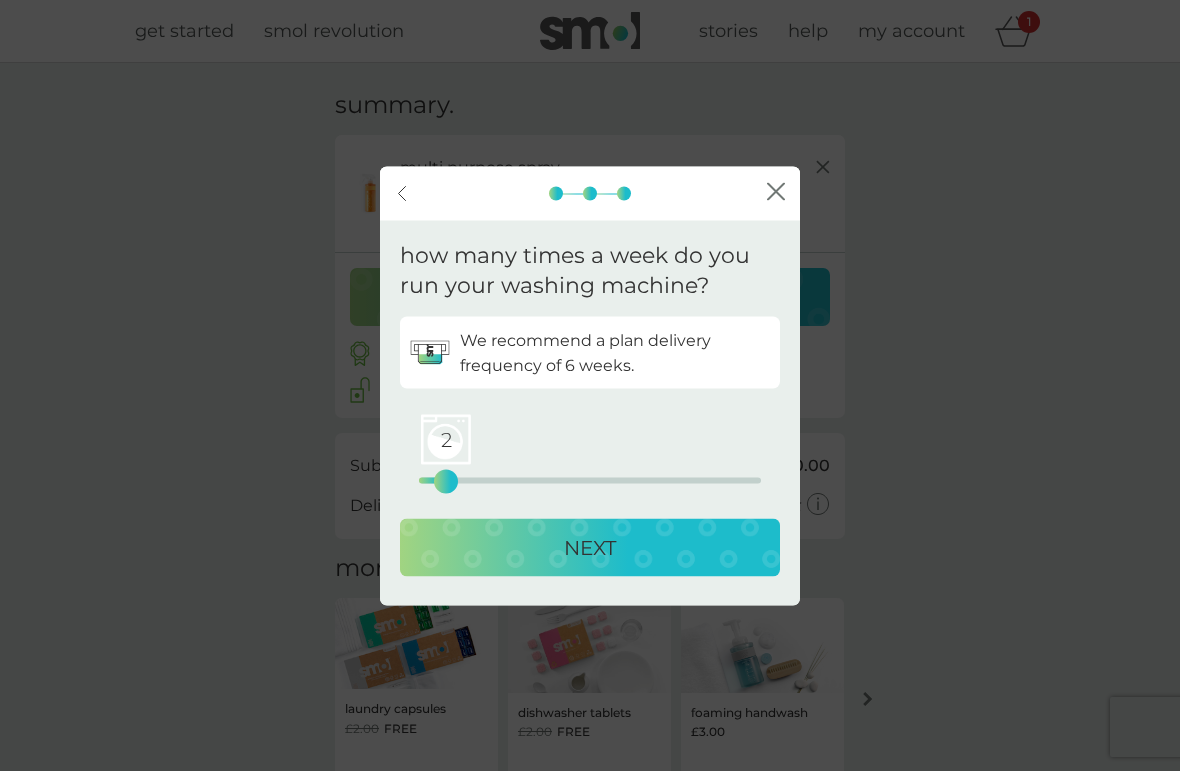click on "NEXT" at bounding box center [590, 548] 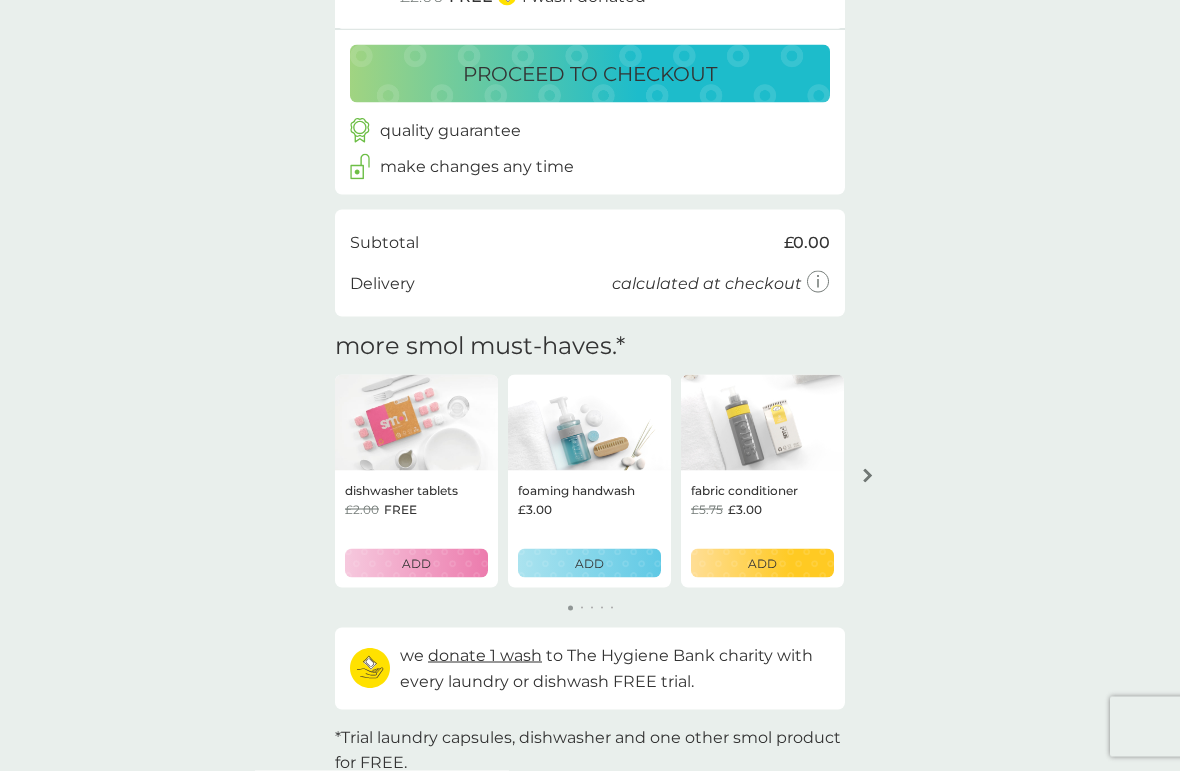 scroll, scrollTop: 340, scrollLeft: 0, axis: vertical 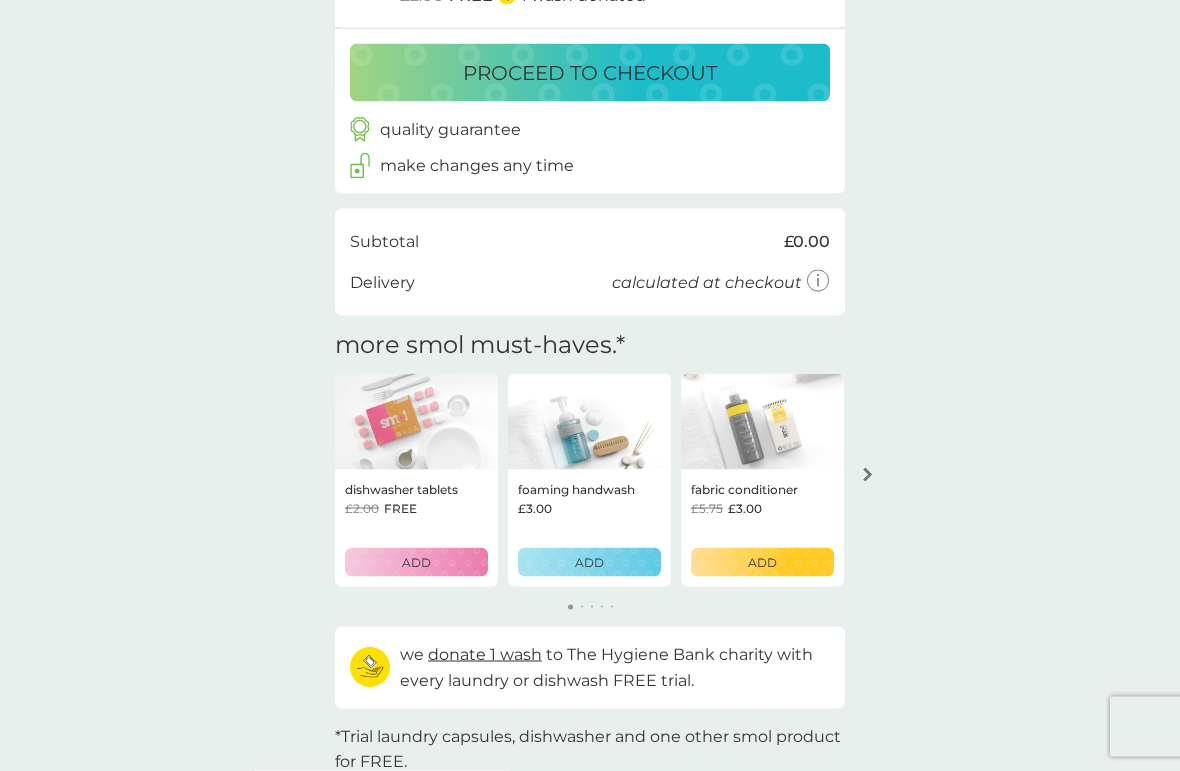 click at bounding box center (762, 422) 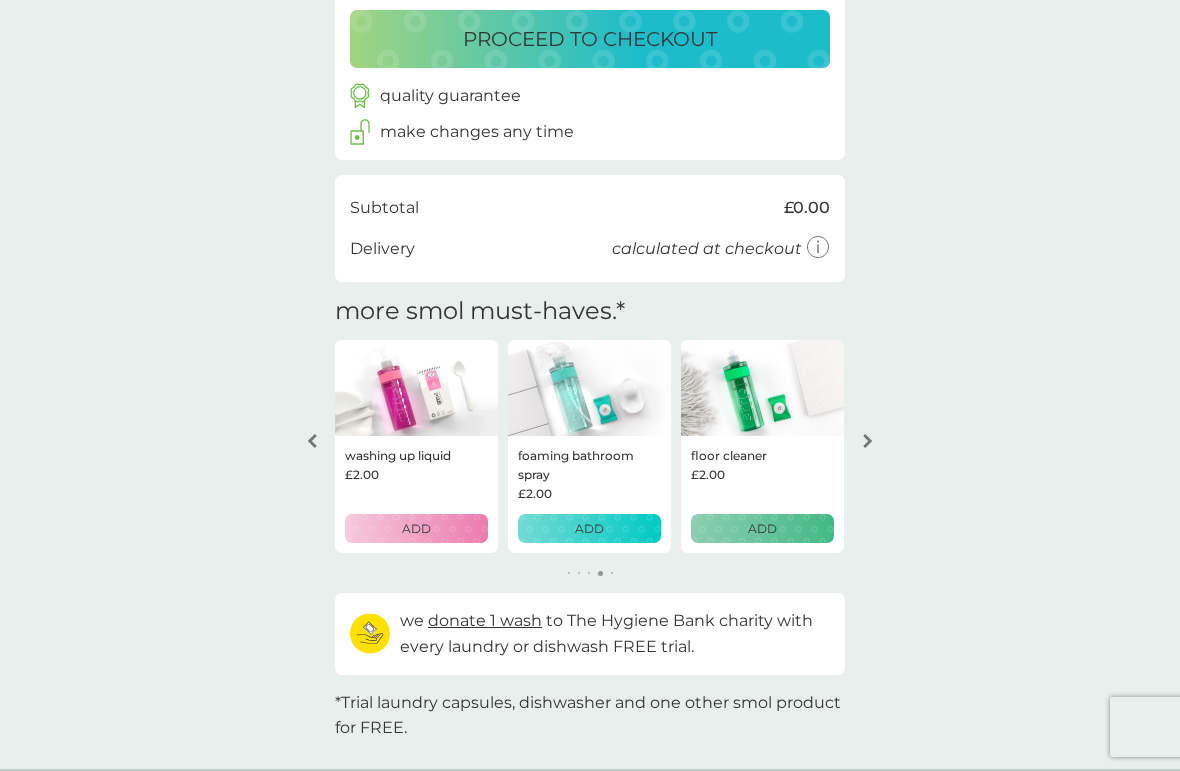 scroll, scrollTop: 342, scrollLeft: 0, axis: vertical 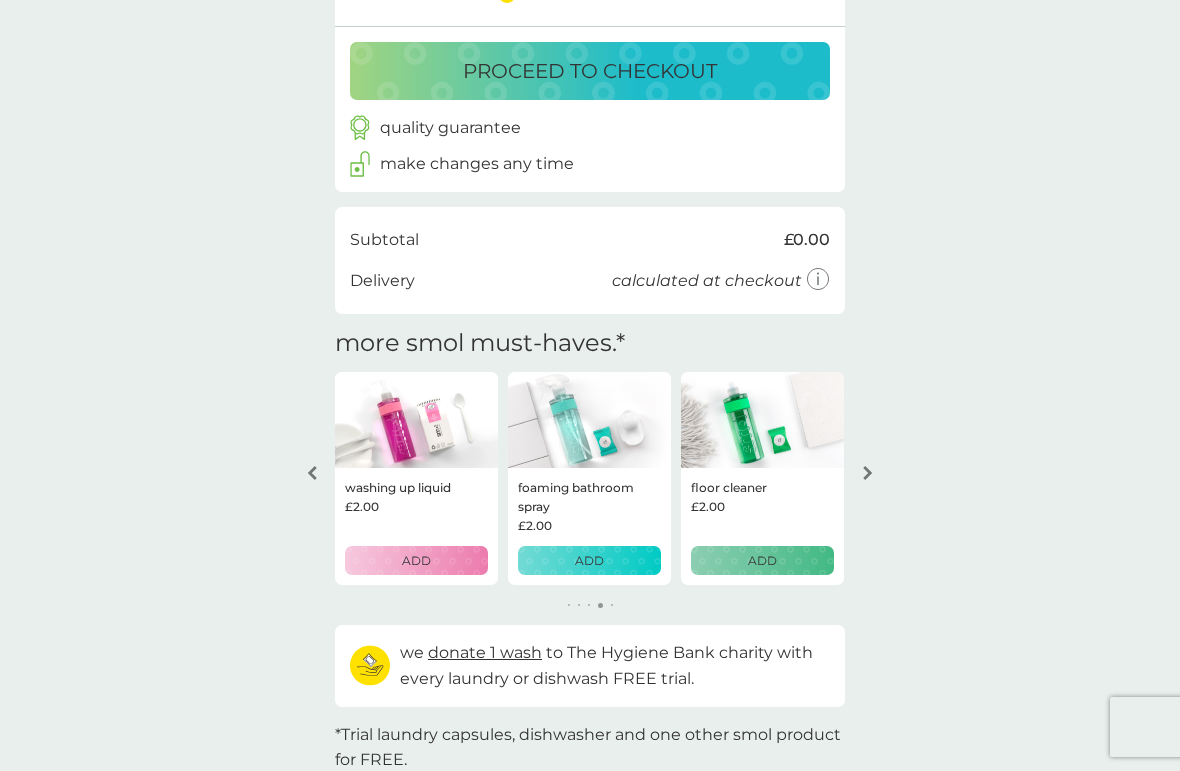 click at bounding box center [868, 473] 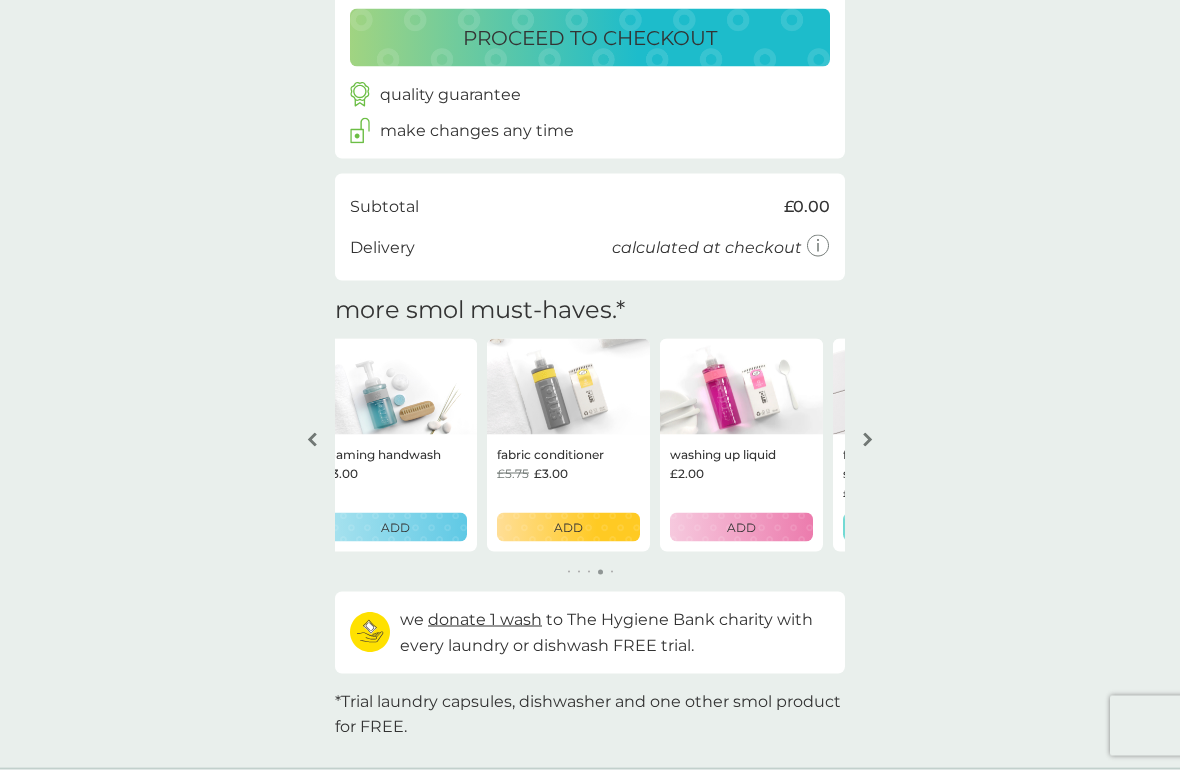 scroll, scrollTop: 366, scrollLeft: 0, axis: vertical 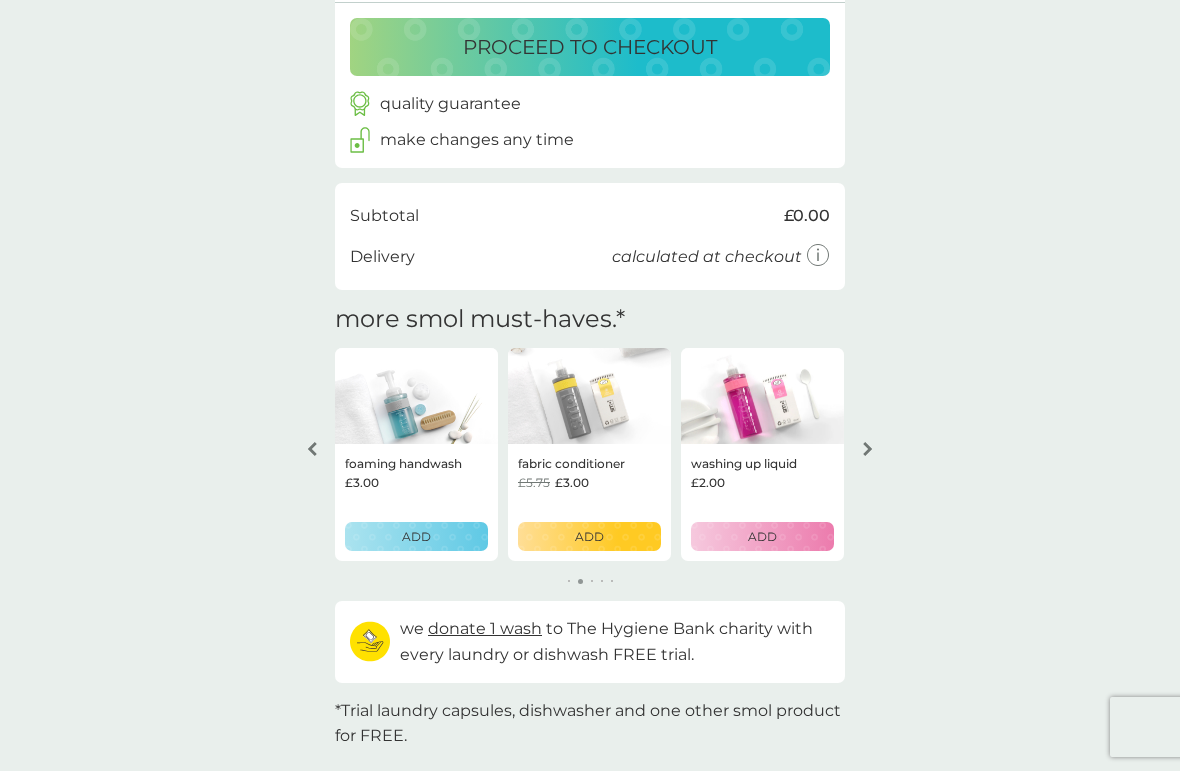 click at bounding box center [312, 449] 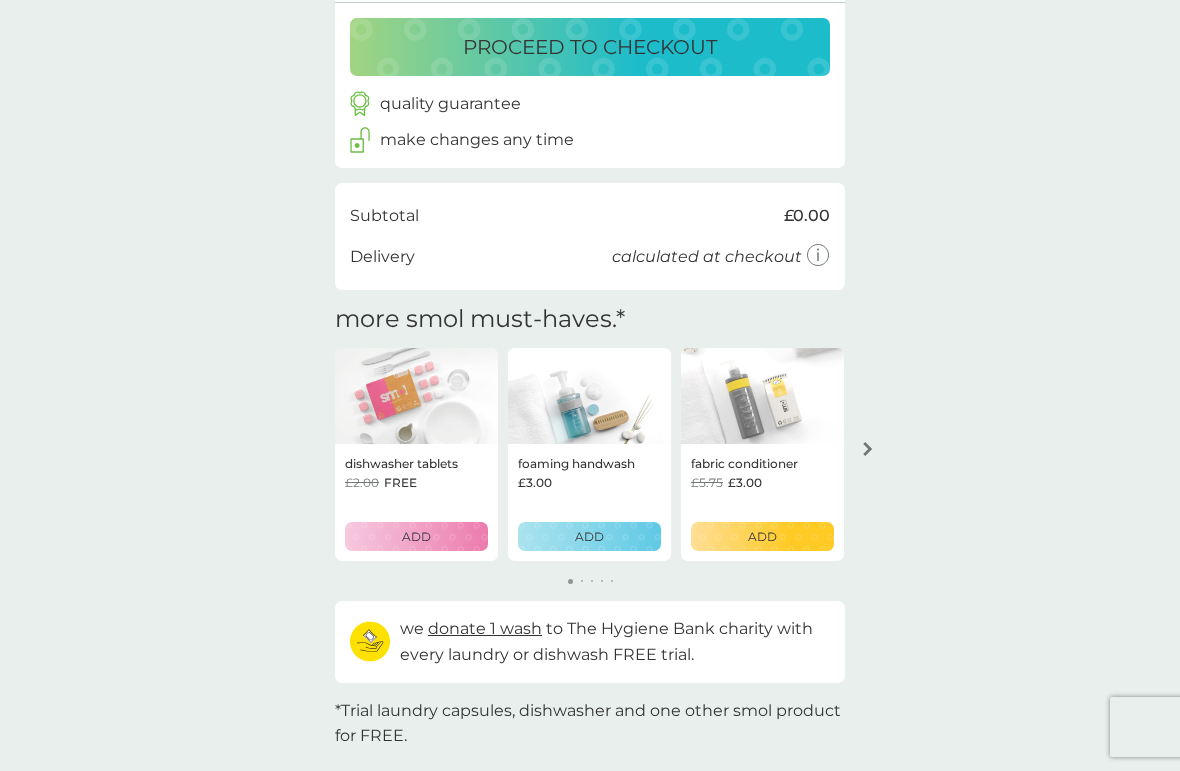click at bounding box center (416, 396) 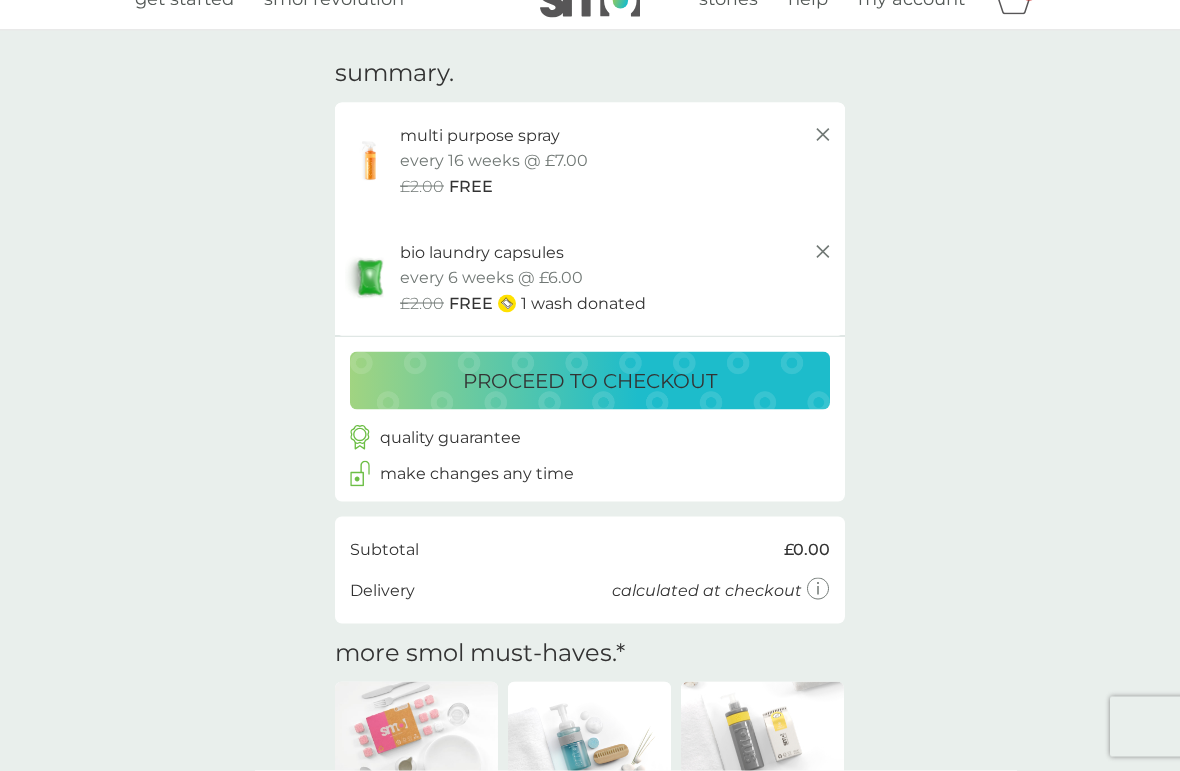 scroll, scrollTop: 0, scrollLeft: 0, axis: both 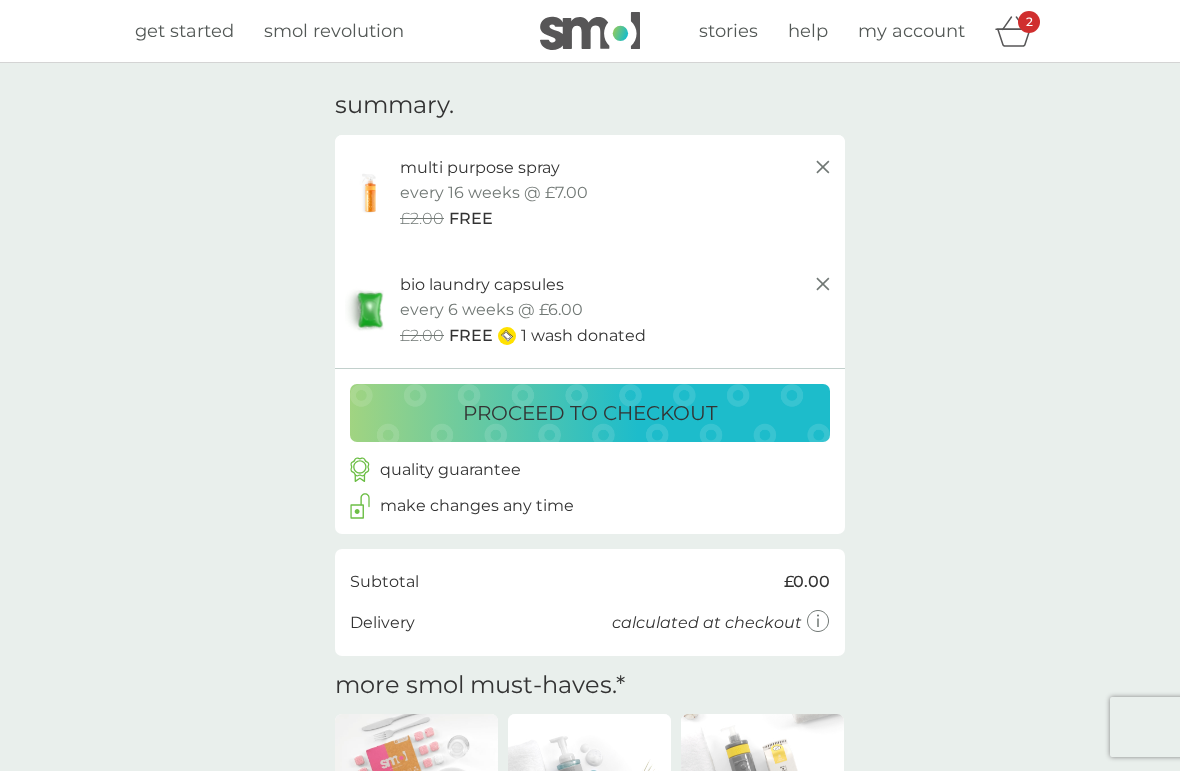 click on "smol revolution" at bounding box center (334, 31) 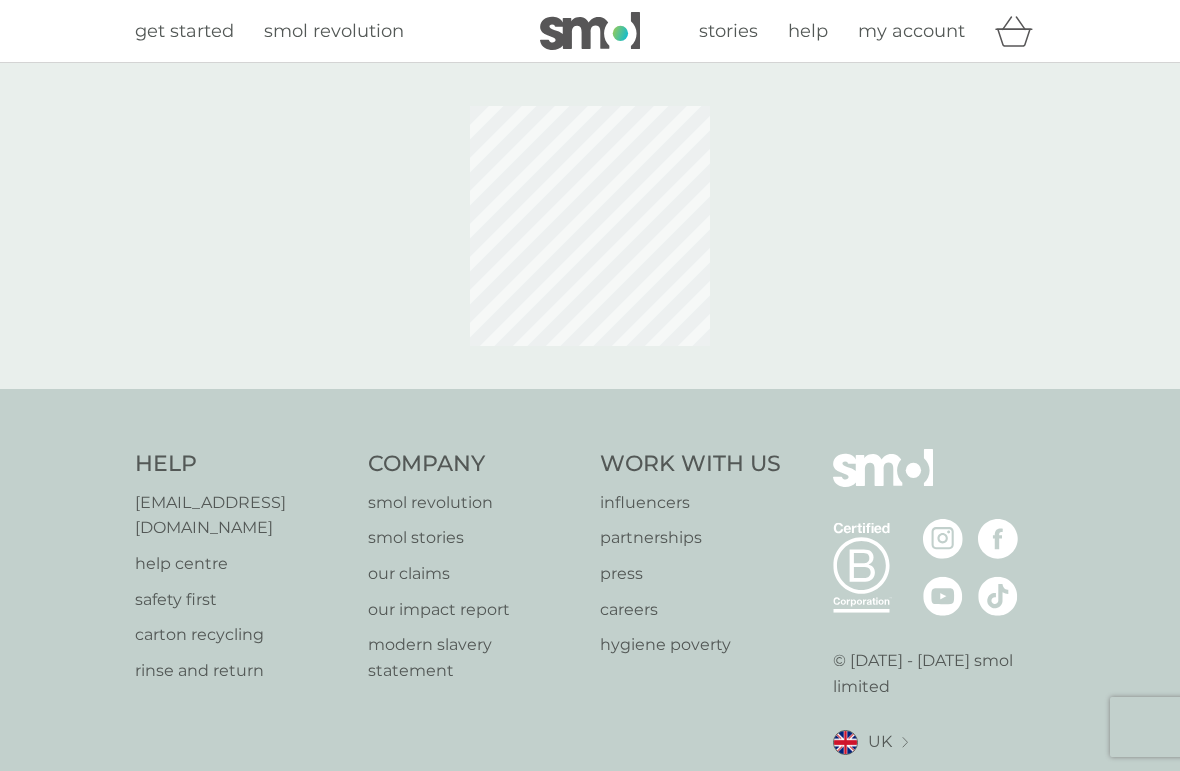 scroll, scrollTop: 0, scrollLeft: 0, axis: both 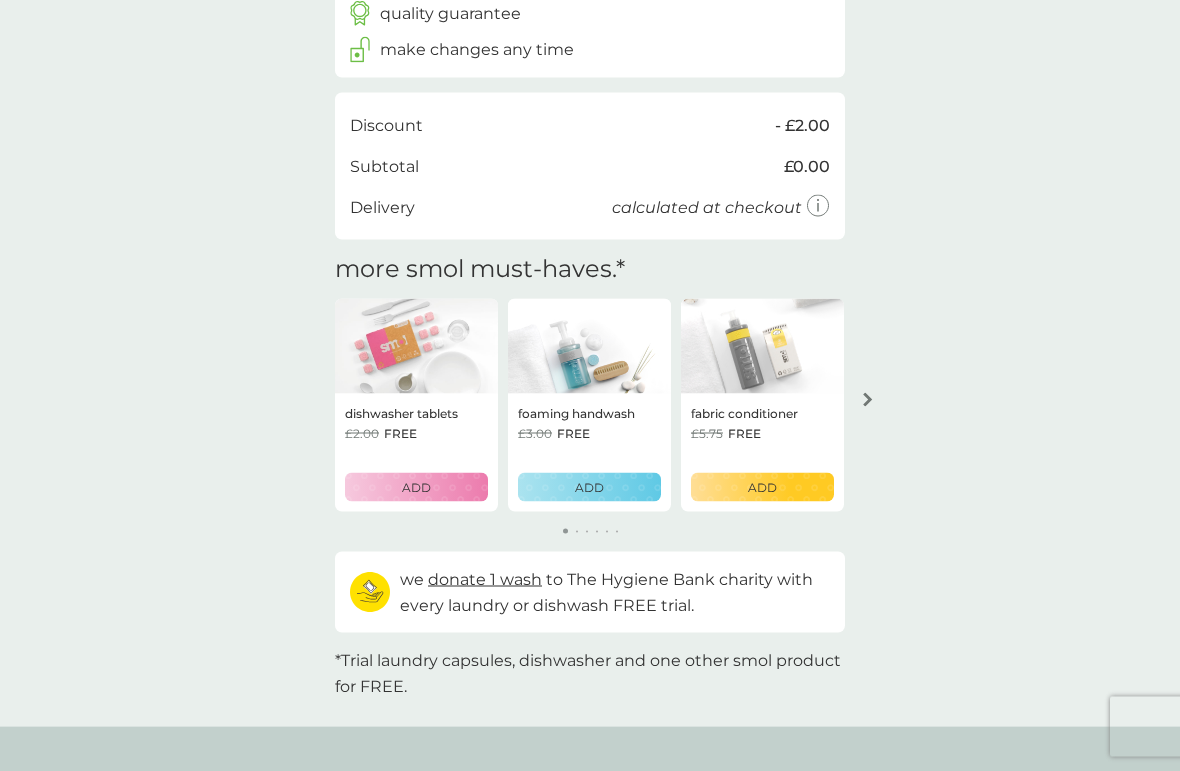 click at bounding box center (868, 400) 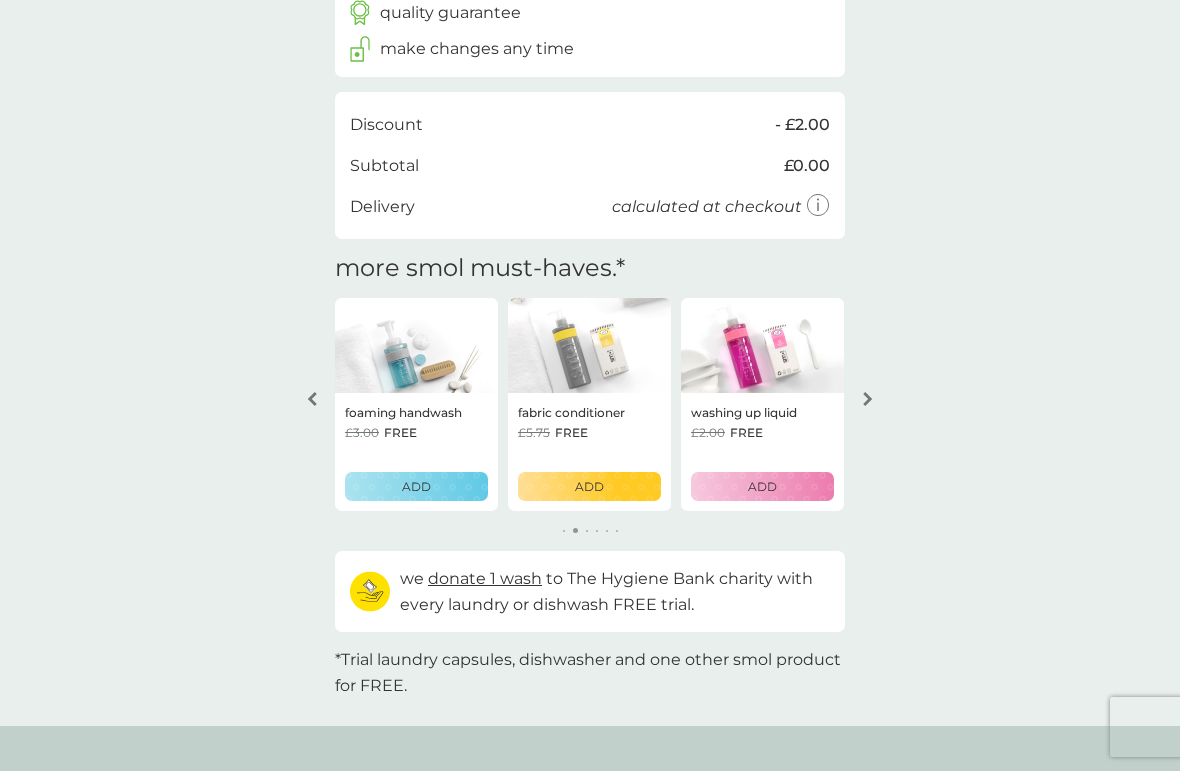click at bounding box center [868, 399] 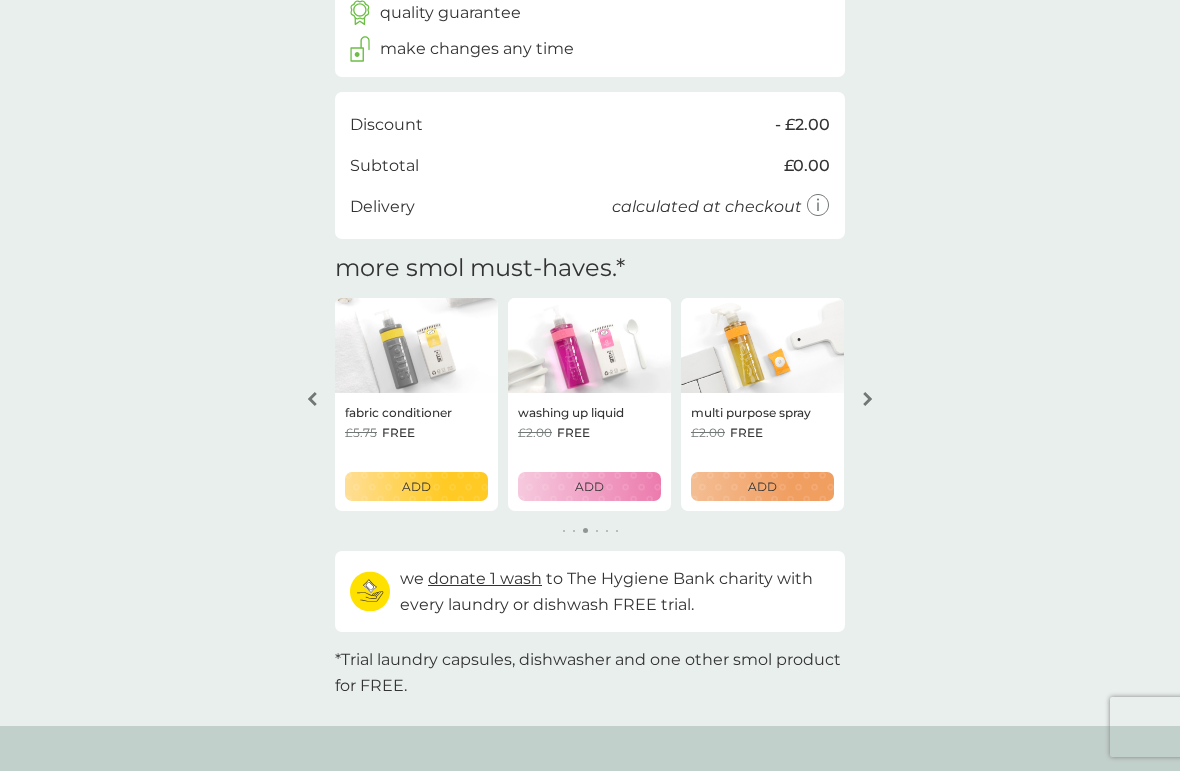 click on "ADD" at bounding box center (762, 486) 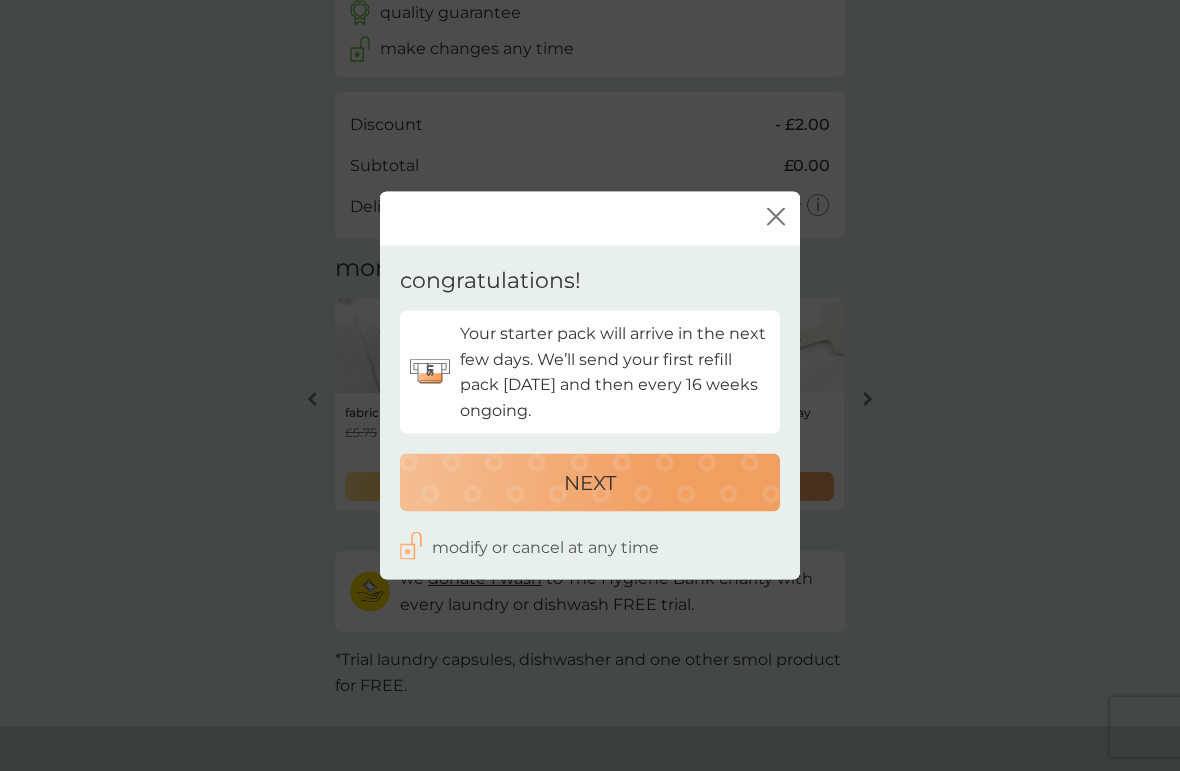 click on "NEXT" at bounding box center (590, 482) 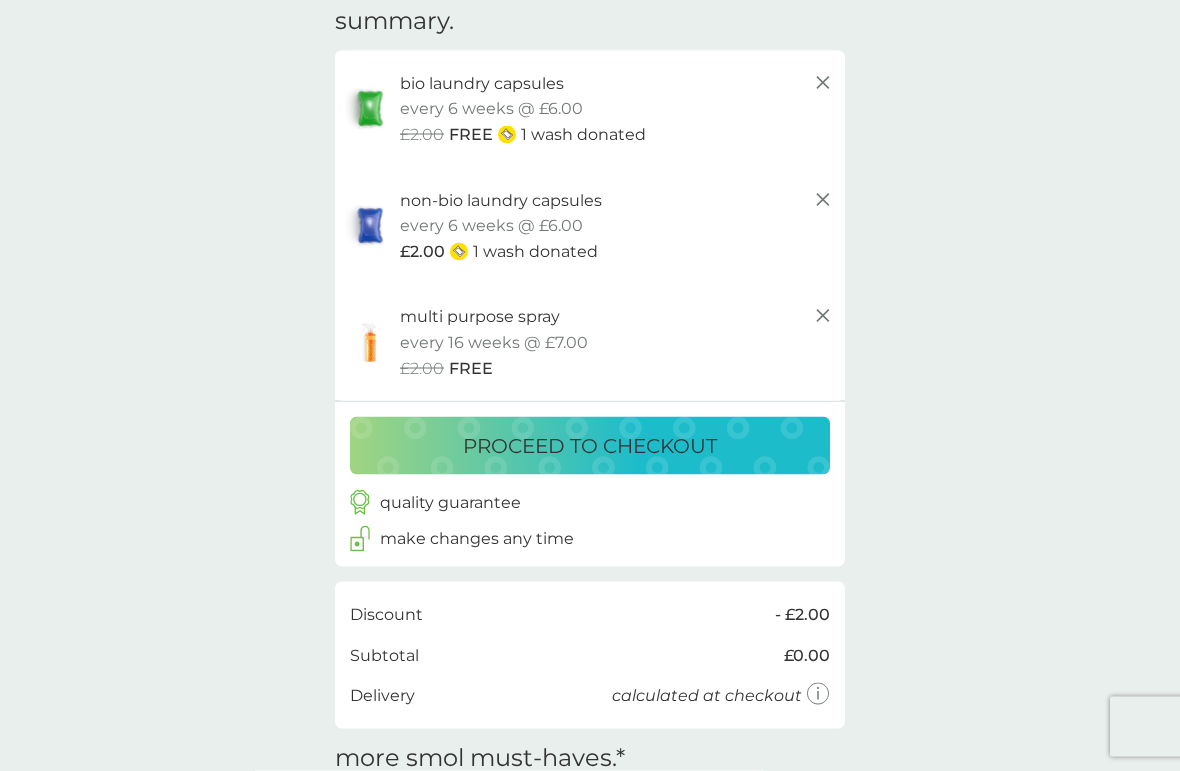scroll, scrollTop: 0, scrollLeft: 0, axis: both 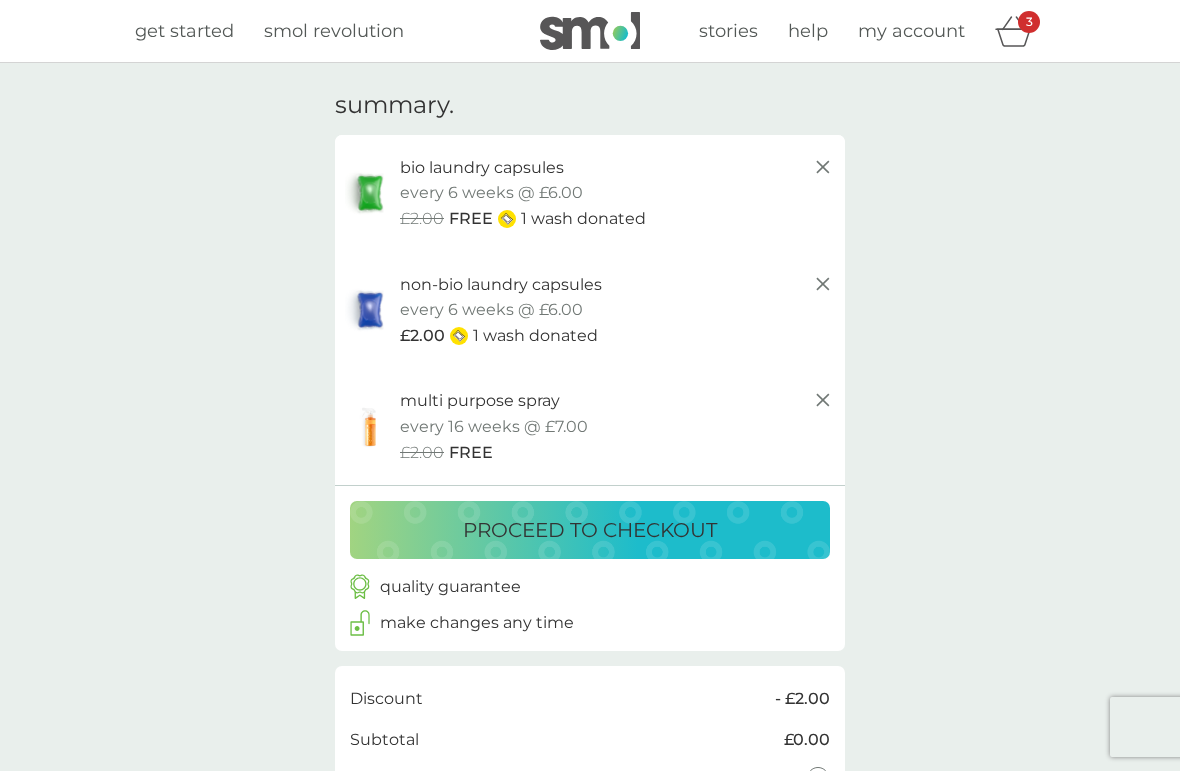 click on "get started" at bounding box center [184, 31] 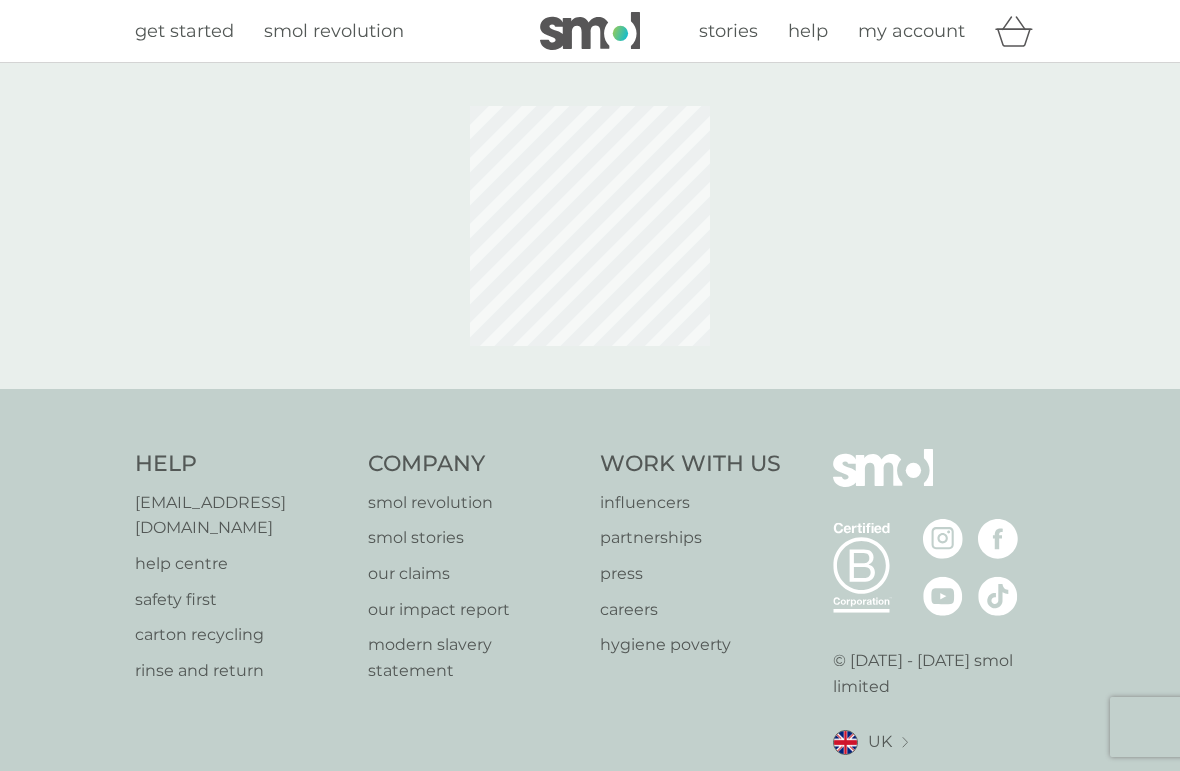 scroll, scrollTop: -4, scrollLeft: 0, axis: vertical 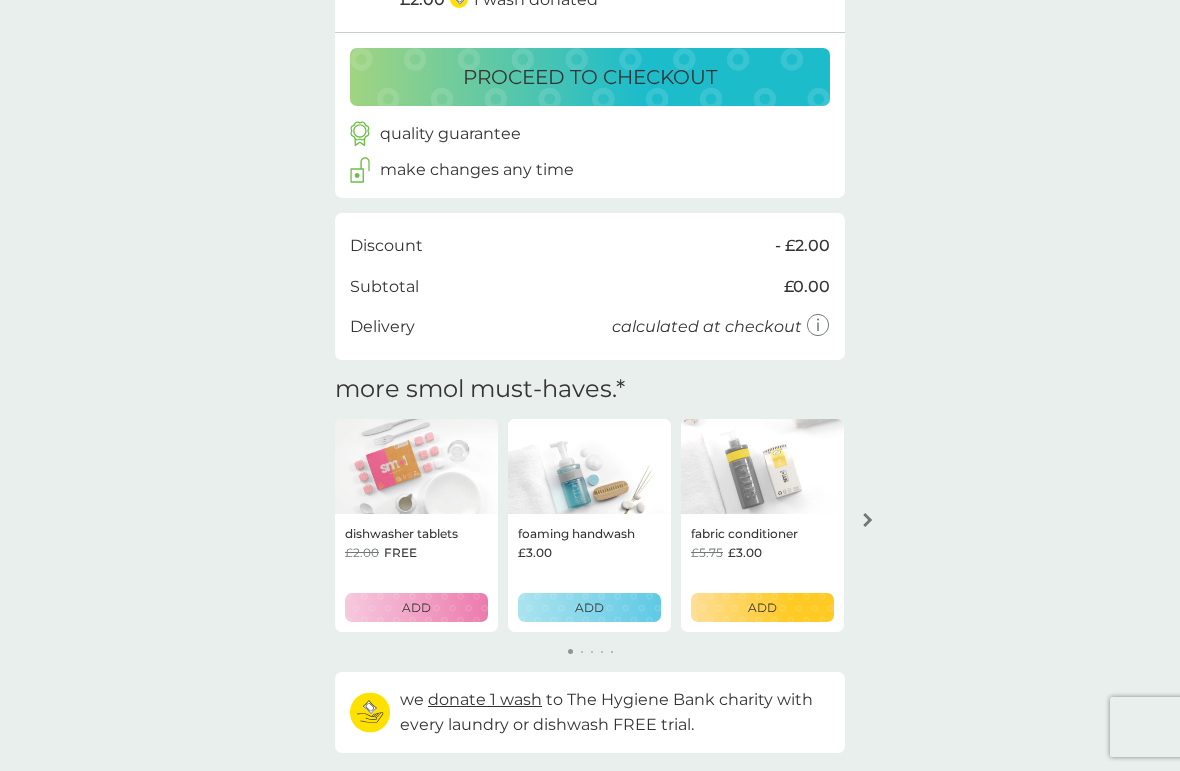click 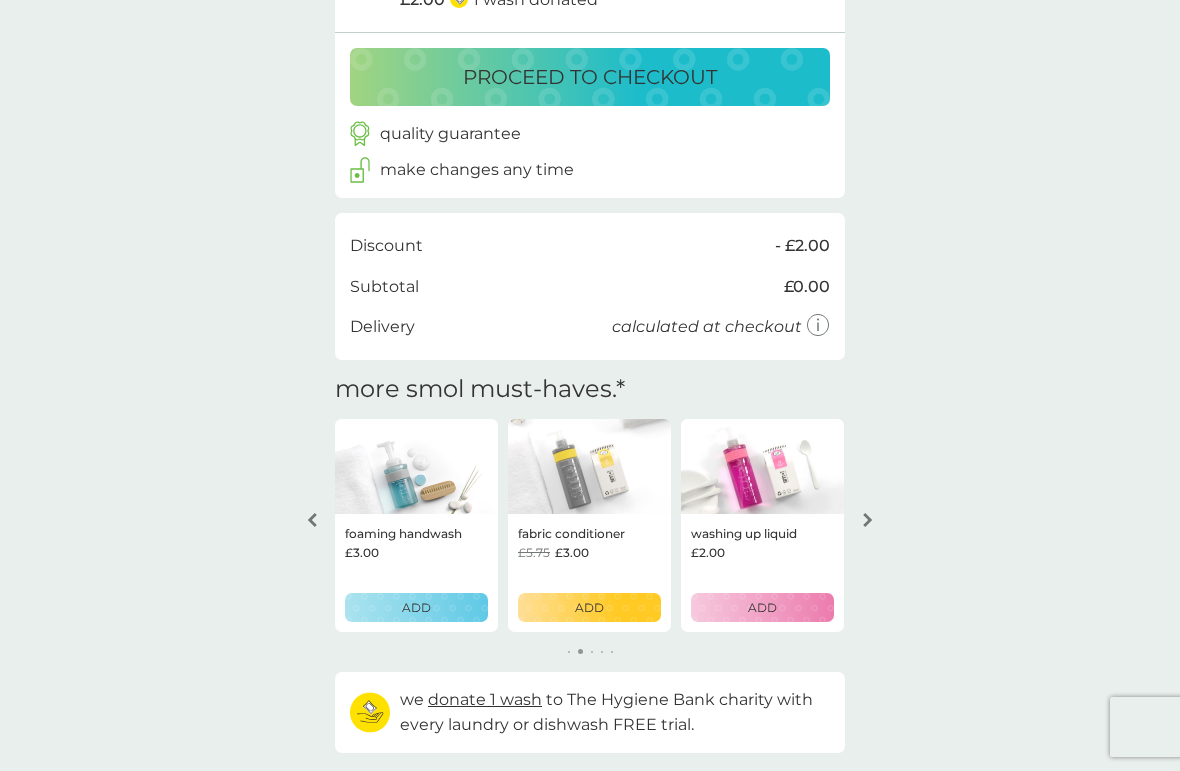 click at bounding box center (762, 467) 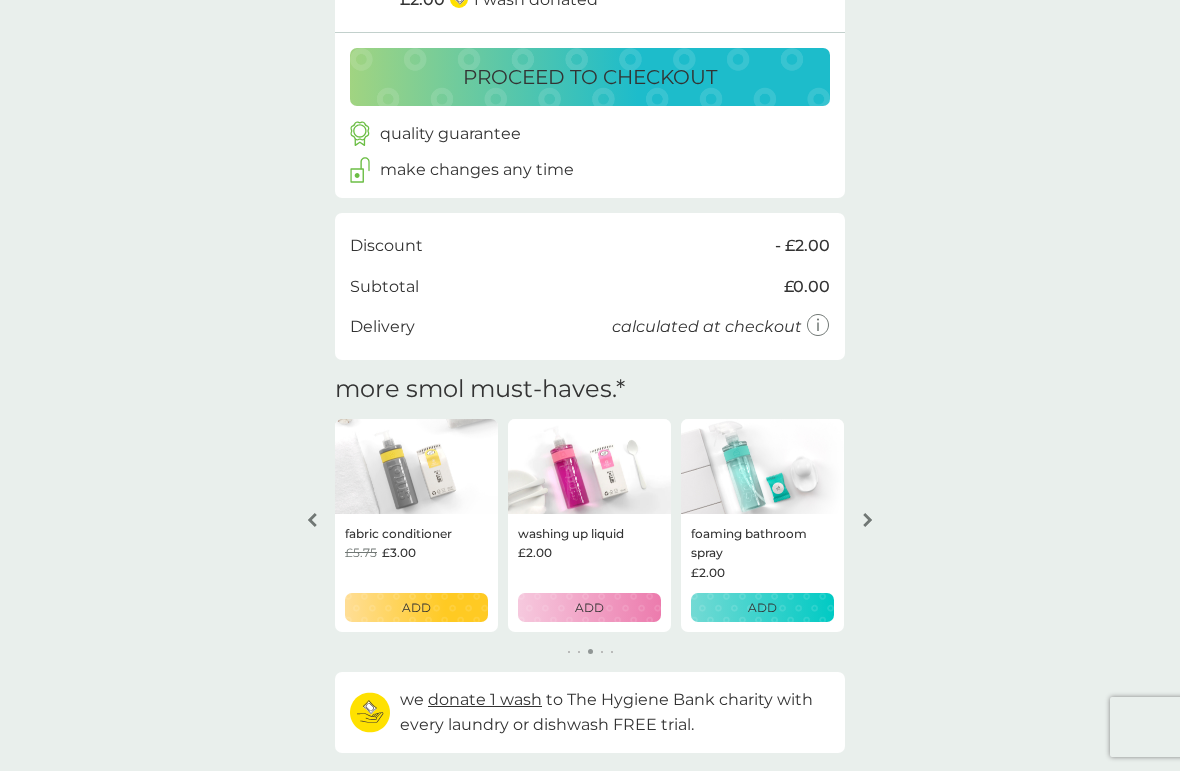 click 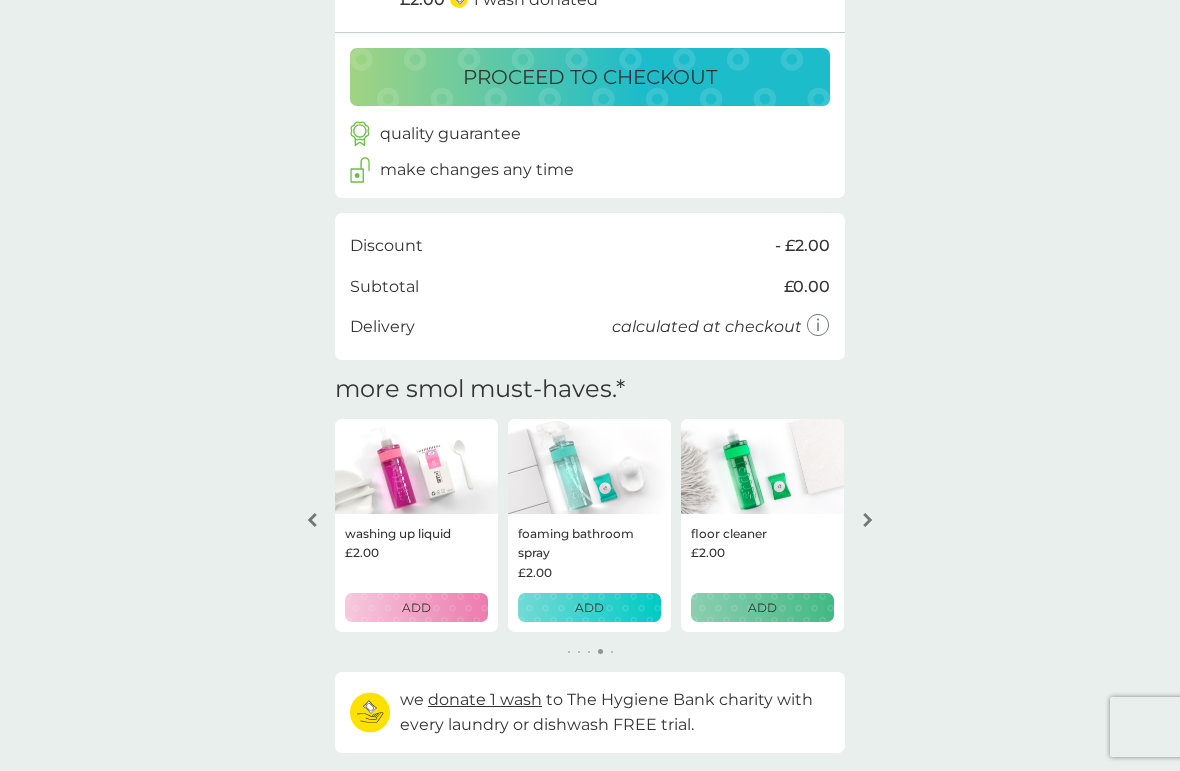 click 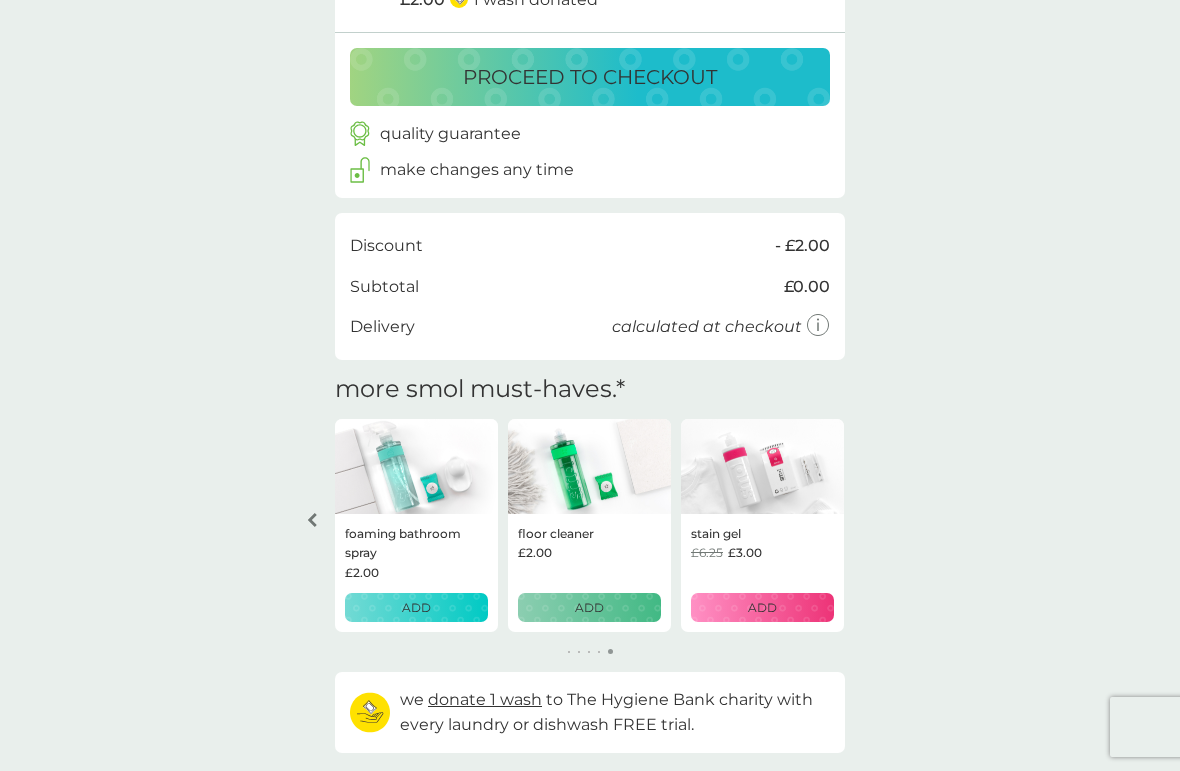 click on "your basket. summary. bio laundry capsules trial pack every 6 weeks @ £6.00 £2.00 FREE 1 wash donated multi purpose spray trial pack every 16 weeks @ £7.00 £2.00 FREE fragrance-free laundry capsules trial pack every 6 weeks @ £6.00 £2.00 1 wash donated proceed to checkout quality guarantee make changes any time checkout Discount - £2.00 Subtotal £0.00 Delivery calculated at checkout more smol must-haves. * dishwasher tablets £2.00 FREE ADD foaming handwash £3.00 ADD fabric conditioner £5.75 £3.00 ADD washing up liquid £2.00 ADD foaming bathroom spray £2.00 ADD floor cleaner £2.00 ADD stain gel £6.25 £3.00 ADD we   donate 1 wash   to The Hygiene Bank charity with every laundry or dishwash FREE trial. your future charges. next charge date 26th Jul 2025 bio laundry capsules 24x capsules   £6.00 qty 1 repeats every 6 weeks edit next charge date 26th Jul 2025 multi purpose spray 6x tablets   £7.00 qty 1 repeats every 16 weeks edit 40% off your first main pack next charge date 26th Jul 2025   qty" at bounding box center [590, 228] 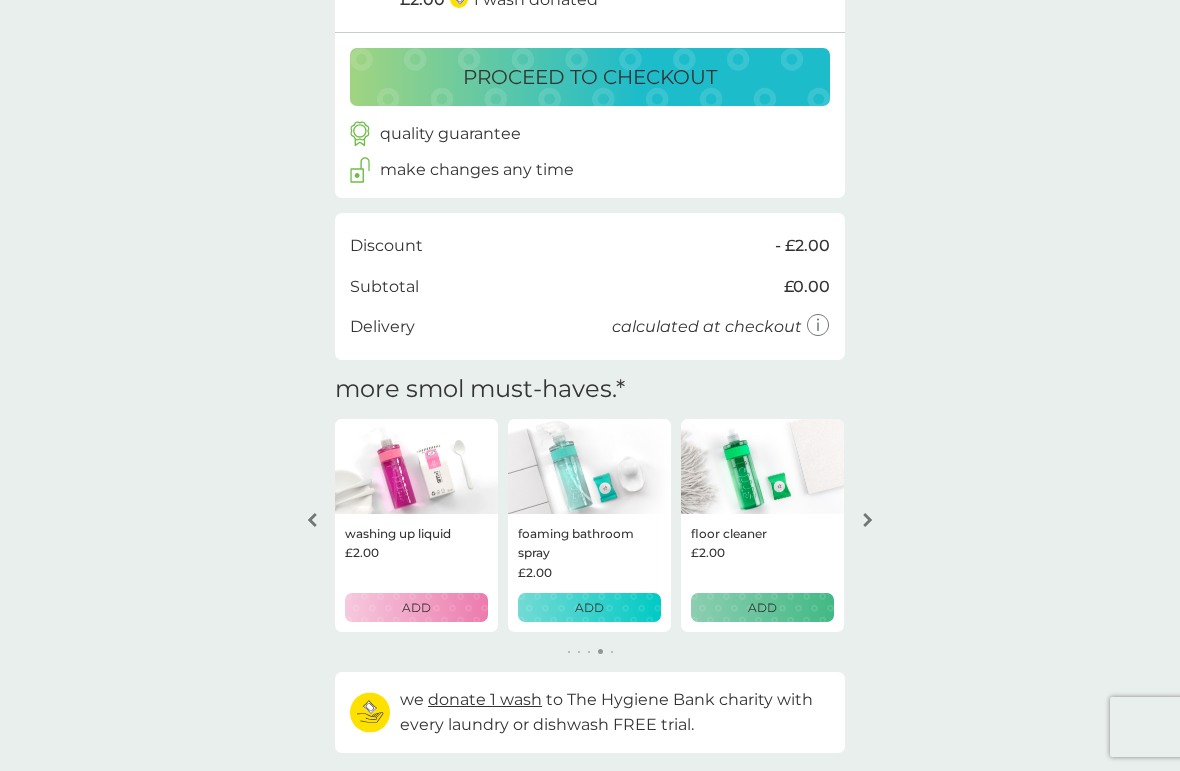 click at bounding box center [312, 520] 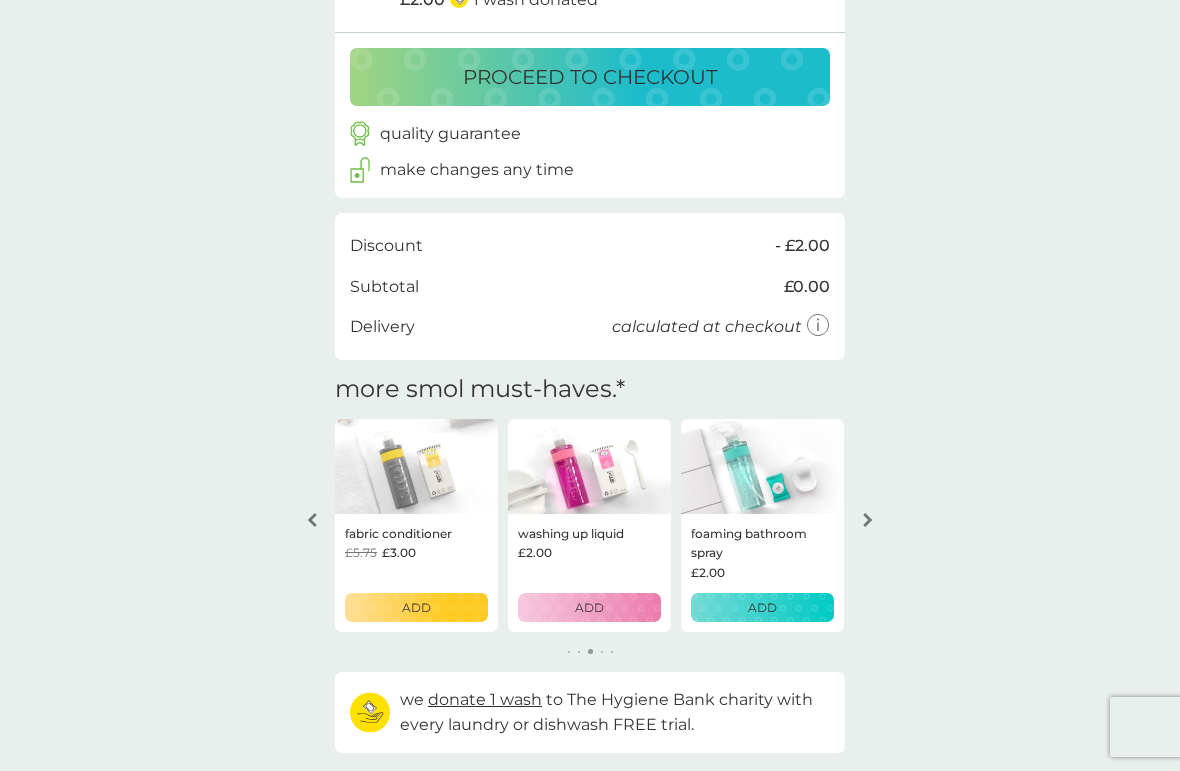 click 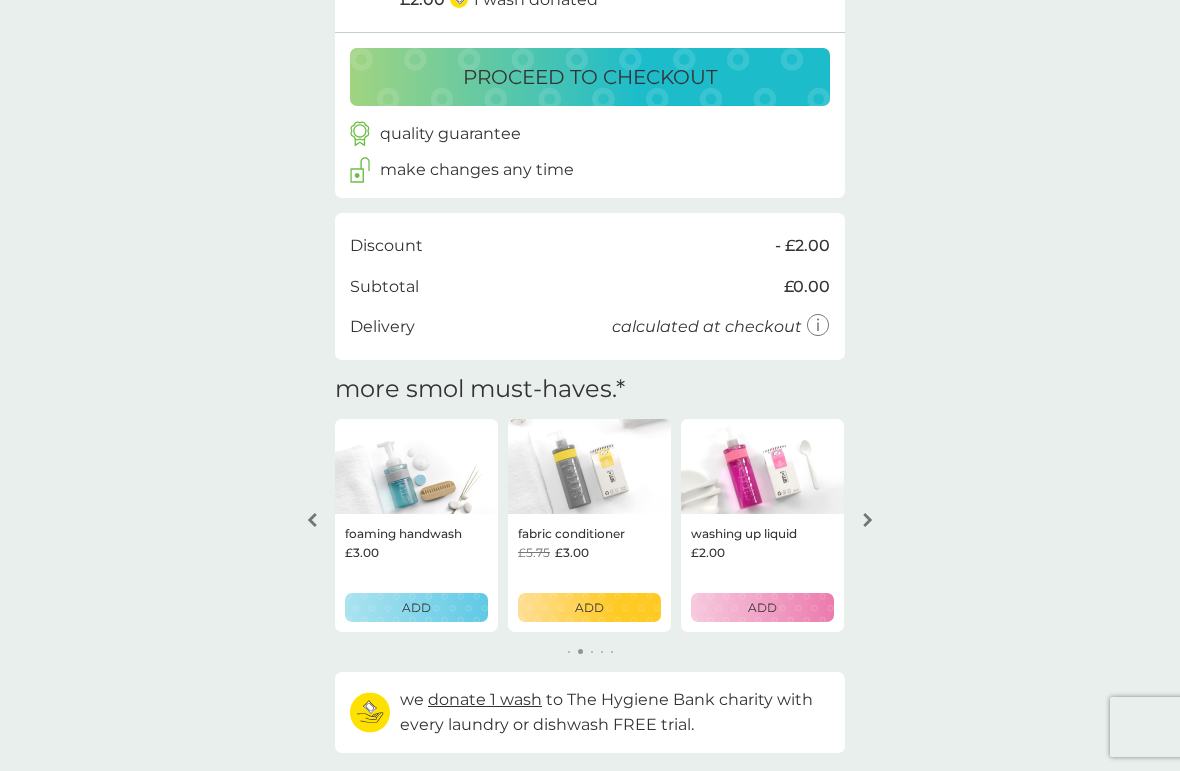 click 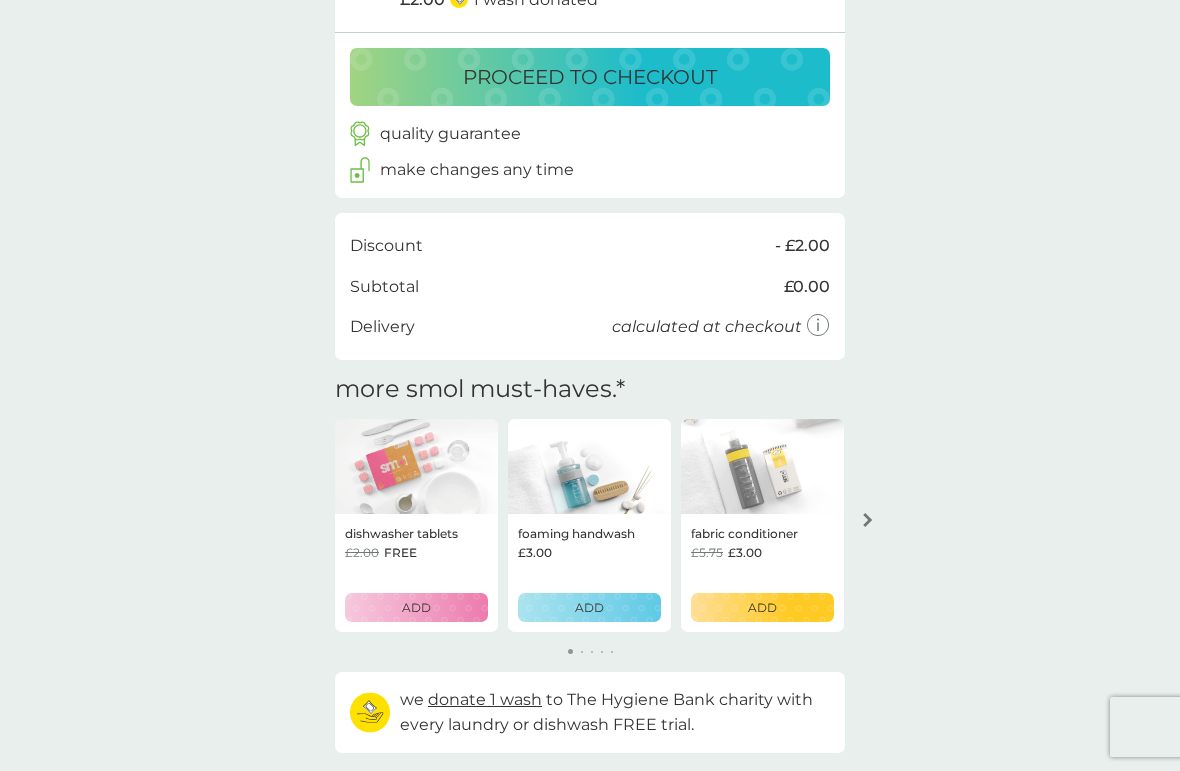 click on "your basket. summary. bio laundry capsules trial pack every 6 weeks @ £6.00 £2.00 FREE 1 wash donated multi purpose spray trial pack every 16 weeks @ £7.00 £2.00 FREE fragrance-free laundry capsules trial pack every 6 weeks @ £6.00 £2.00 1 wash donated proceed to checkout quality guarantee make changes any time checkout Discount - £2.00 Subtotal £0.00 Delivery calculated at checkout more smol must-haves. * dishwasher tablets £2.00 FREE ADD foaming handwash £3.00 ADD fabric conditioner £5.75 £3.00 ADD washing up liquid £2.00 ADD foaming bathroom spray £2.00 ADD floor cleaner £2.00 ADD stain gel £6.25 £3.00 ADD we   donate 1 wash   to The Hygiene Bank charity with every laundry or dishwash FREE trial. your future charges. next charge date 26th Jul 2025 bio laundry capsules 24x capsules   £6.00 qty 1 repeats every 6 weeks edit next charge date 26th Jul 2025 multi purpose spray 6x tablets   £7.00 qty 1 repeats every 16 weeks edit 40% off your first main pack next charge date 26th Jul 2025   qty" at bounding box center (590, 228) 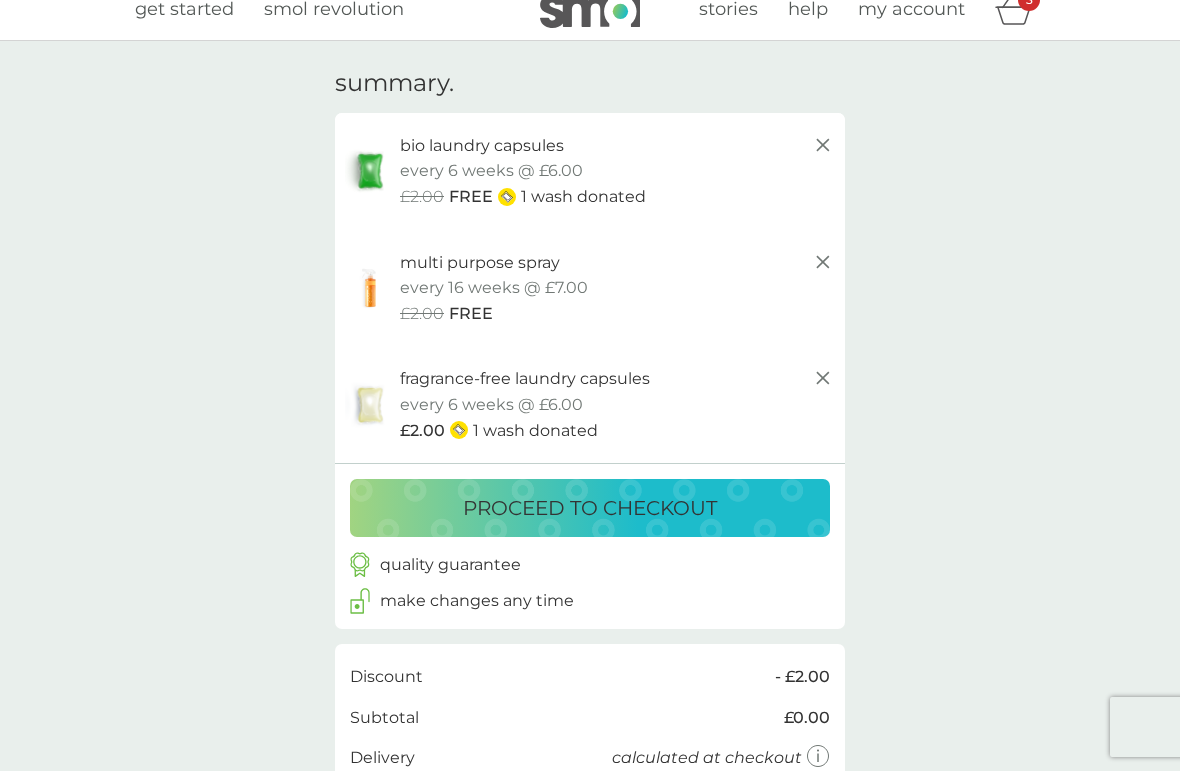 scroll, scrollTop: 21, scrollLeft: 0, axis: vertical 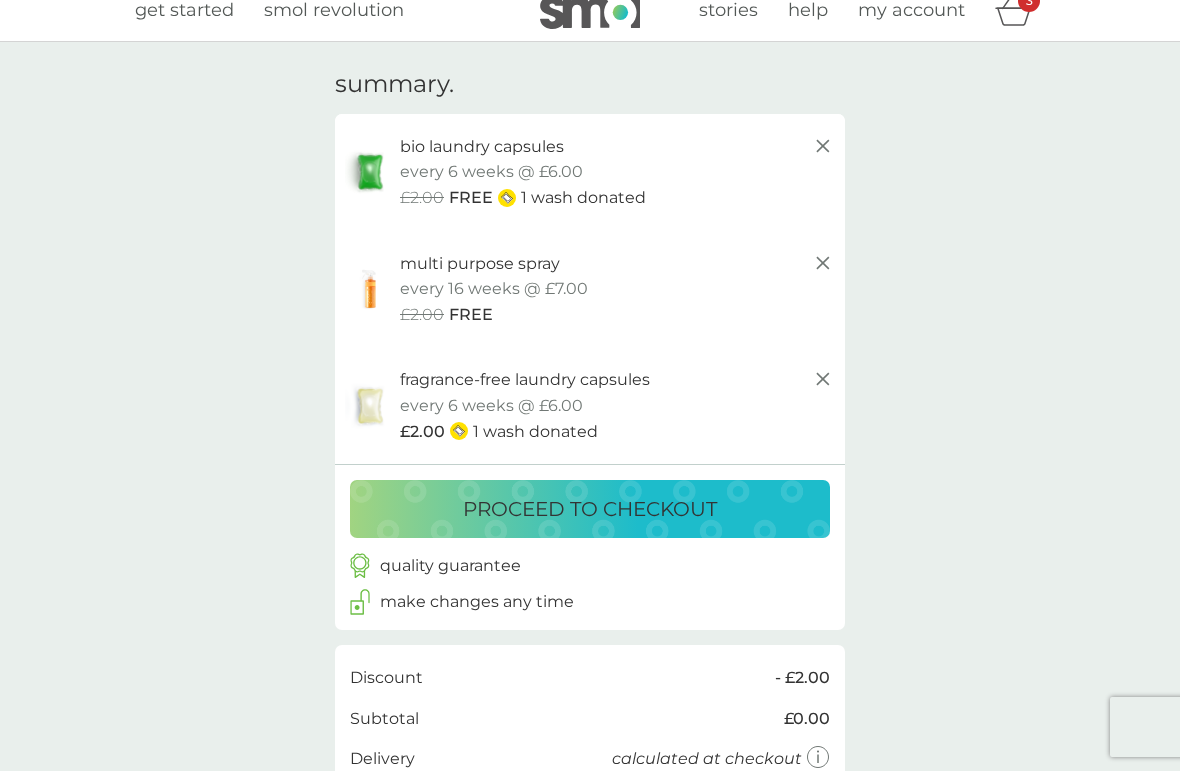 click on "proceed to checkout" at bounding box center (590, 509) 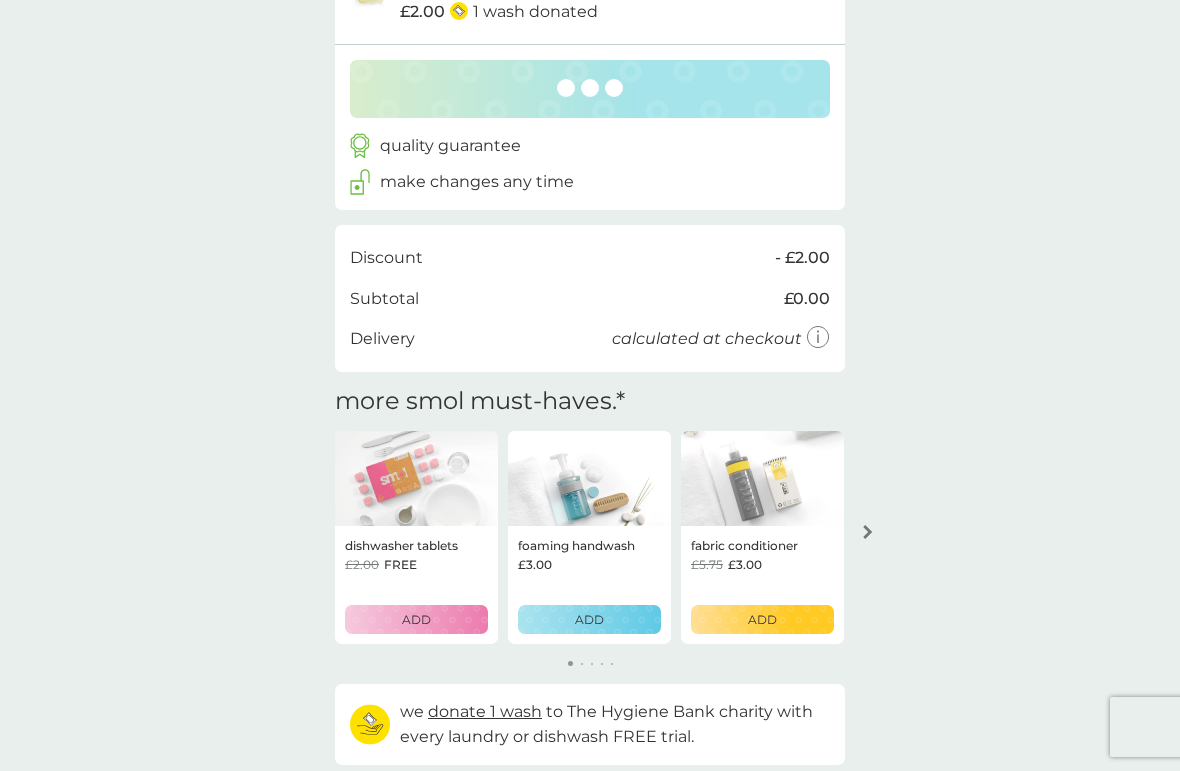 scroll, scrollTop: 443, scrollLeft: 0, axis: vertical 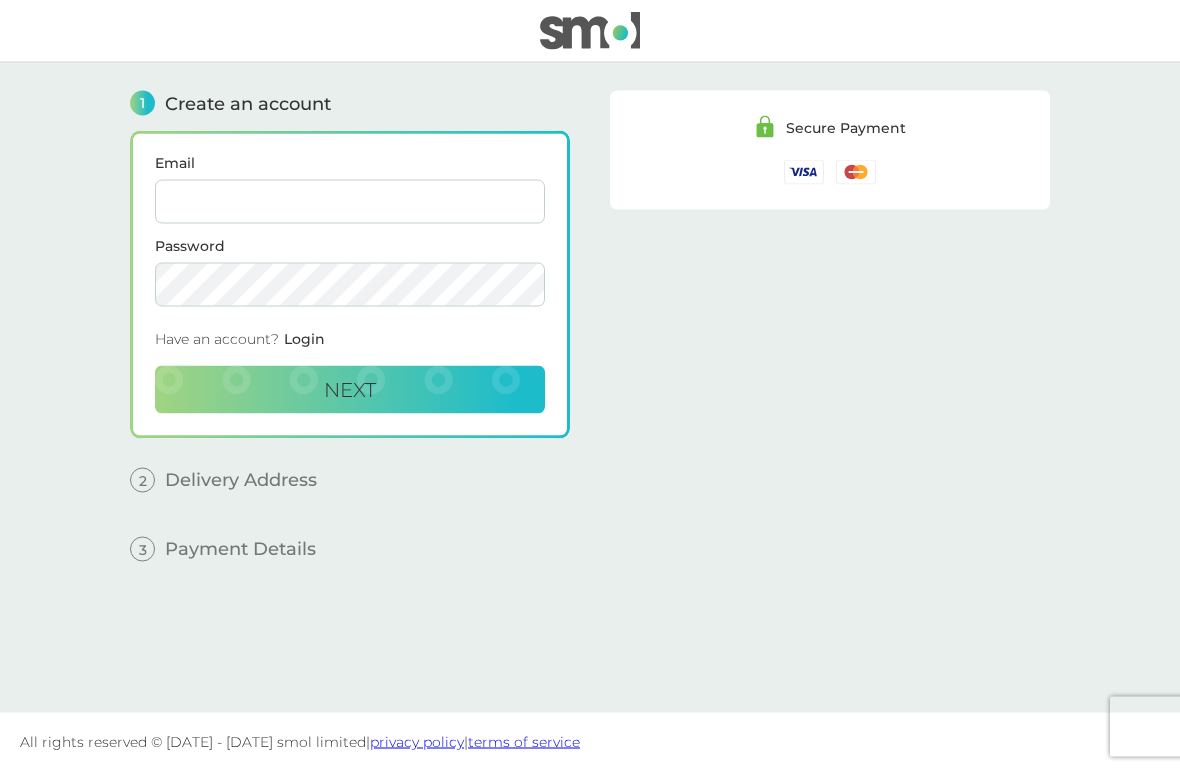 click on "Email" at bounding box center [350, 202] 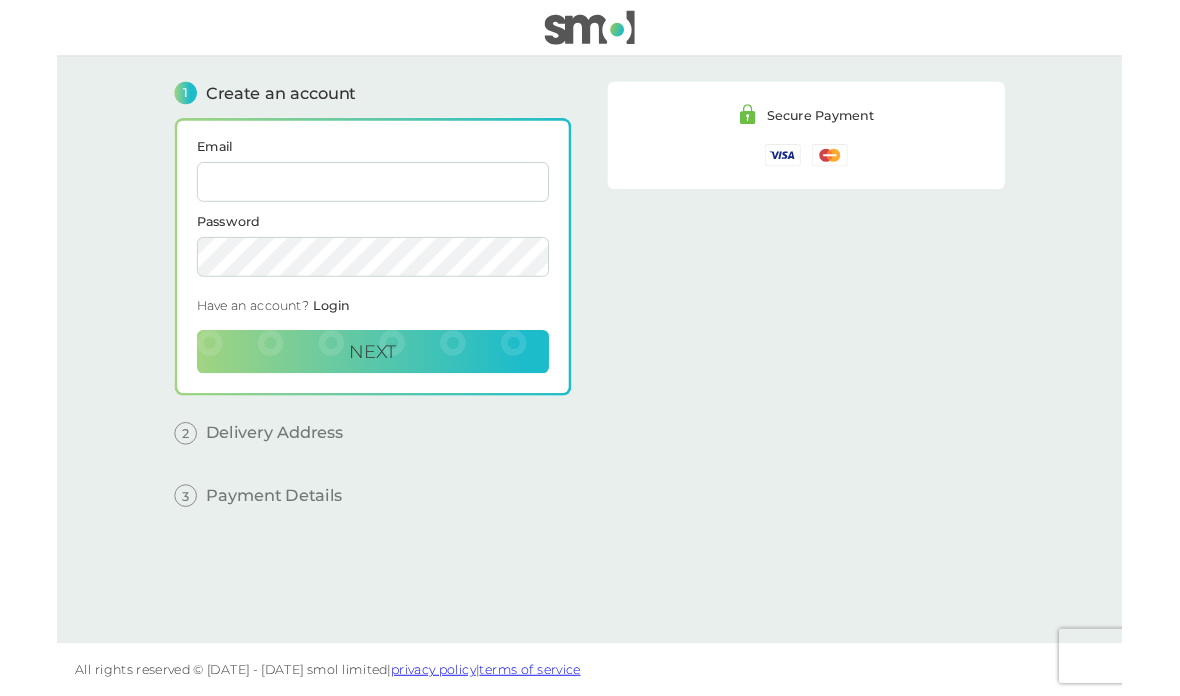 scroll, scrollTop: 0, scrollLeft: 0, axis: both 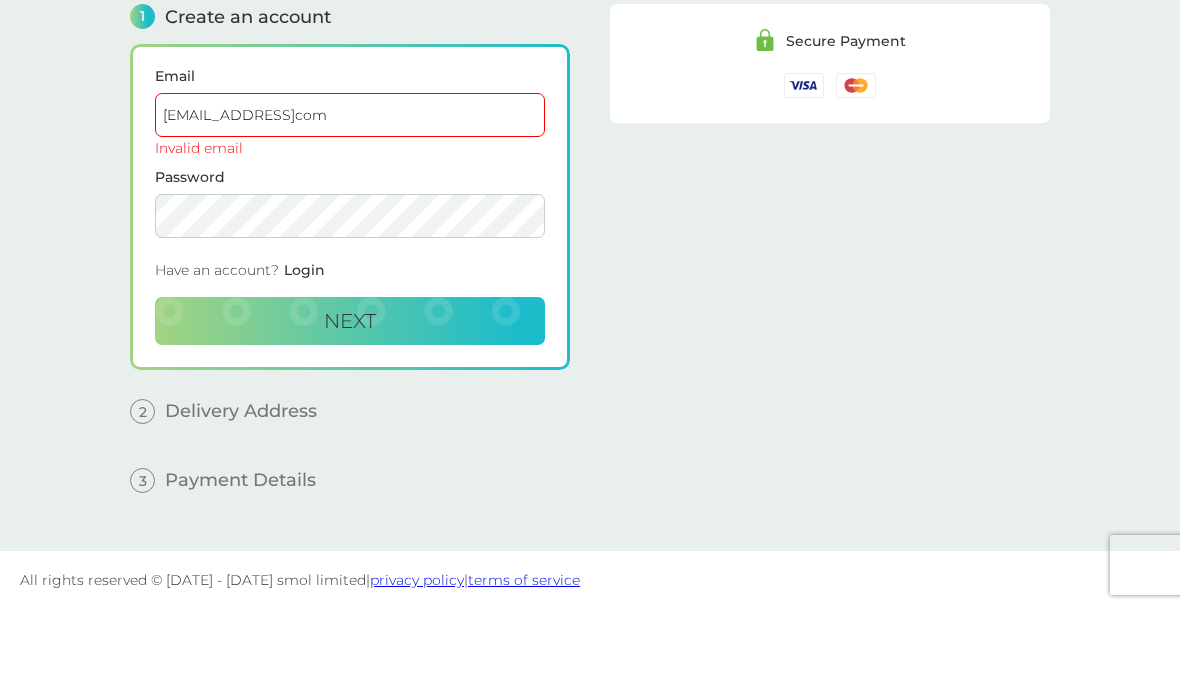click on "Password" at bounding box center (350, 264) 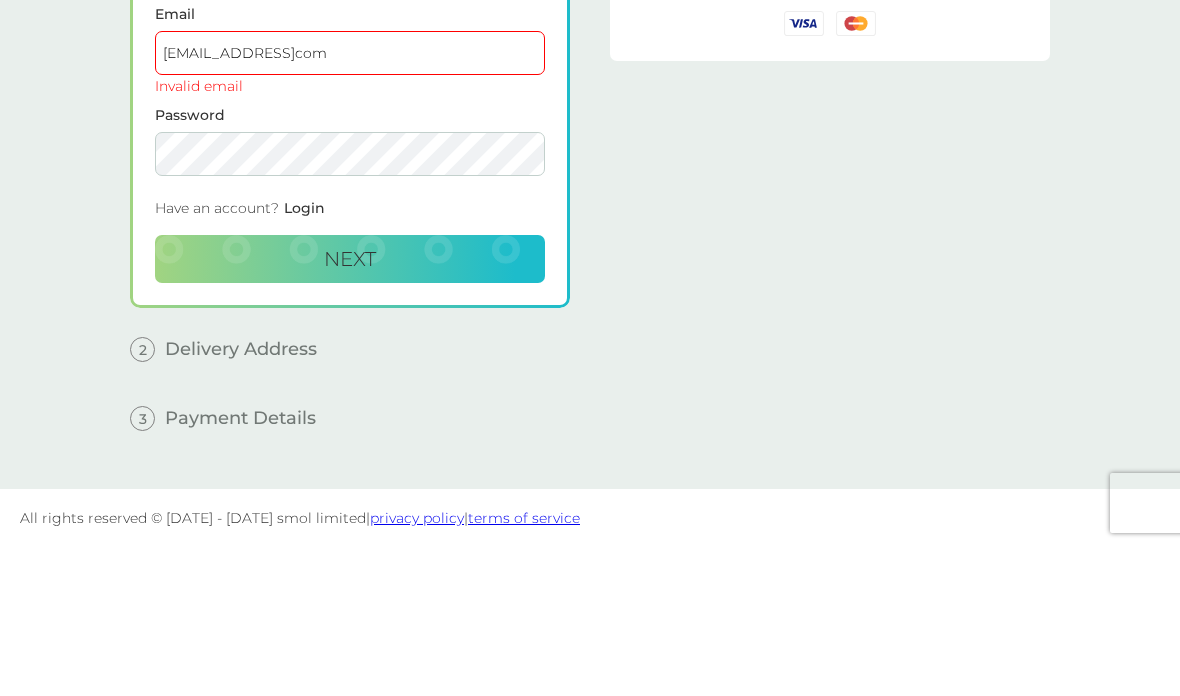 click on "milesadityarajput@gmailcom" at bounding box center [350, 202] 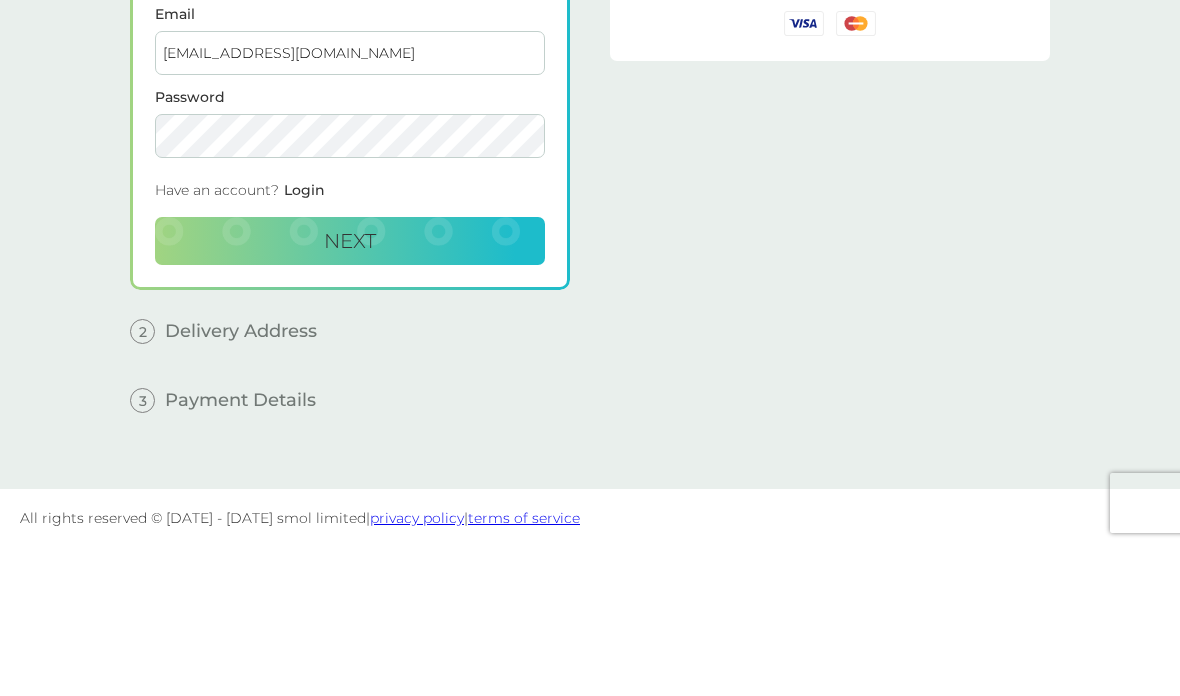 type on "[EMAIL_ADDRESS][DOMAIN_NAME]" 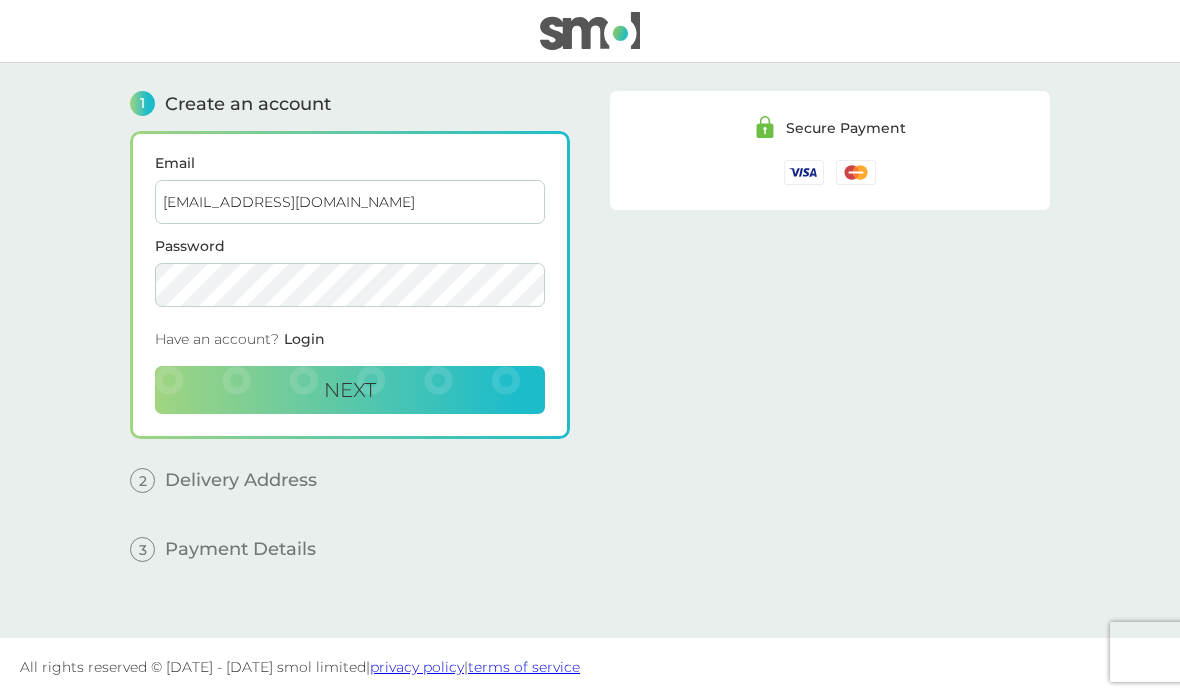 click on "Next" at bounding box center (350, 390) 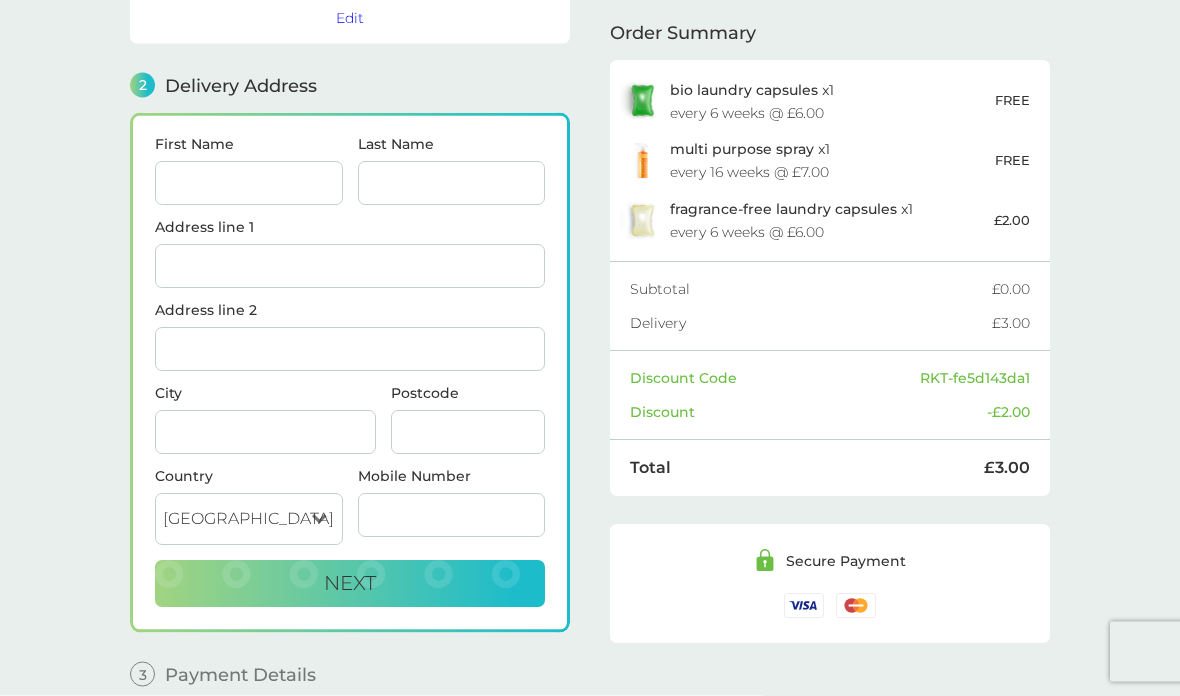 scroll, scrollTop: 246, scrollLeft: 0, axis: vertical 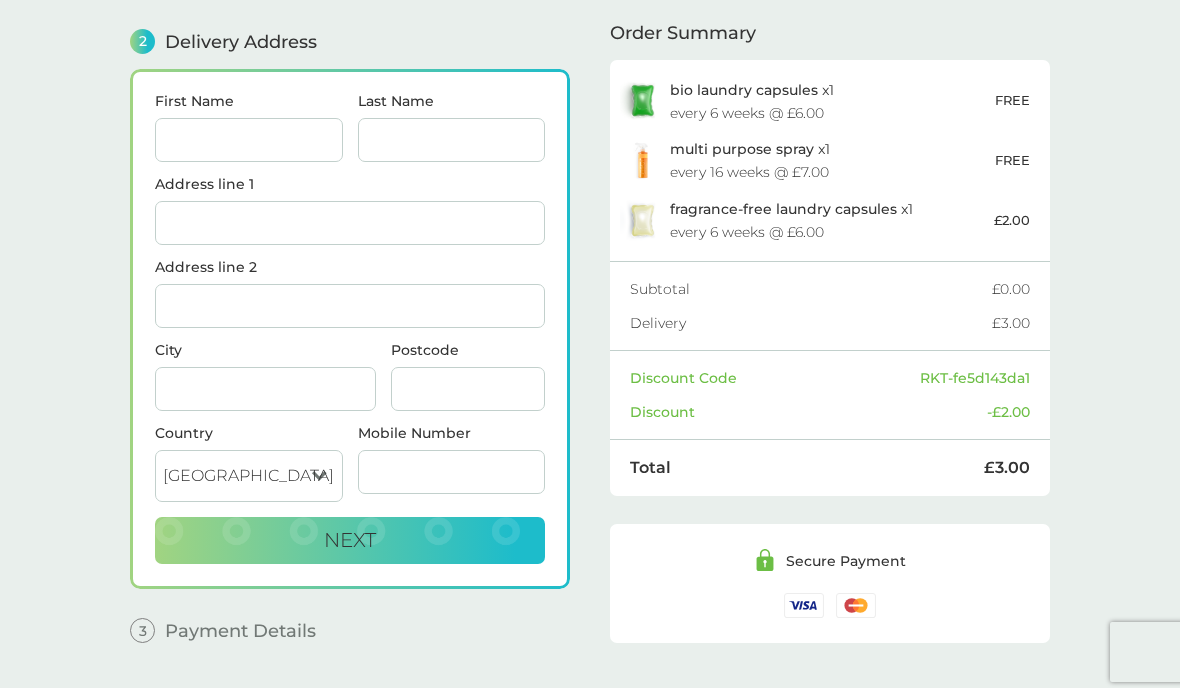 click on "multi purpose spray   x 1 every 16 weeks @ £7.00" at bounding box center (832, 160) 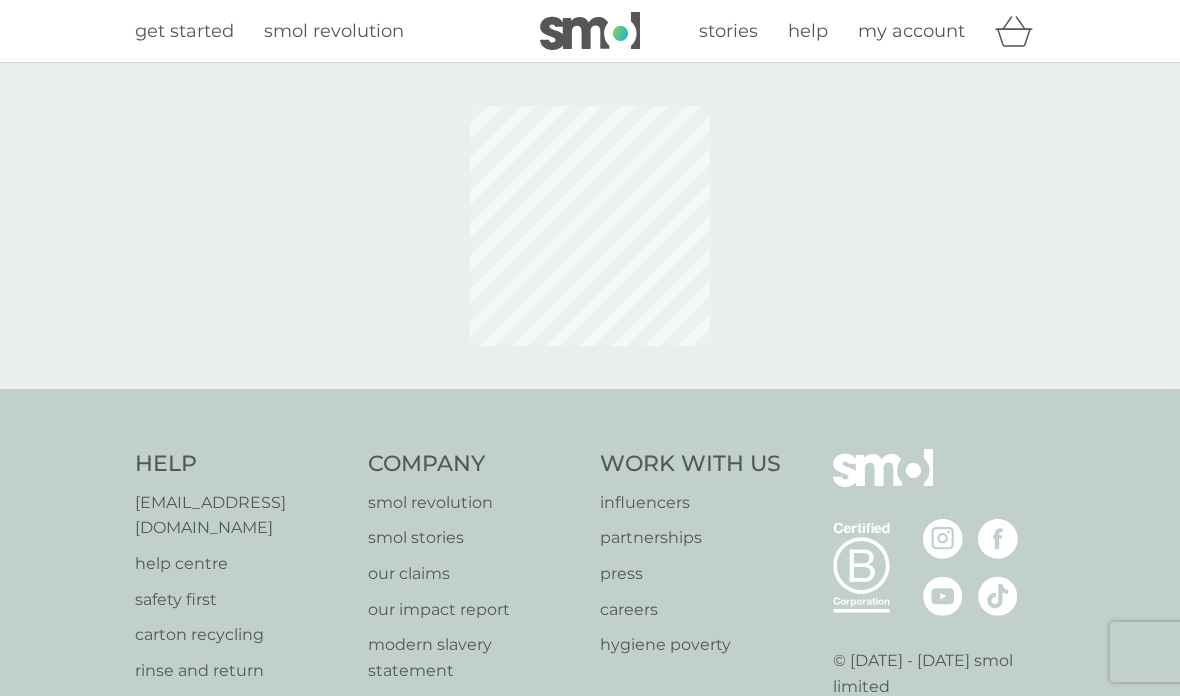 scroll, scrollTop: 0, scrollLeft: 0, axis: both 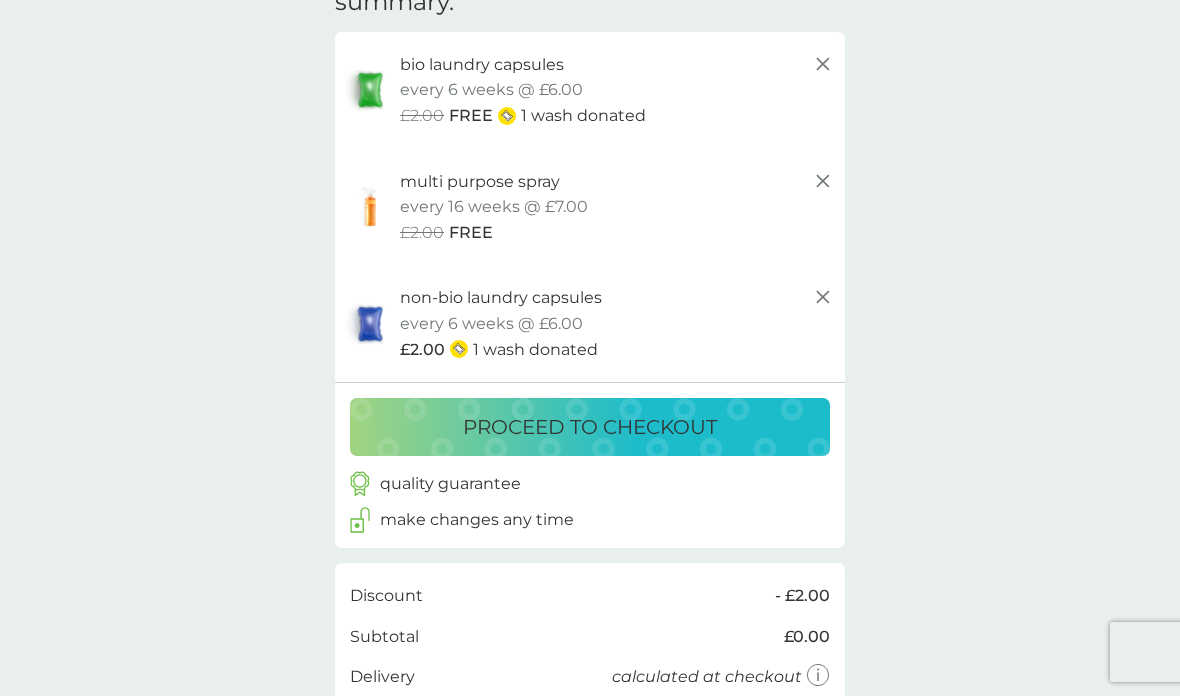 click on "proceed to checkout" at bounding box center (590, 427) 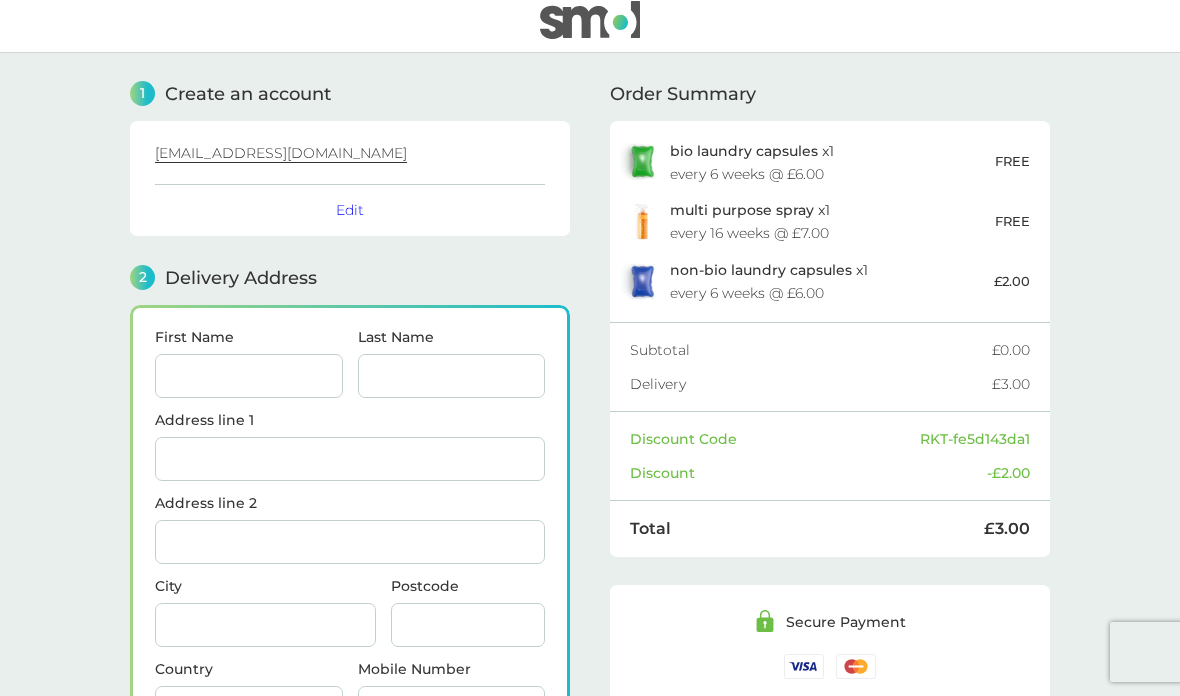 scroll, scrollTop: 0, scrollLeft: 0, axis: both 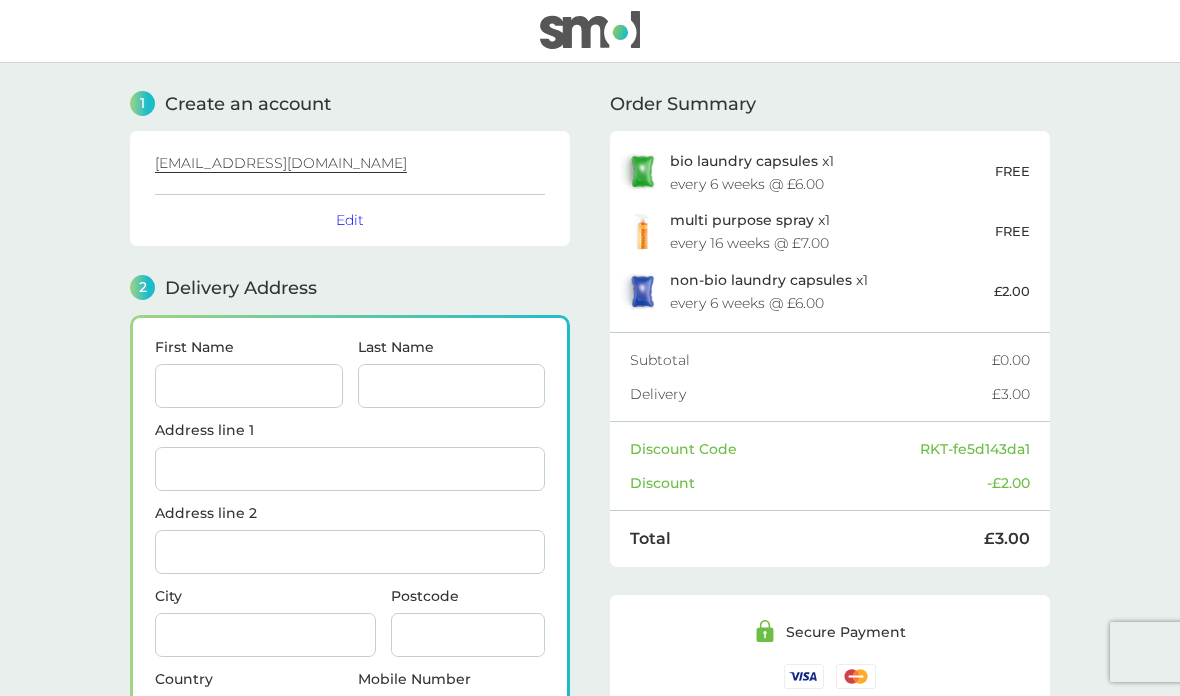 click on "1 Create an account [EMAIL_ADDRESS][DOMAIN_NAME] Edit 2 Delivery Address First Name Last Name Address line 1 Address line 2 City Postcode Country [GEOGRAPHIC_DATA] [GEOGRAPHIC_DATA] [GEOGRAPHIC_DATA] [GEOGRAPHIC_DATA] Mobile Number Next 3 Payment Details Billing Address Same as delivery address - Discount Code RKT-fe5d143da1 remove I accept the Terms of Service and Privacy Policy. By making a purchase your smol plan will automatically renew and your payment card will be charged the smol plan price. You can cancel or modify at any time using your customer login.
PLACE ORDER  -   £3.00 Order Summary bio laundry capsules   x 1 every 6 weeks @ £6.00 FREE multi purpose spray   x 1 every 16 weeks @ £7.00 FREE non-bio laundry capsules   x 1 every 6 weeks @ £6.00 £2.00 Subtotal £0.00 Delivery £3.00 Discount Code RKT-fe5d143da1 Discount -£2.00 Total £3.00
Secure Payment" at bounding box center [590, 498] 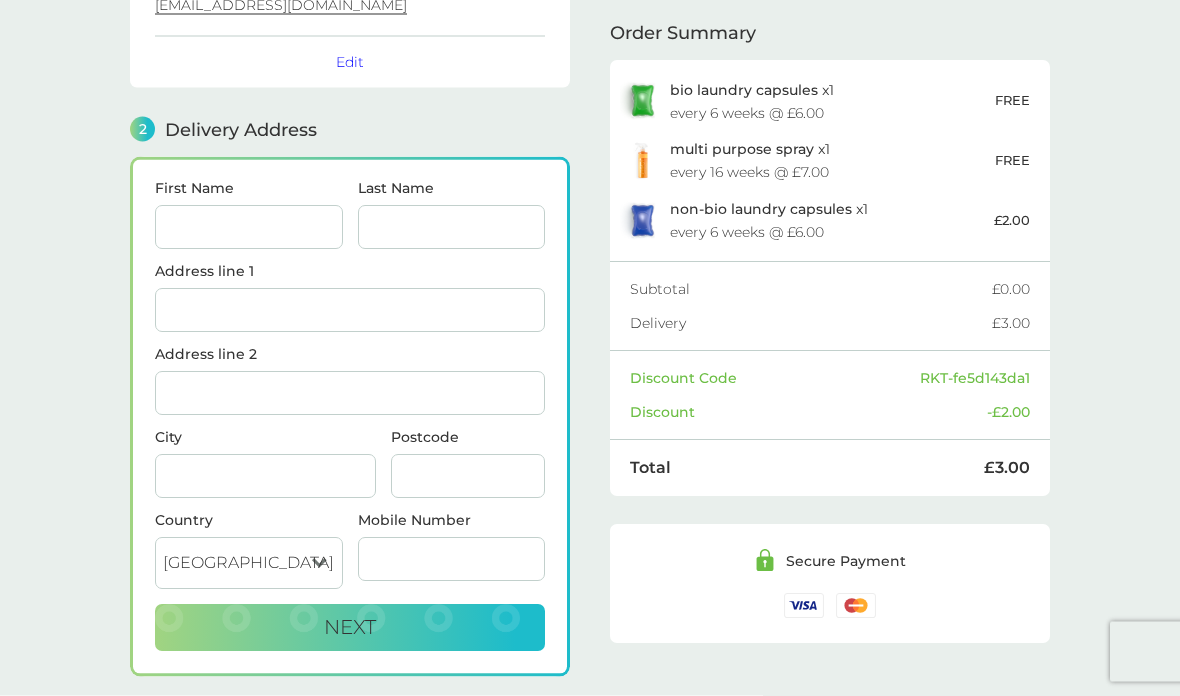 scroll, scrollTop: 163, scrollLeft: 0, axis: vertical 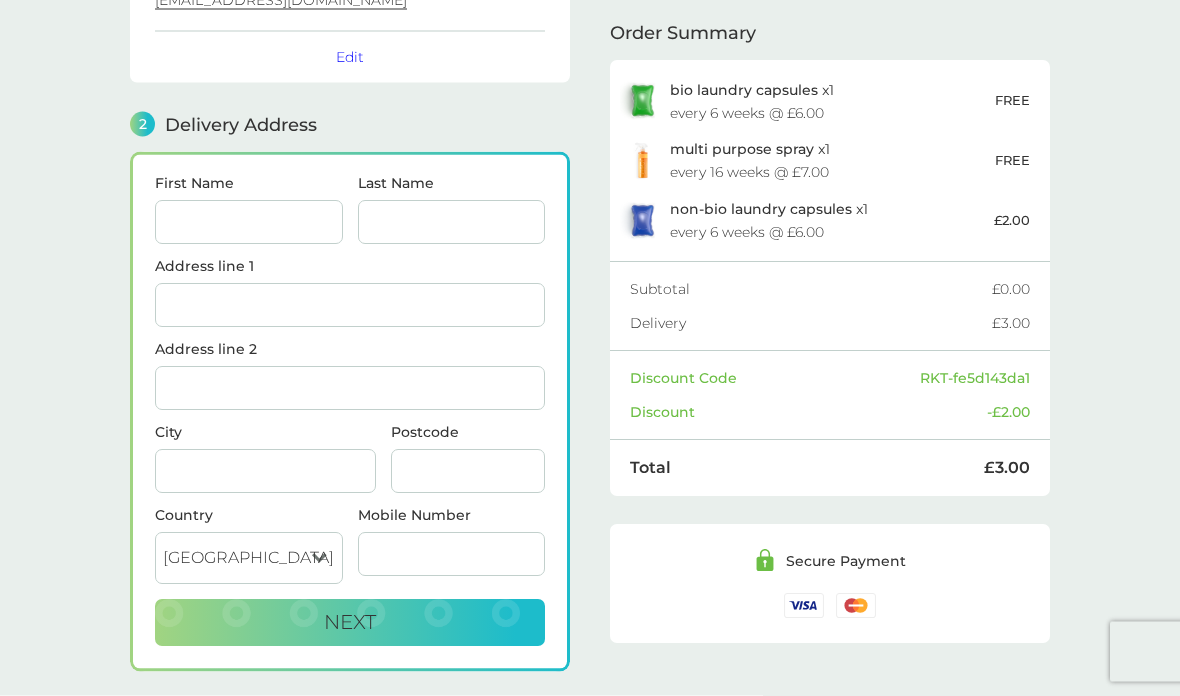 click on "First Name" at bounding box center (249, 223) 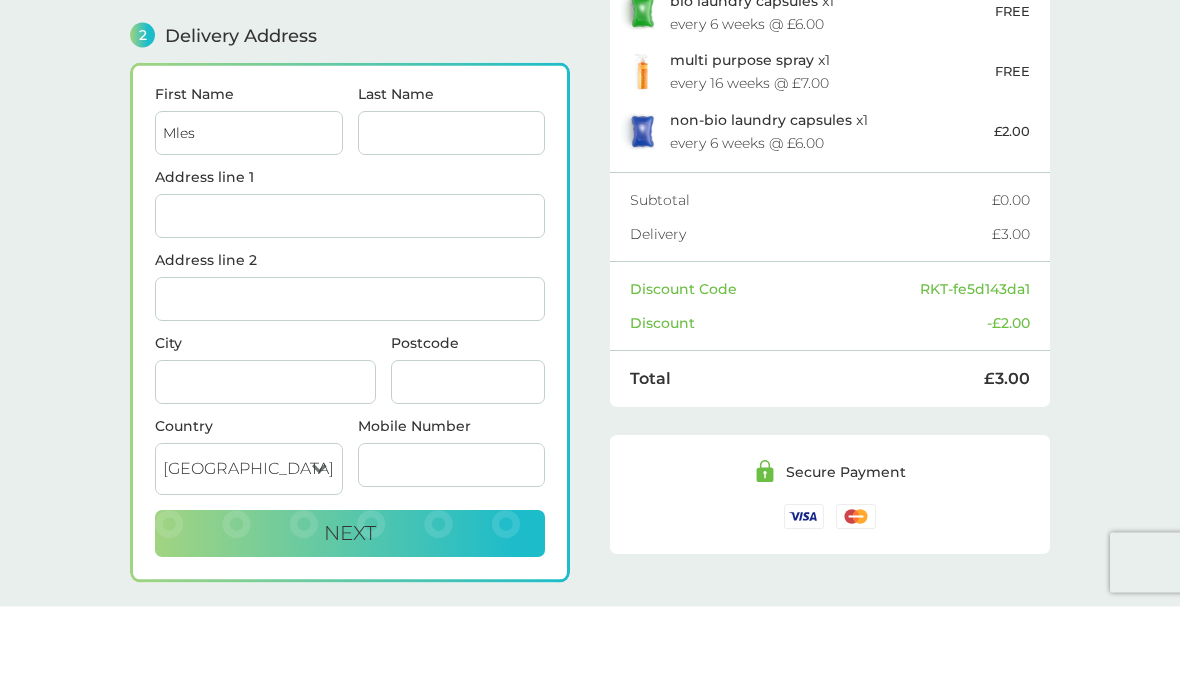 click on "Last Name" at bounding box center (452, 223) 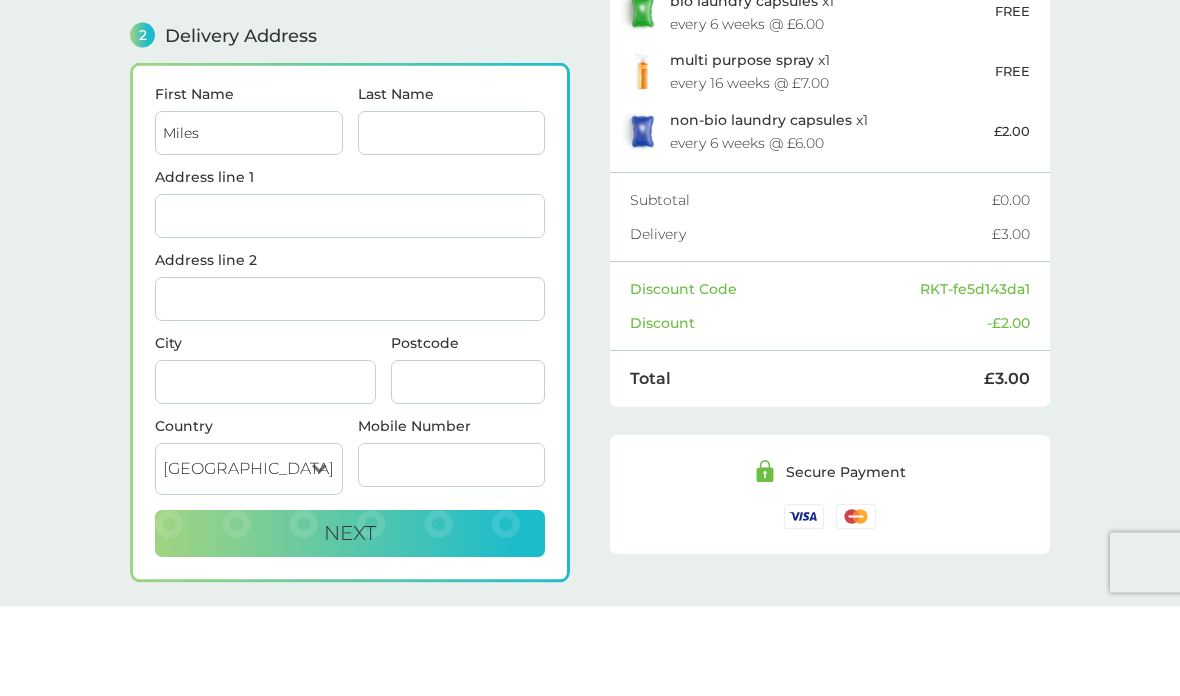 type on "Miles" 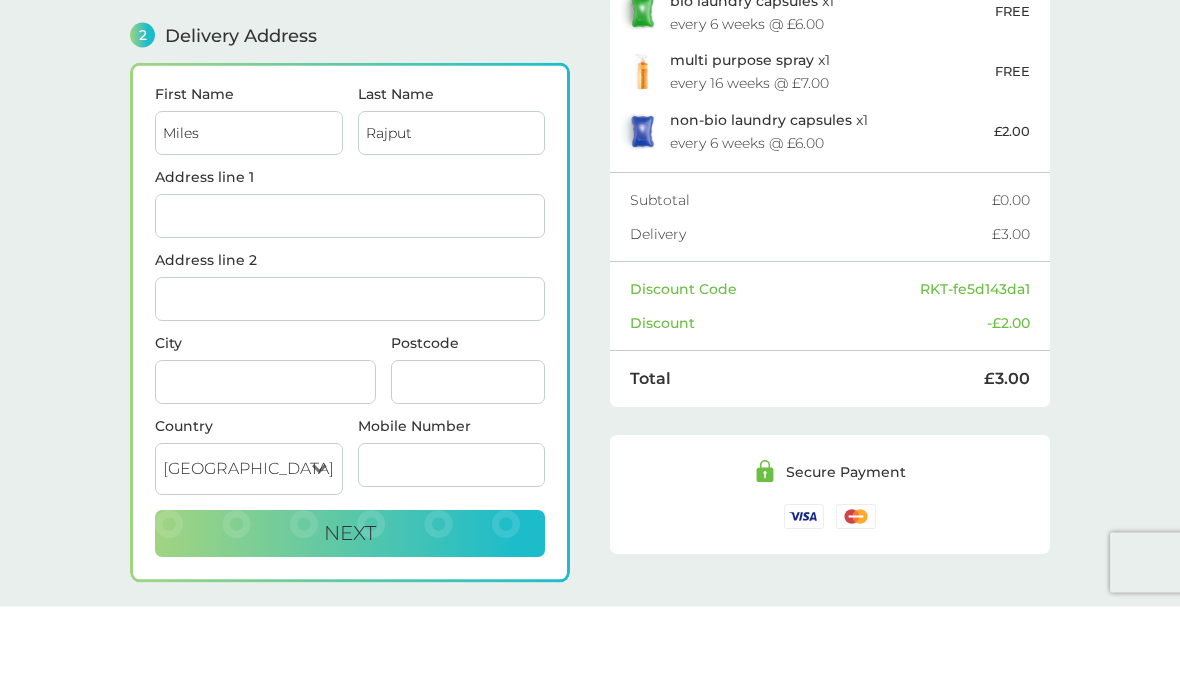 type on "Rajput" 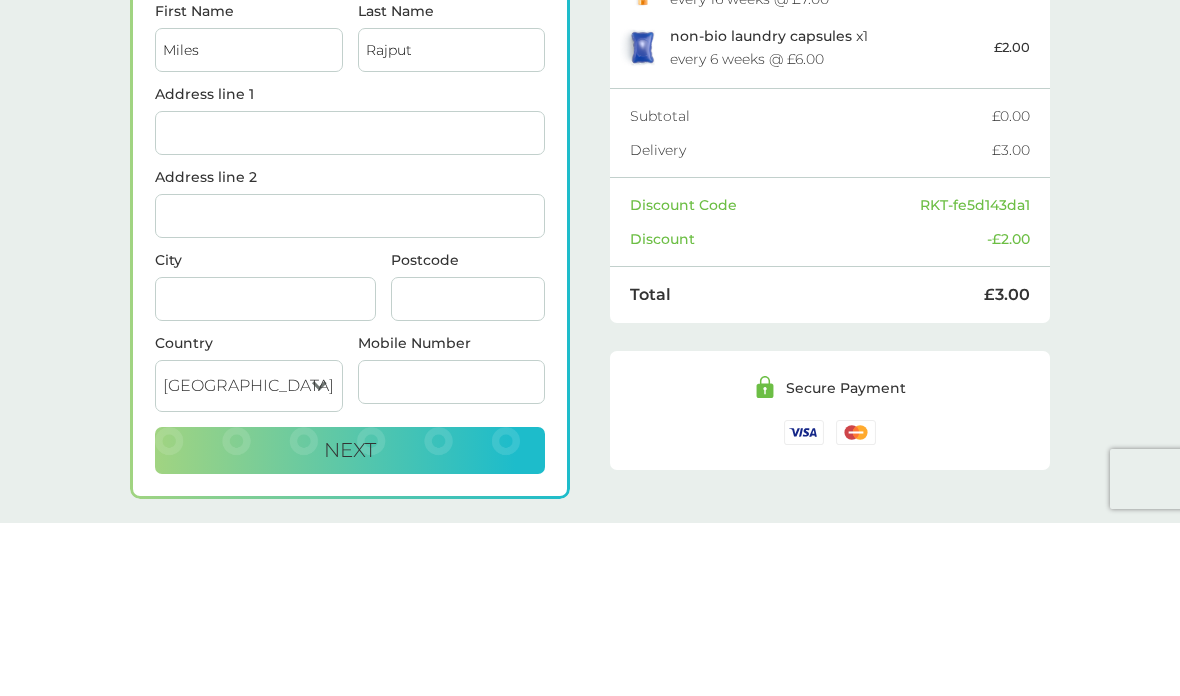 type on "Flat [STREET_ADDRESS]" 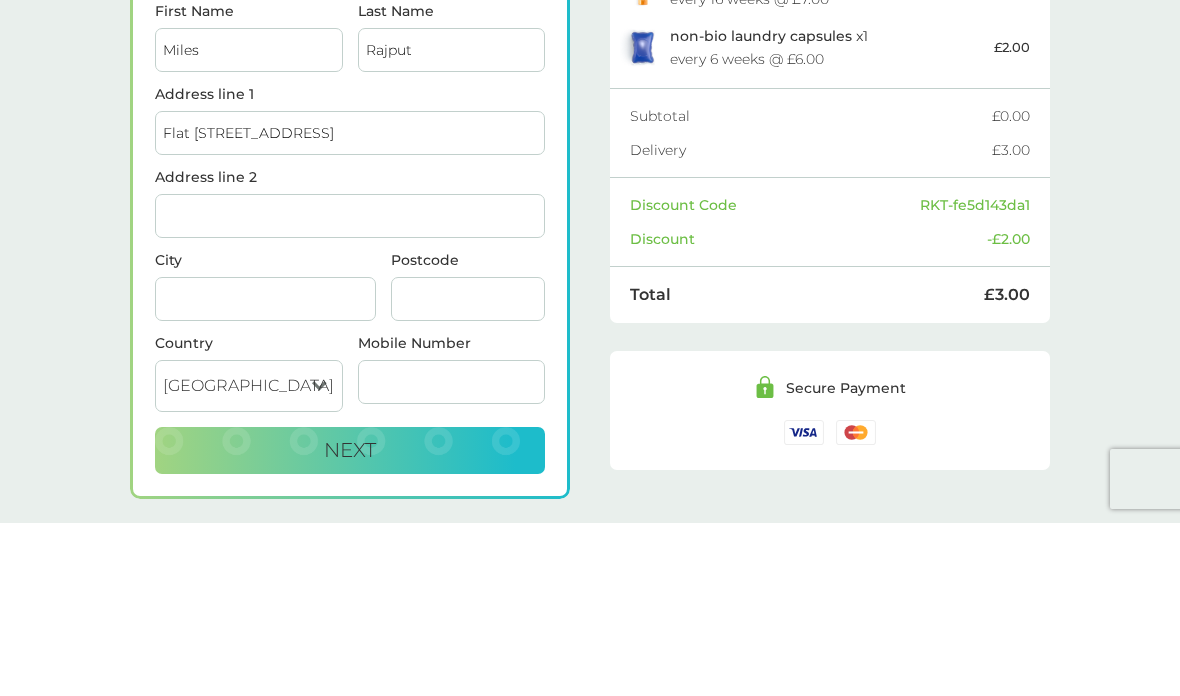 type on "[GEOGRAPHIC_DATA]" 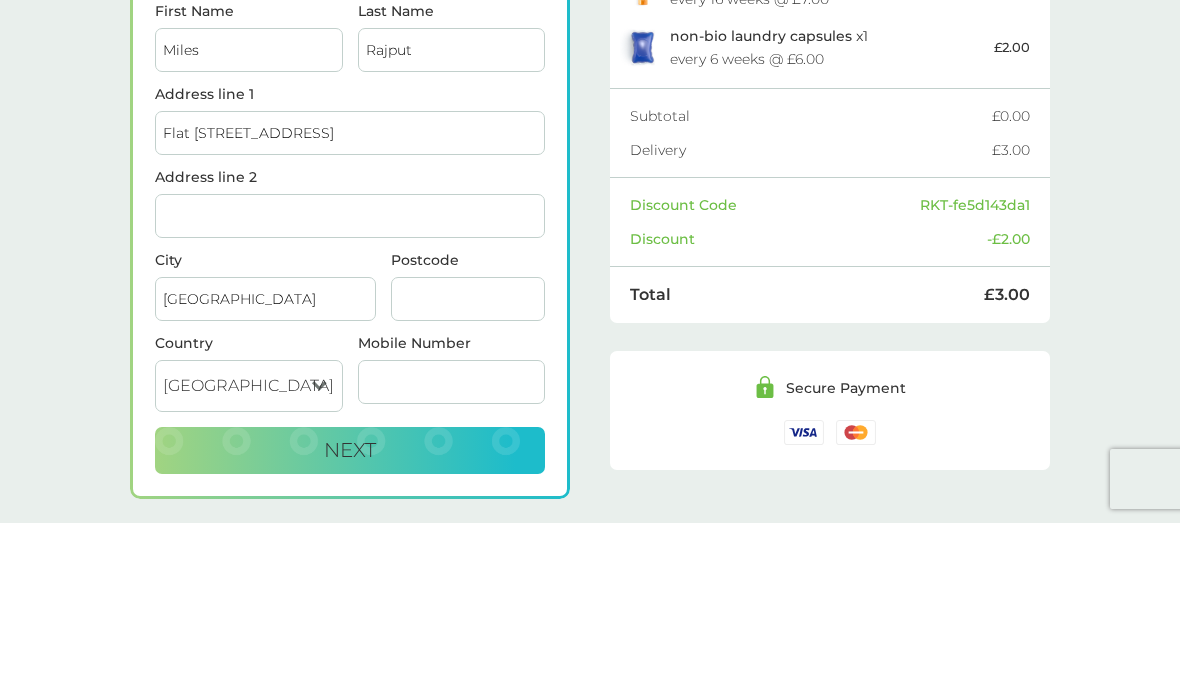 type on "G2 4JP" 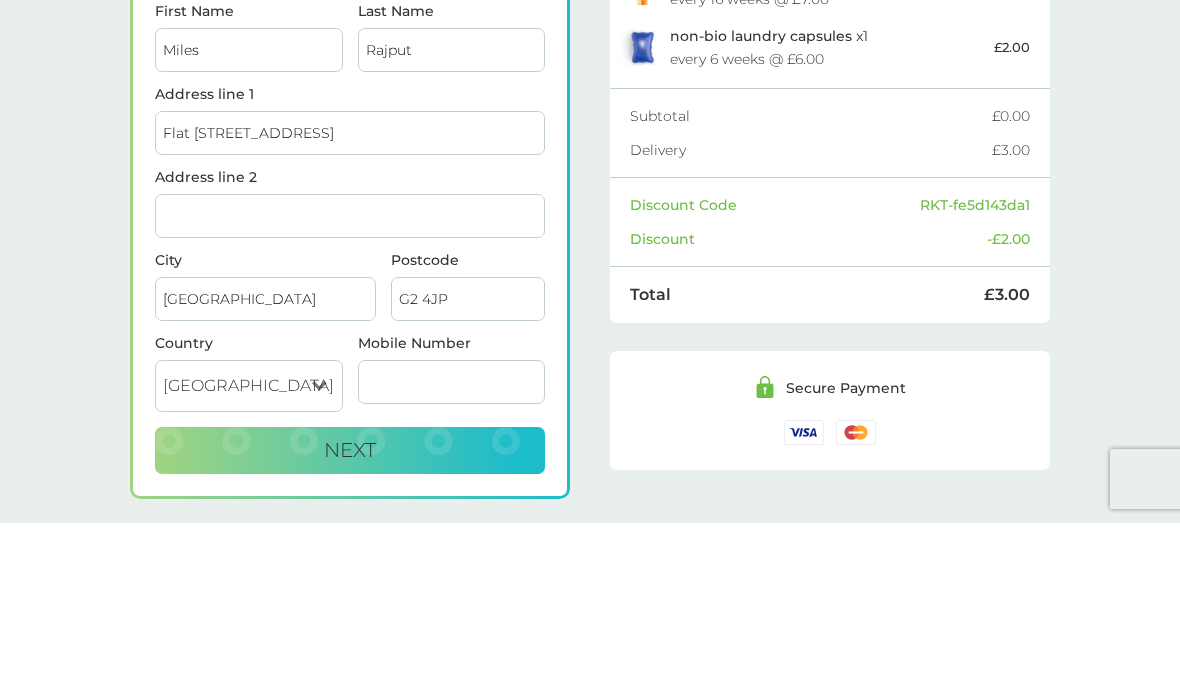 scroll, scrollTop: 218, scrollLeft: 0, axis: vertical 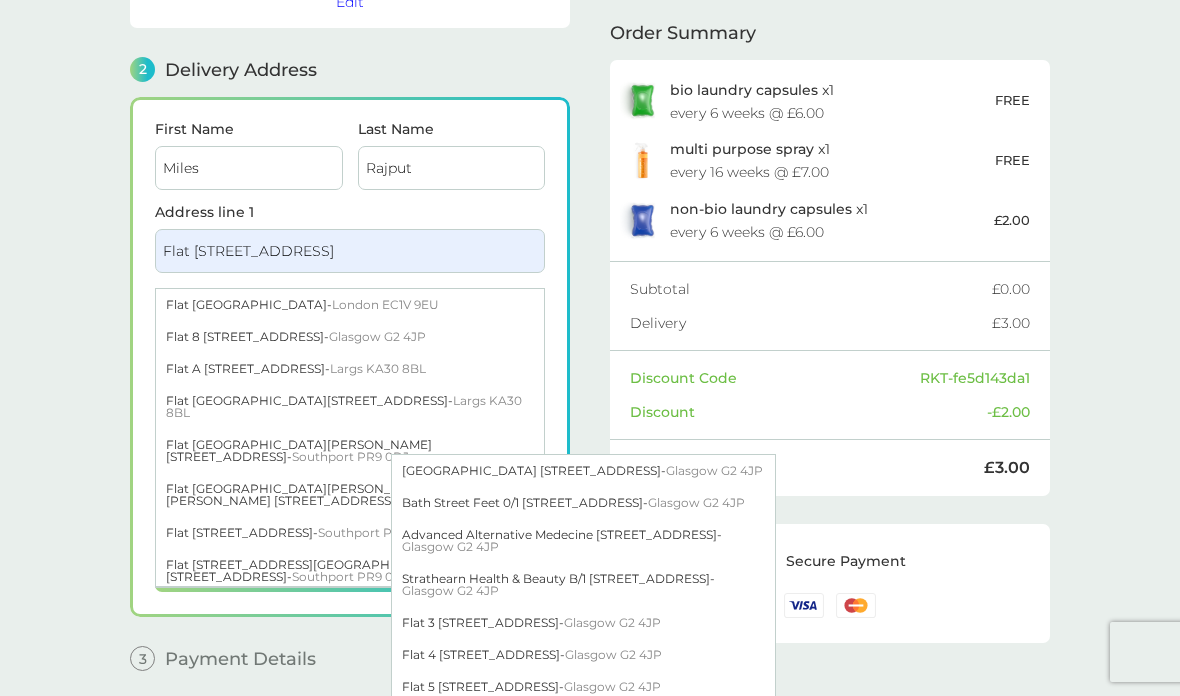 click on "Glasgow G2 4JP" at bounding box center [377, 336] 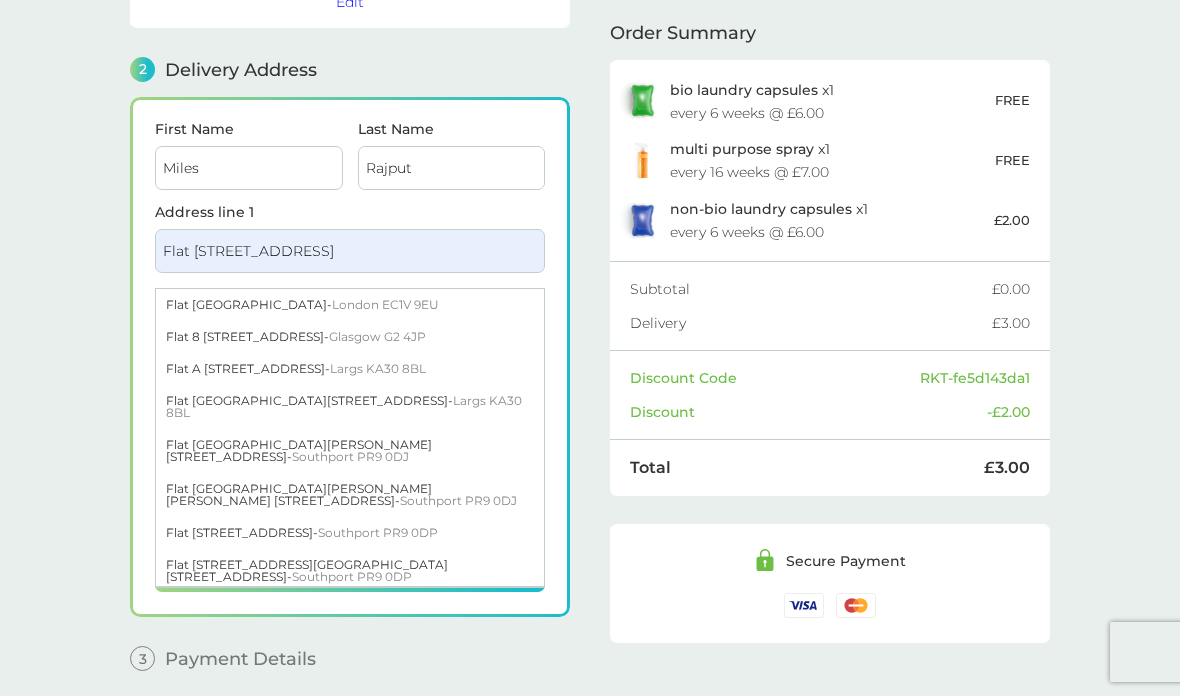 type on "Flat [STREET_ADDRESS]" 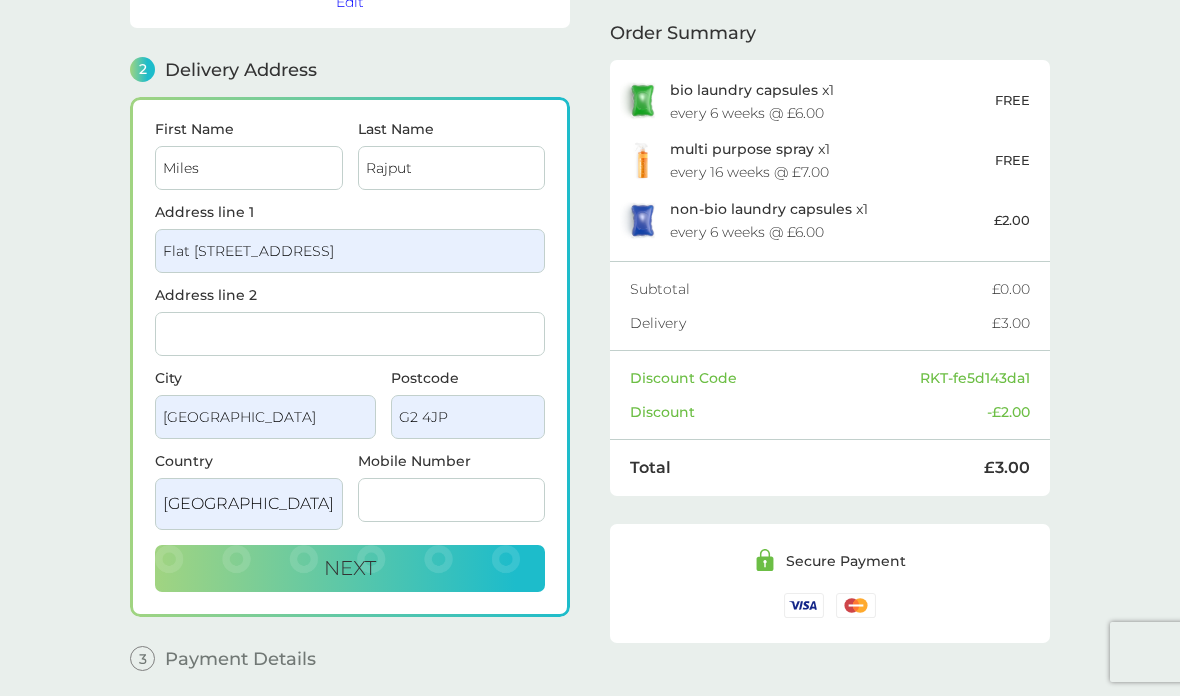 click on "Mobile Number" at bounding box center (452, 500) 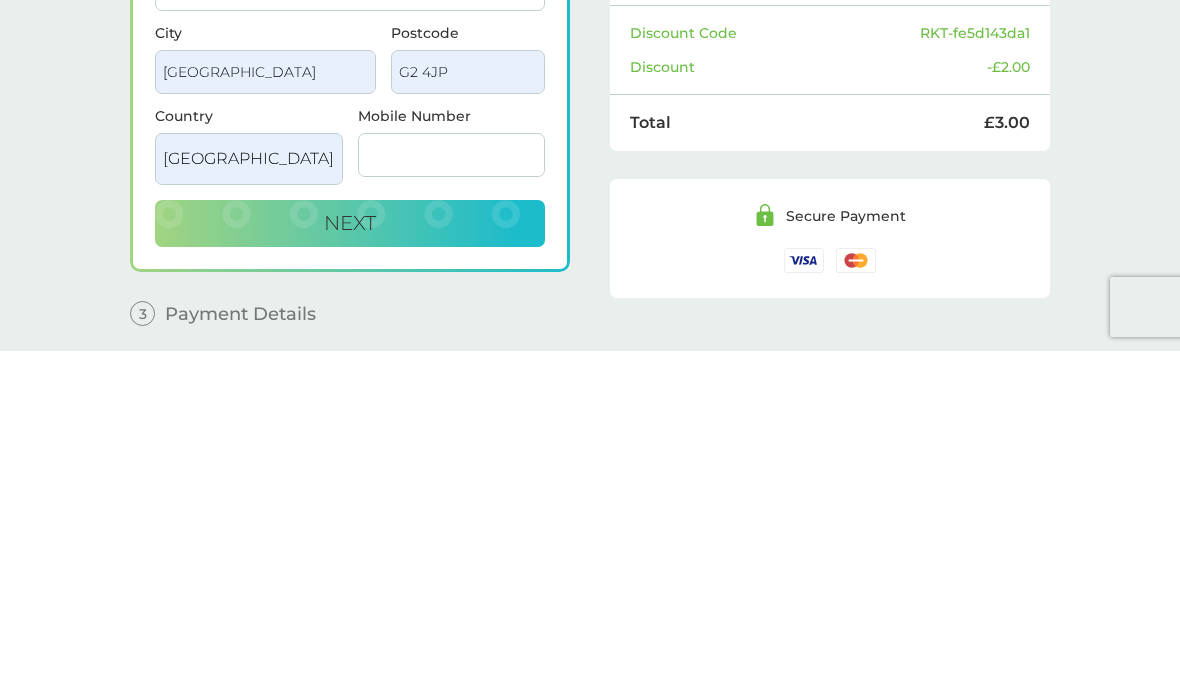 type on "07878815188" 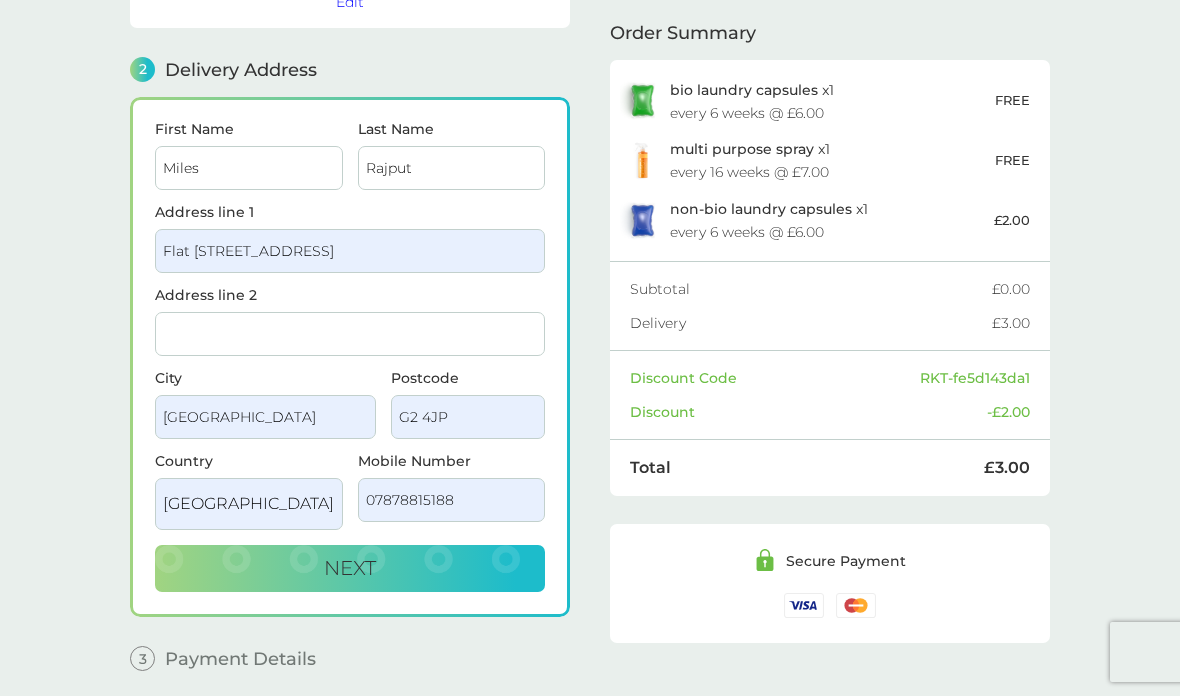click on "Next" at bounding box center [350, 569] 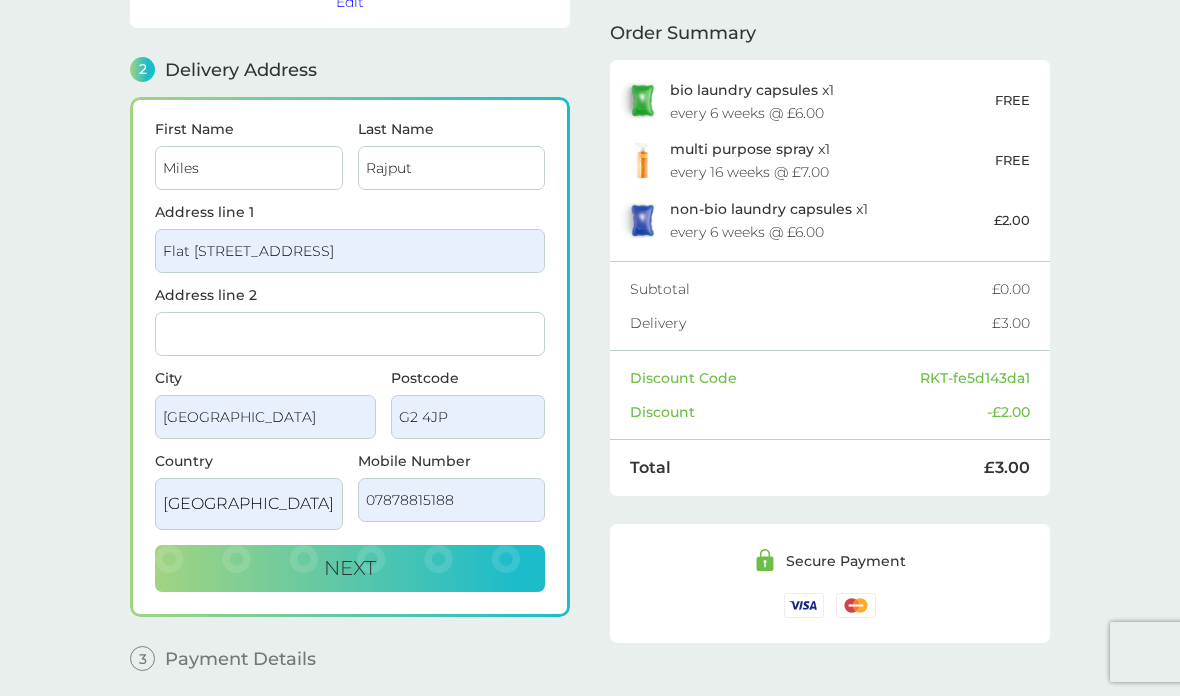 checkbox on "true" 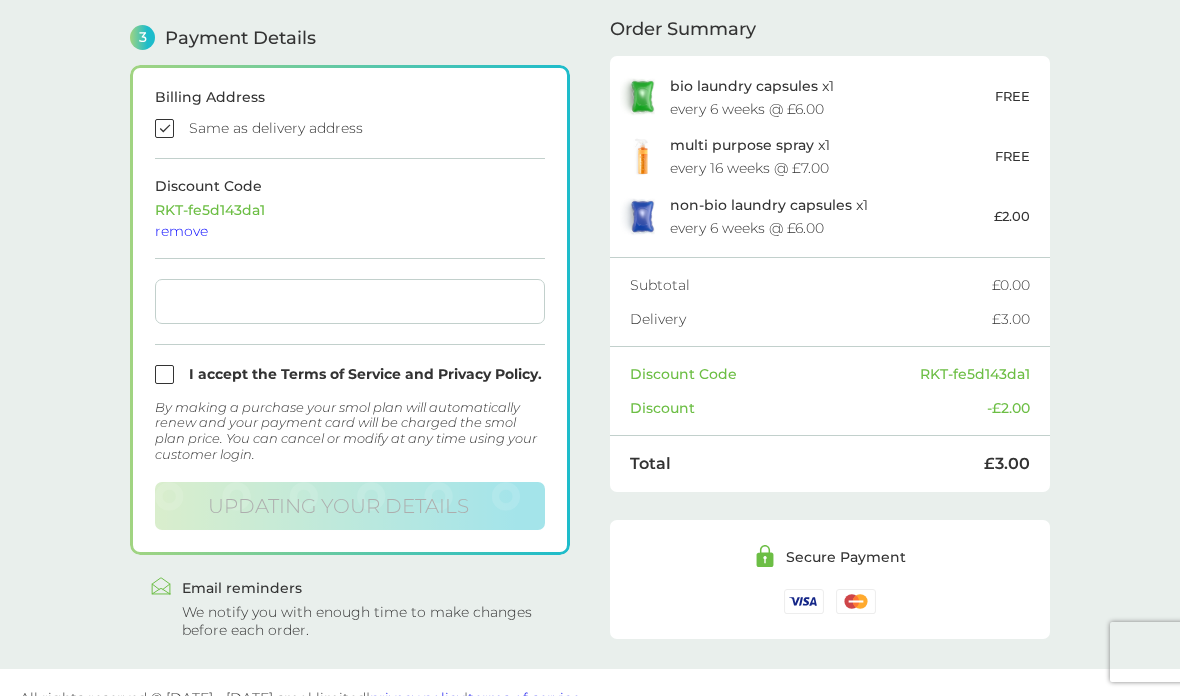 scroll, scrollTop: 553, scrollLeft: 0, axis: vertical 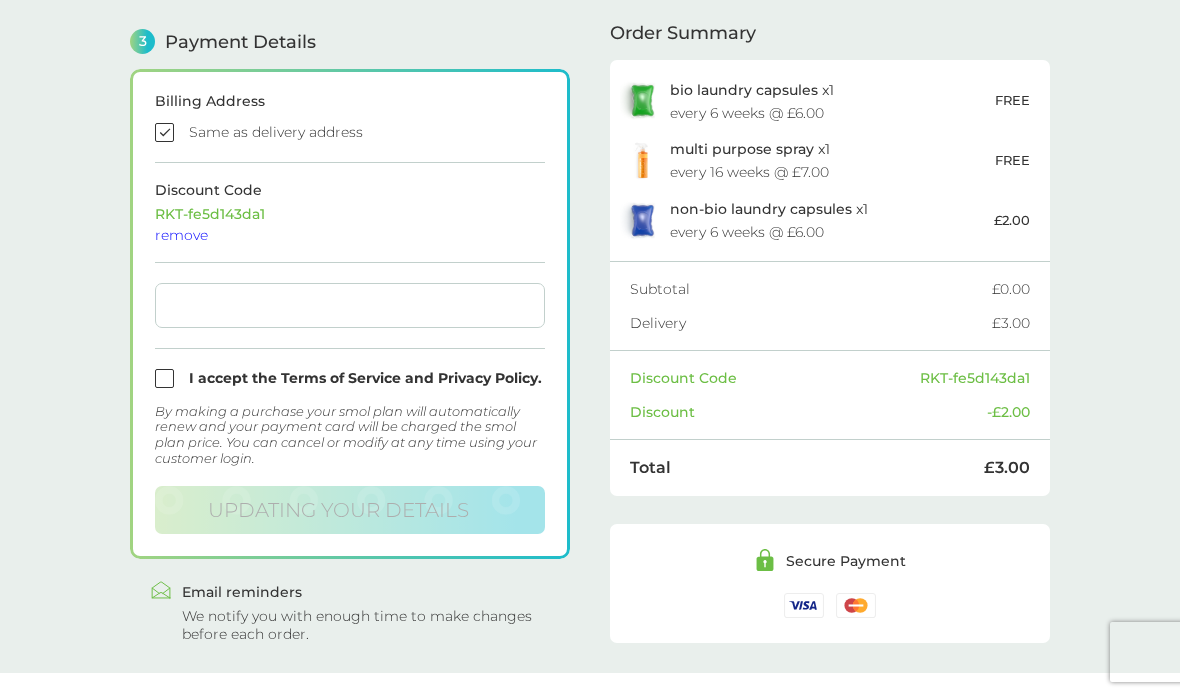 click at bounding box center [350, 378] 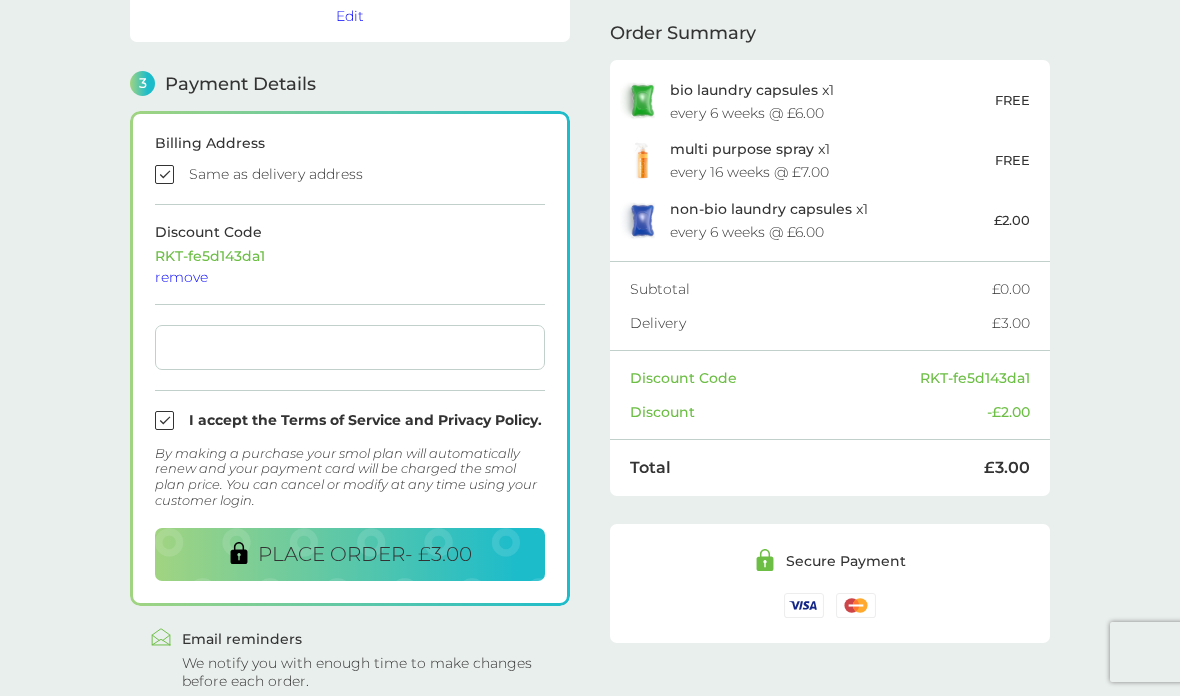 scroll, scrollTop: 591, scrollLeft: 0, axis: vertical 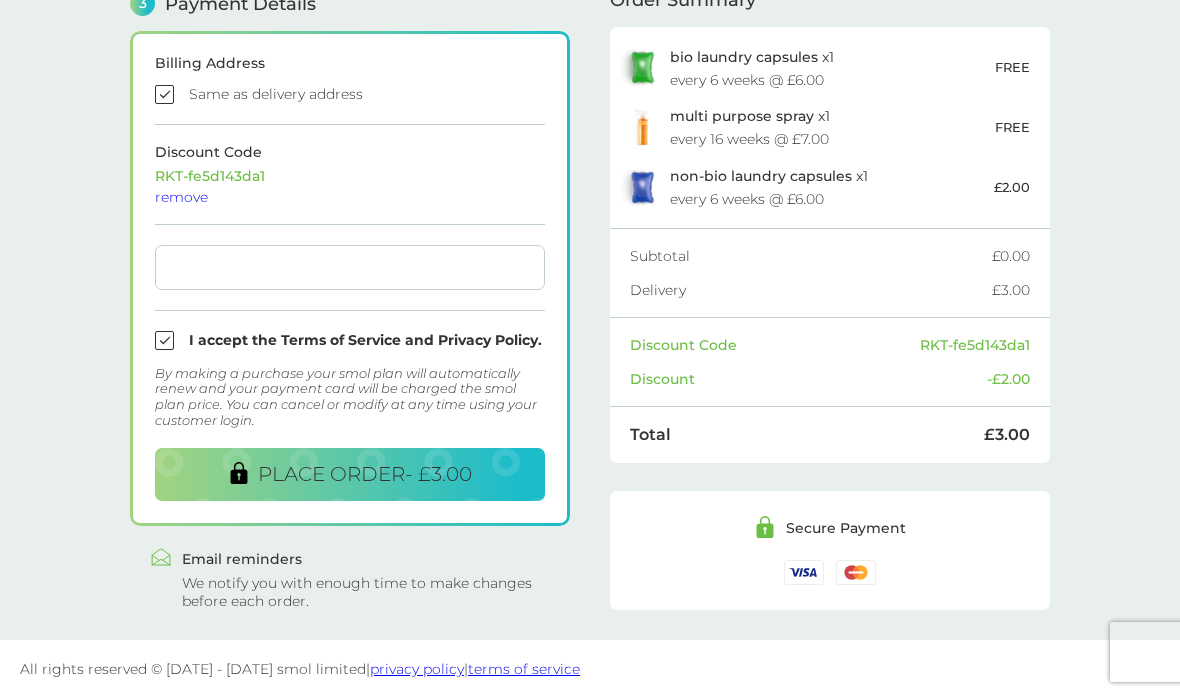 click on "PLACE ORDER  -   £3.00" at bounding box center (365, 474) 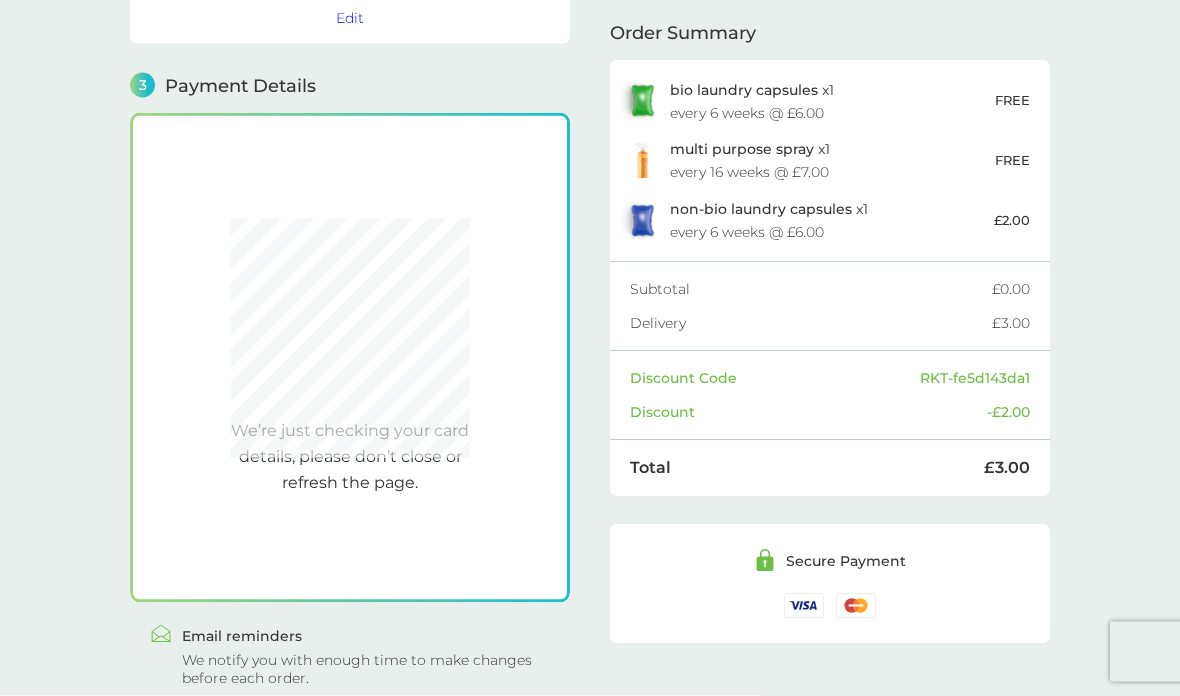 scroll, scrollTop: 513, scrollLeft: 0, axis: vertical 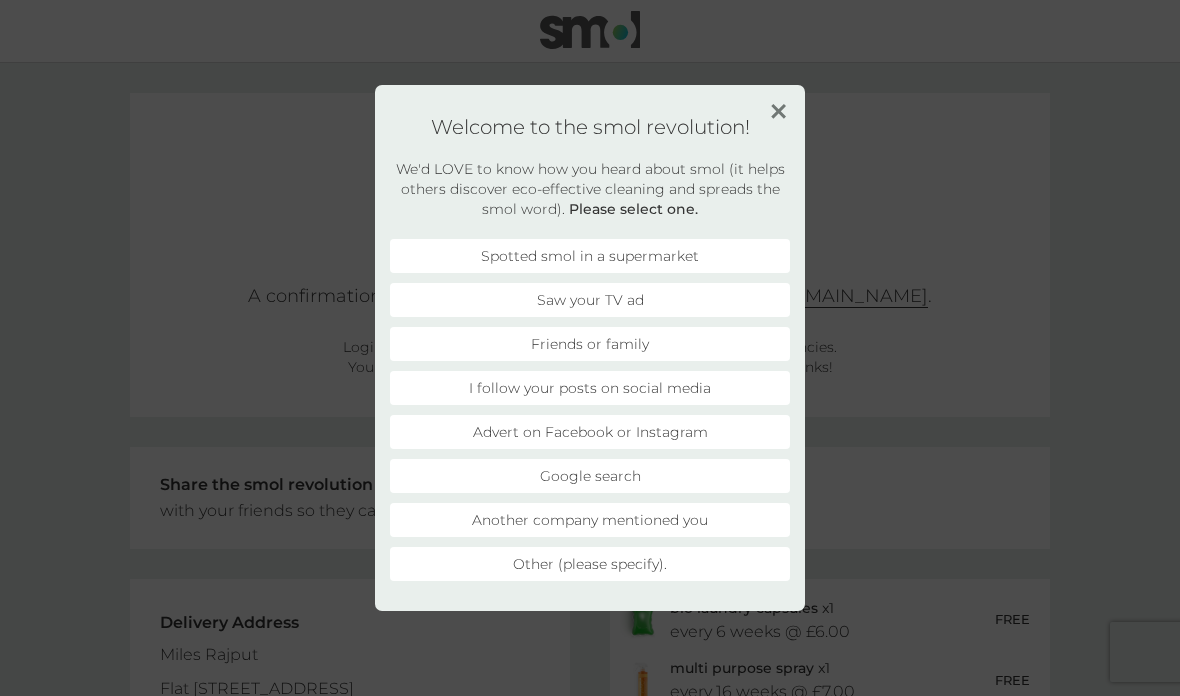 click on "I follow your posts on social media" at bounding box center (590, 388) 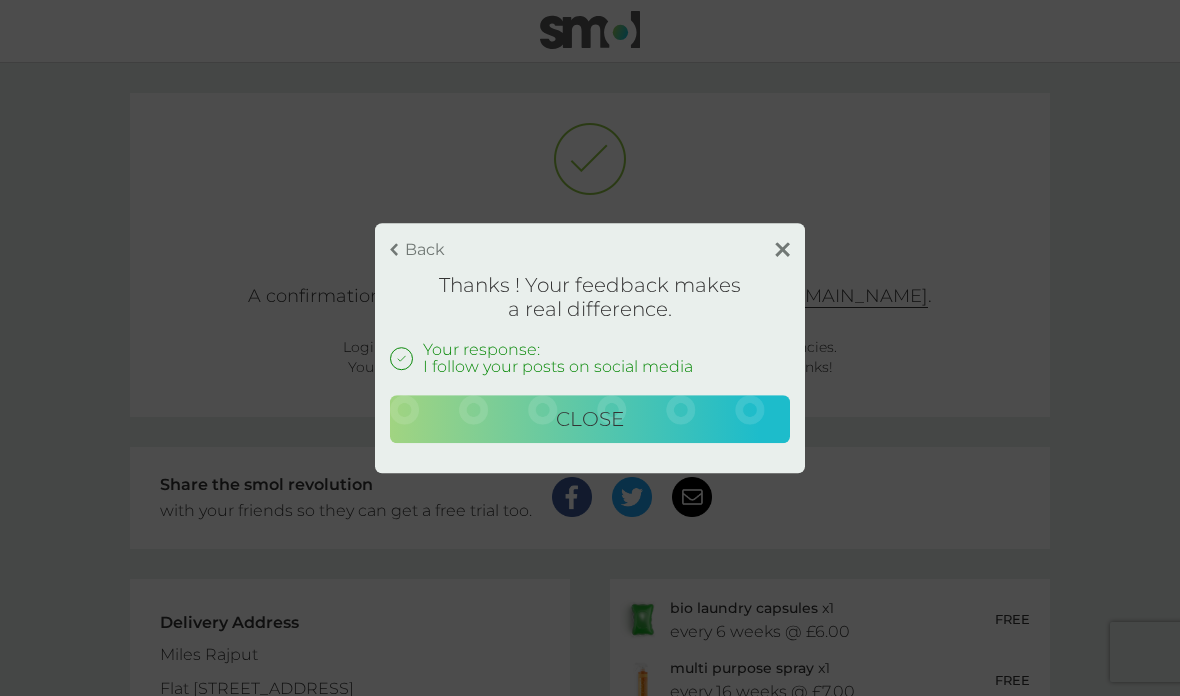 click on "Close" at bounding box center (590, 419) 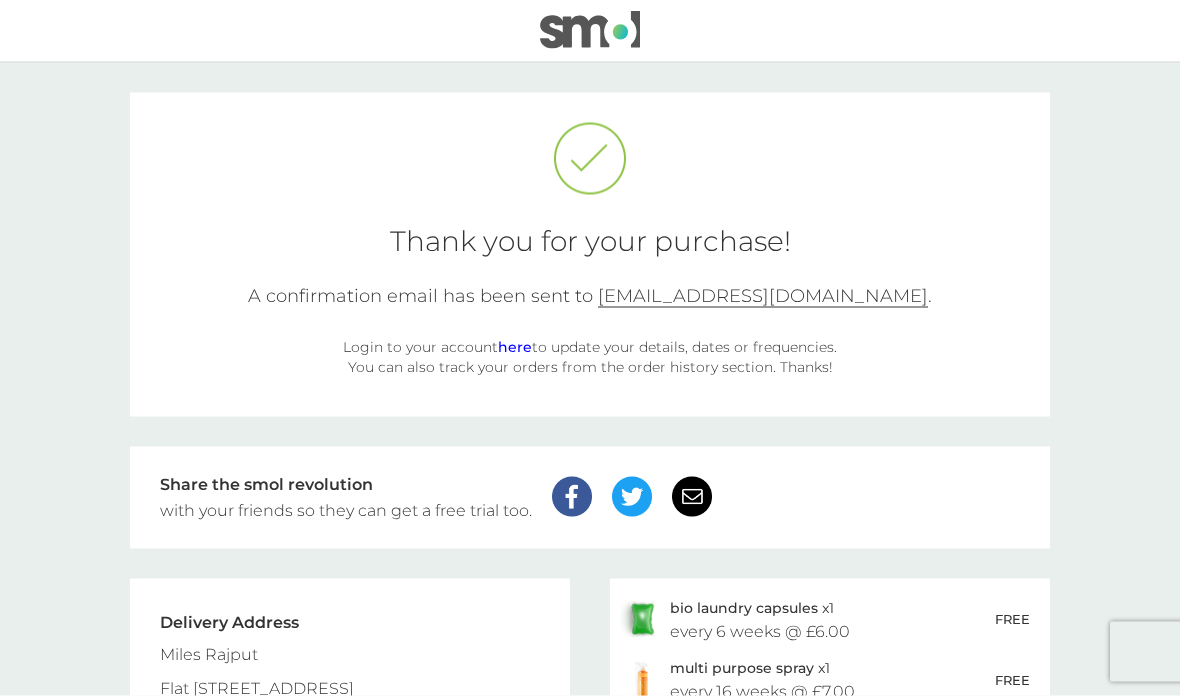 scroll, scrollTop: 0, scrollLeft: 0, axis: both 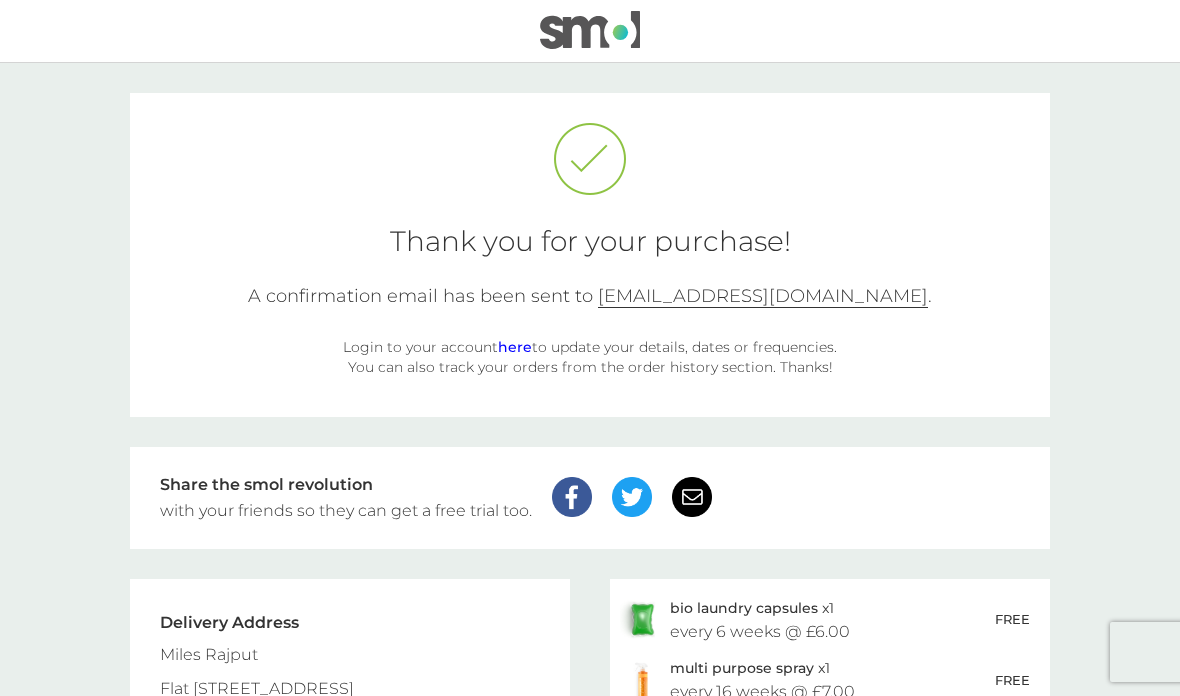 click on "here" at bounding box center [515, 347] 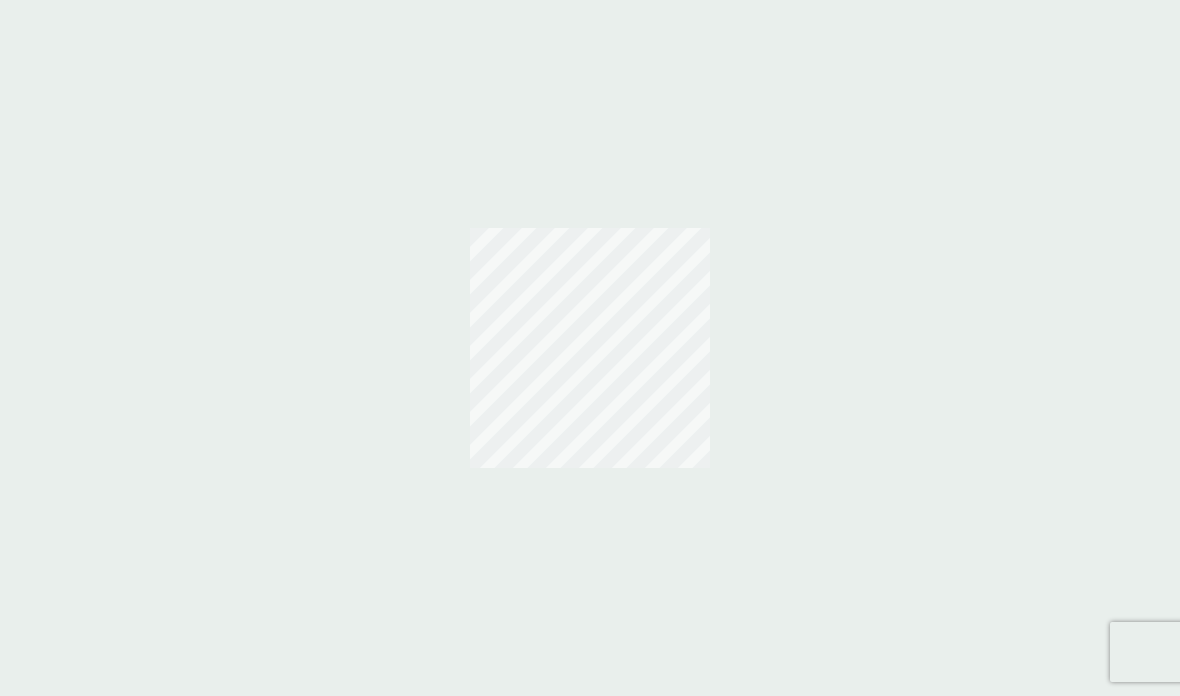 scroll, scrollTop: 0, scrollLeft: 0, axis: both 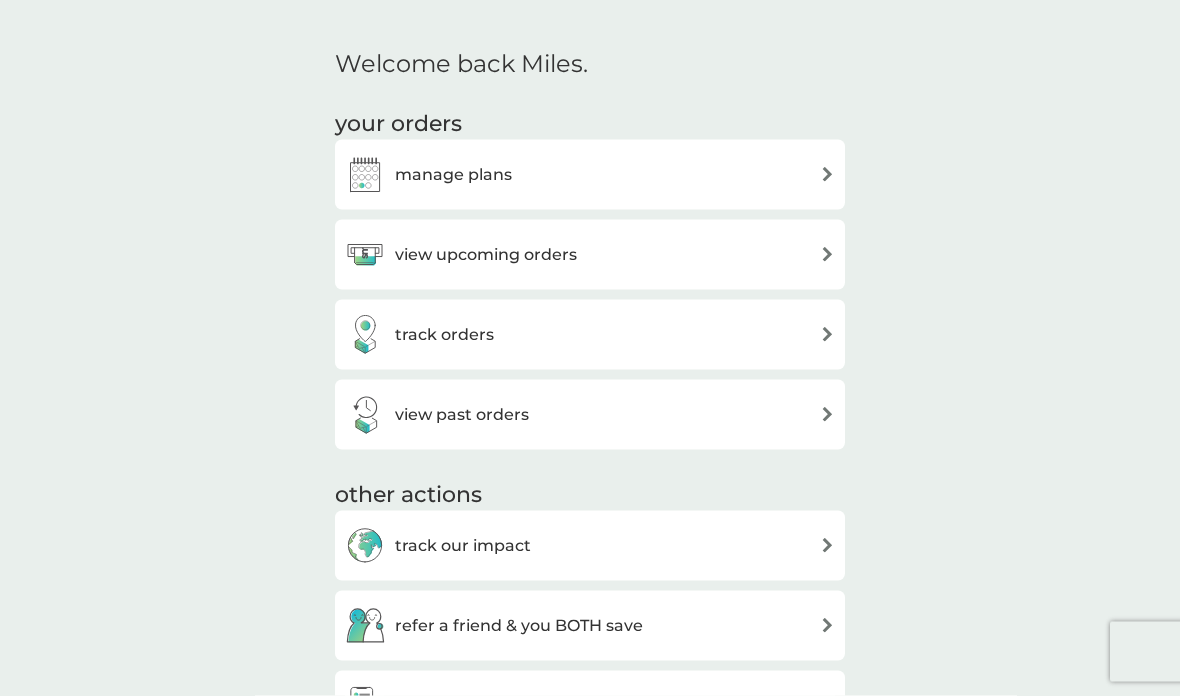 click on "view upcoming orders" at bounding box center [590, 255] 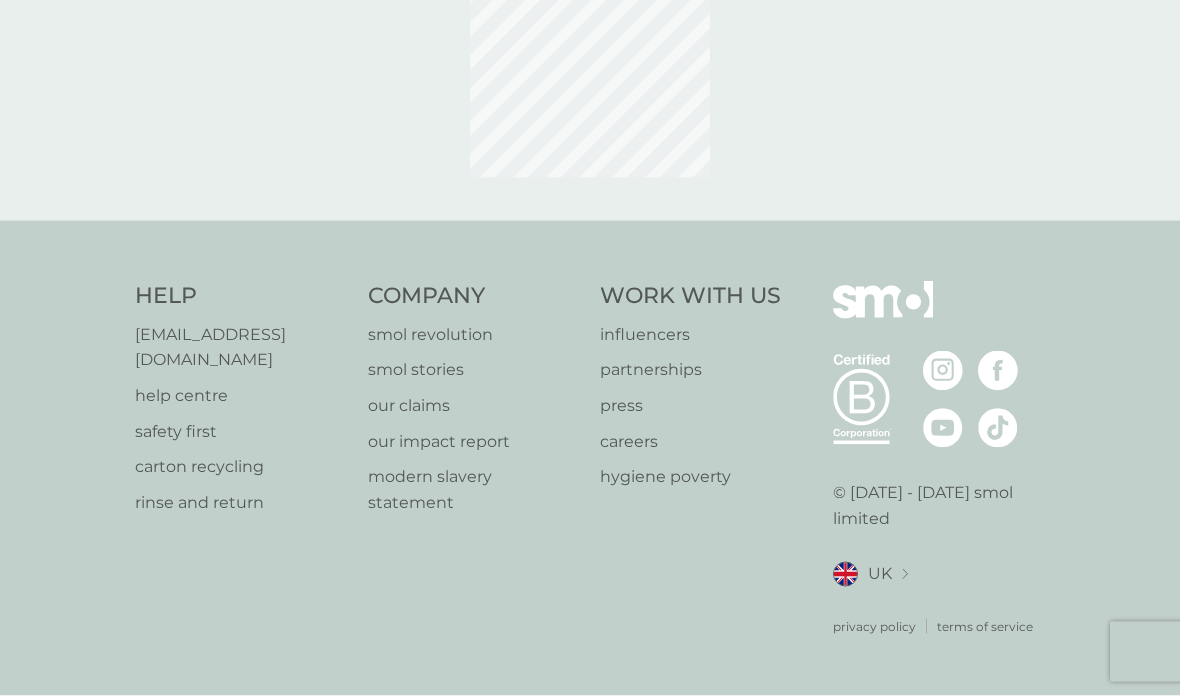 scroll, scrollTop: 0, scrollLeft: 0, axis: both 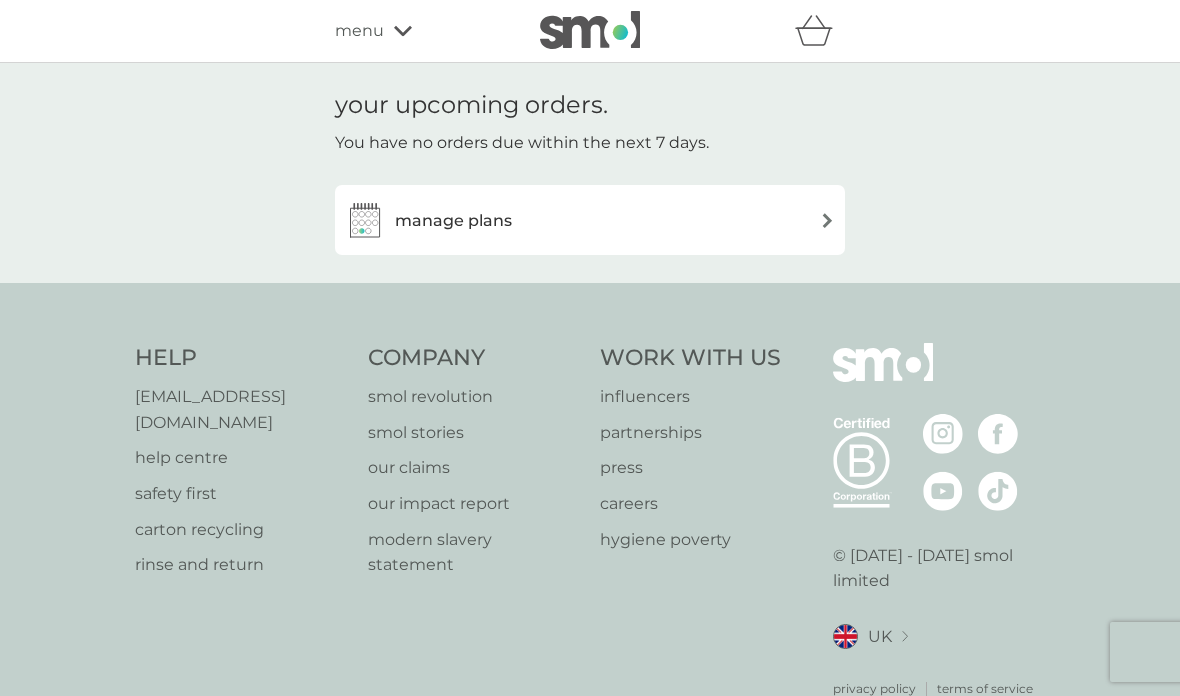 click on "manage plans" at bounding box center (590, 220) 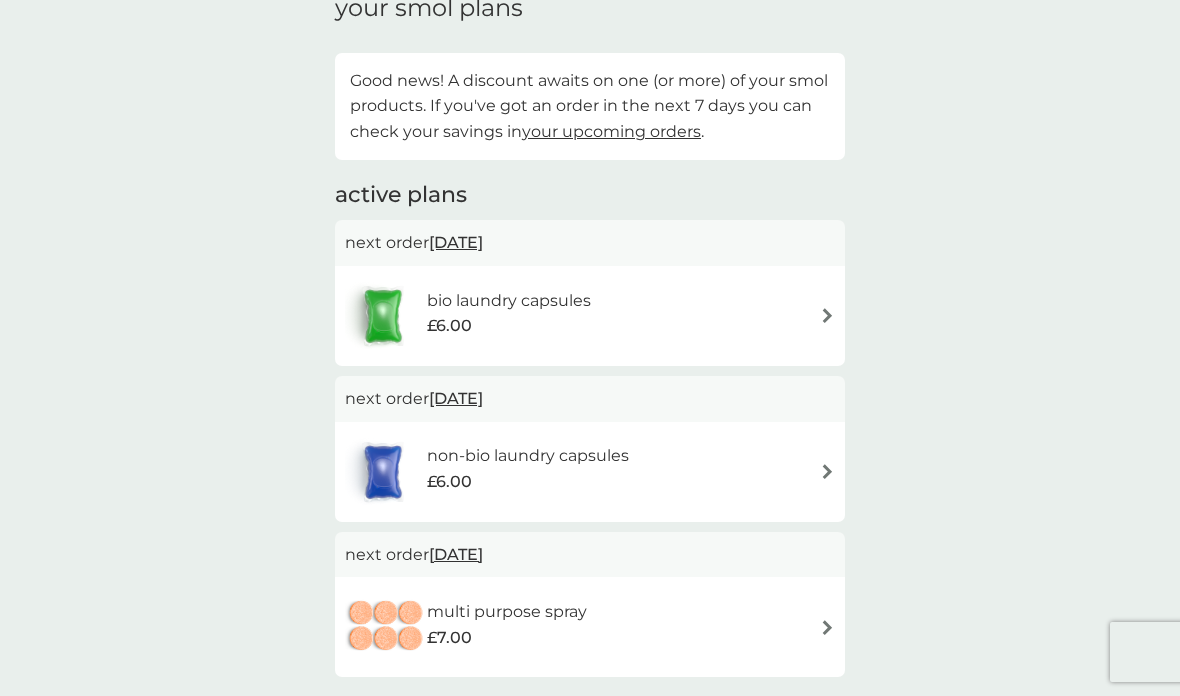 scroll, scrollTop: 124, scrollLeft: 0, axis: vertical 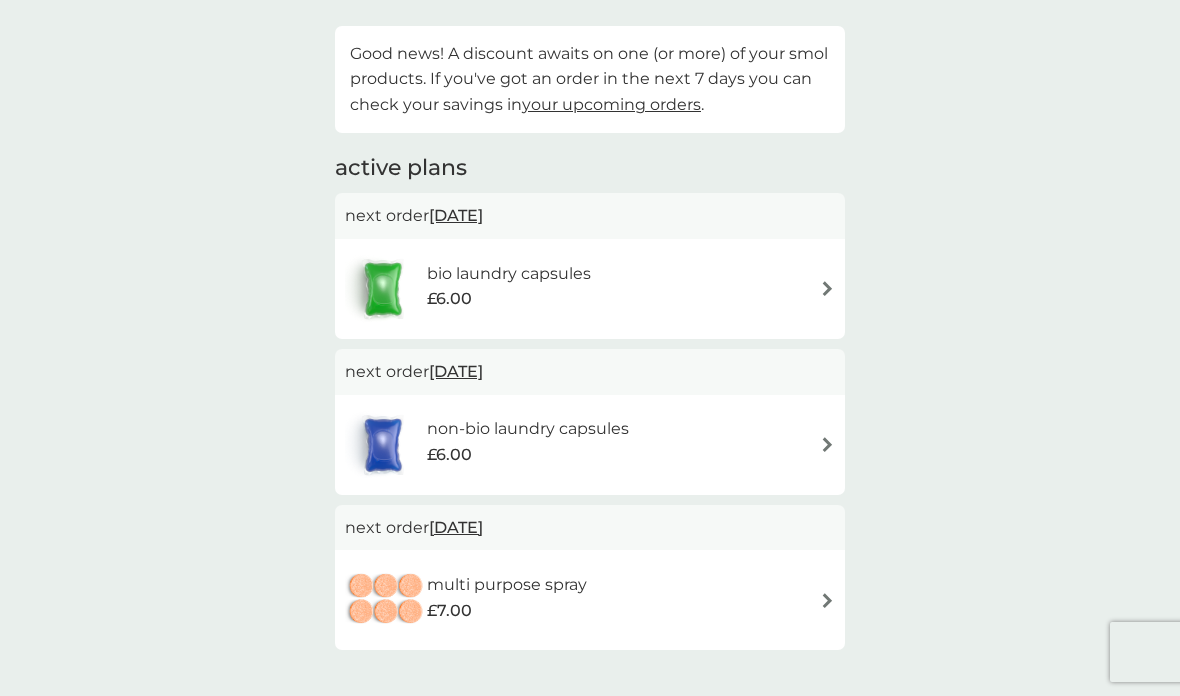 click on "bio laundry capsules £6.00" at bounding box center (590, 289) 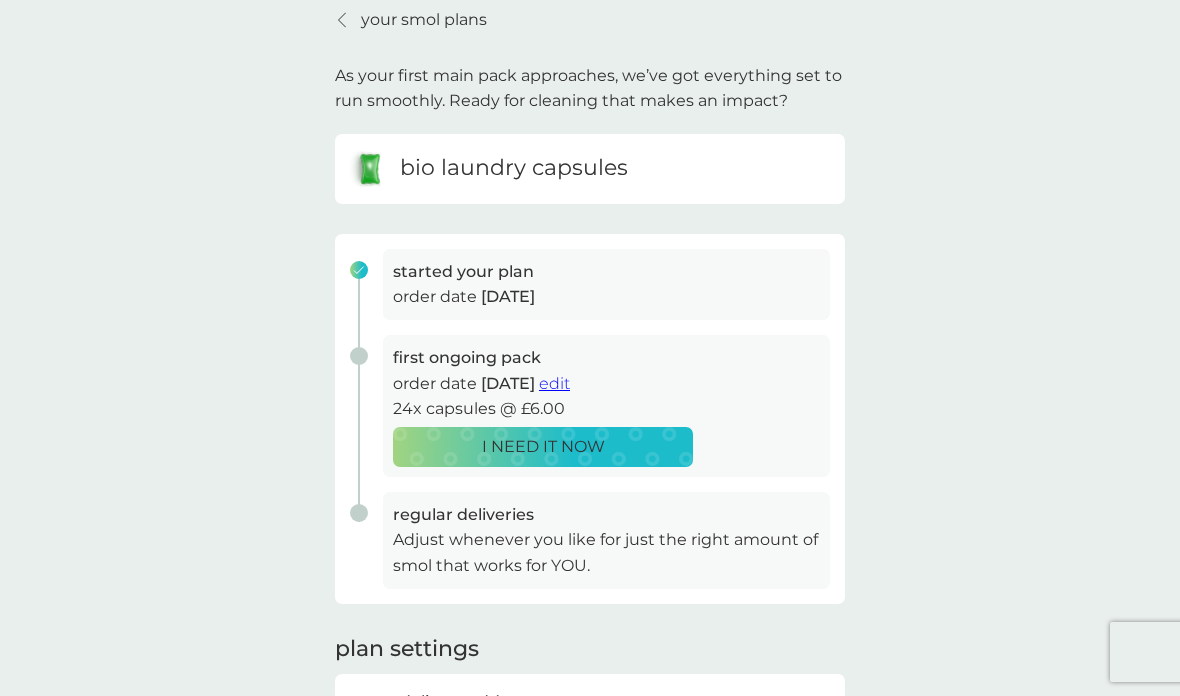 scroll, scrollTop: 82, scrollLeft: 0, axis: vertical 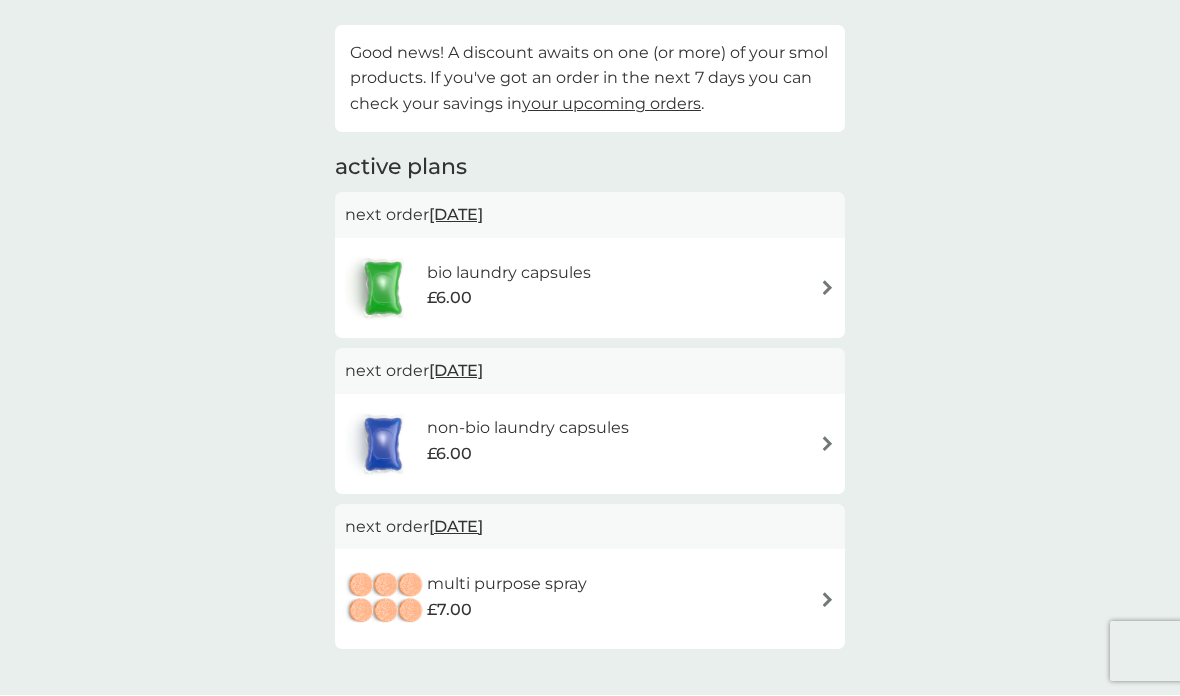 click at bounding box center (827, 444) 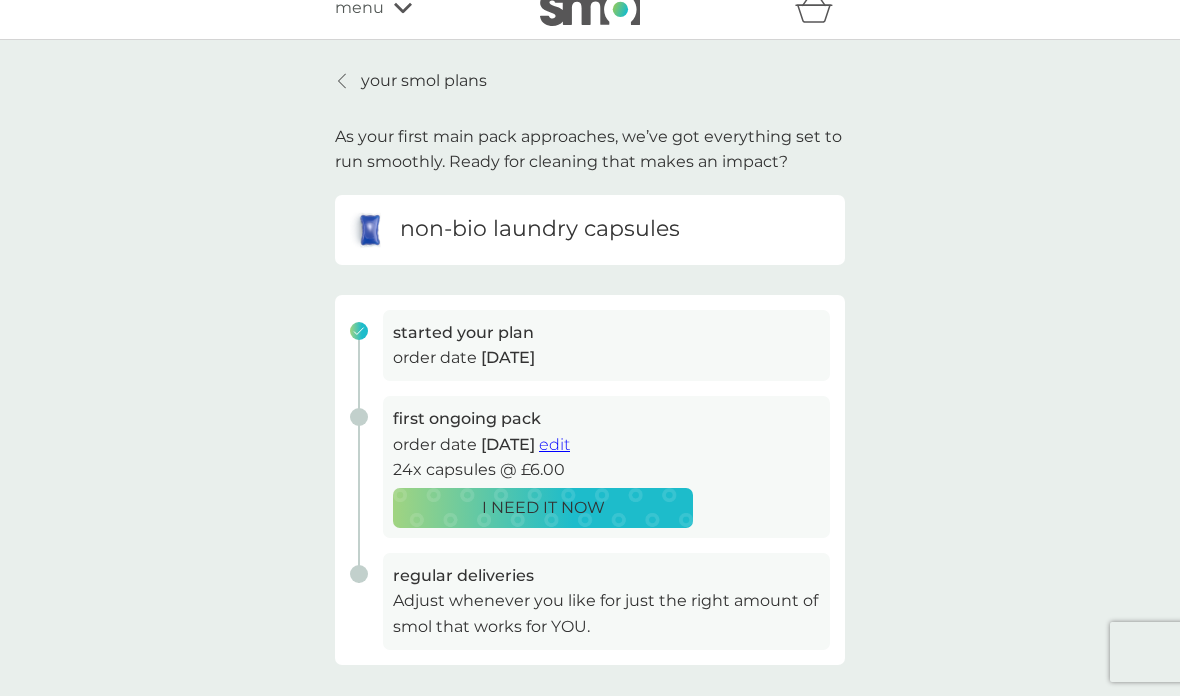 scroll, scrollTop: 29, scrollLeft: 0, axis: vertical 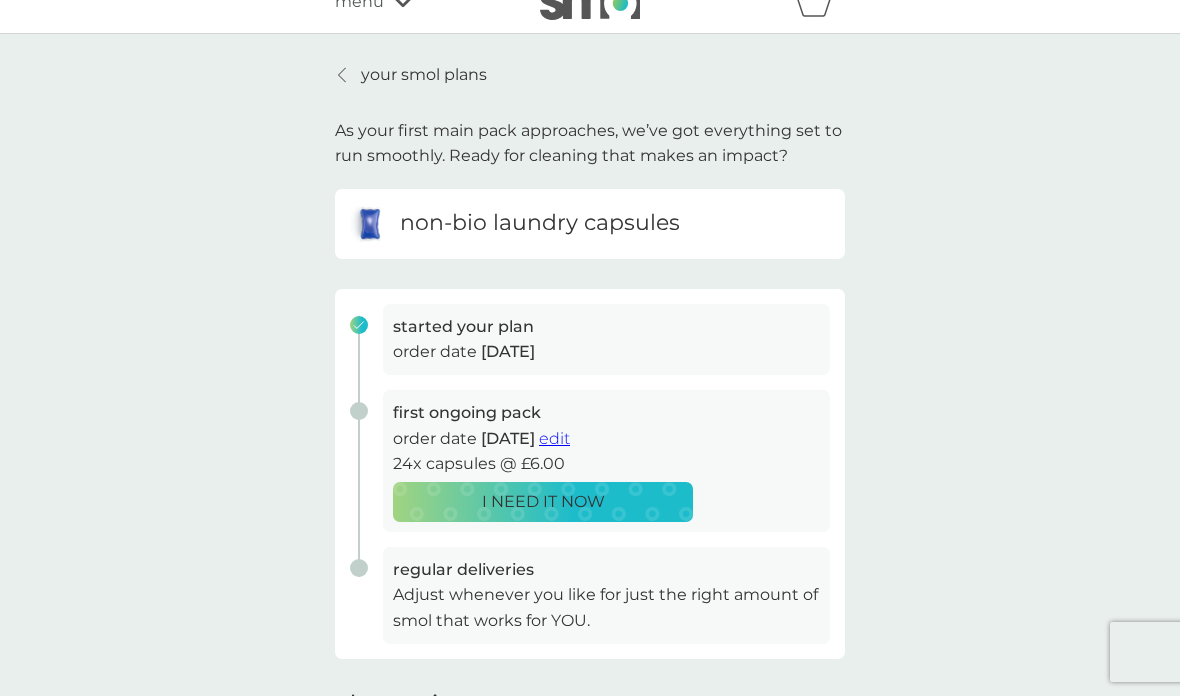 click on "edit" at bounding box center (554, 438) 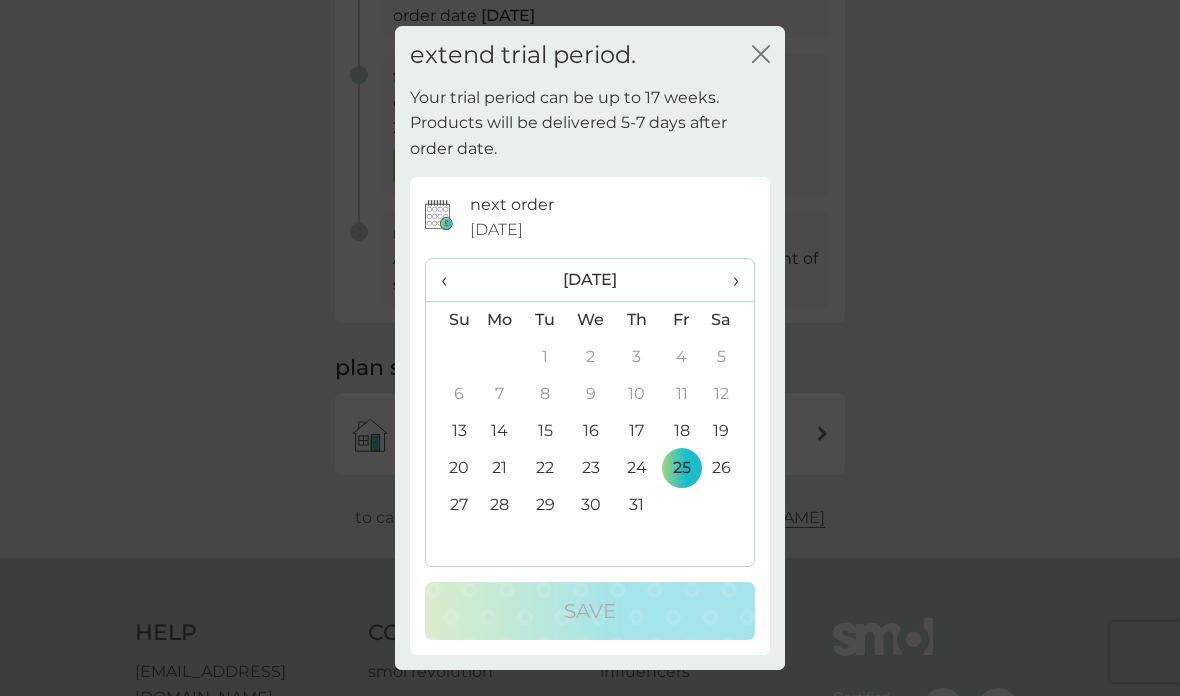 scroll, scrollTop: 350, scrollLeft: 0, axis: vertical 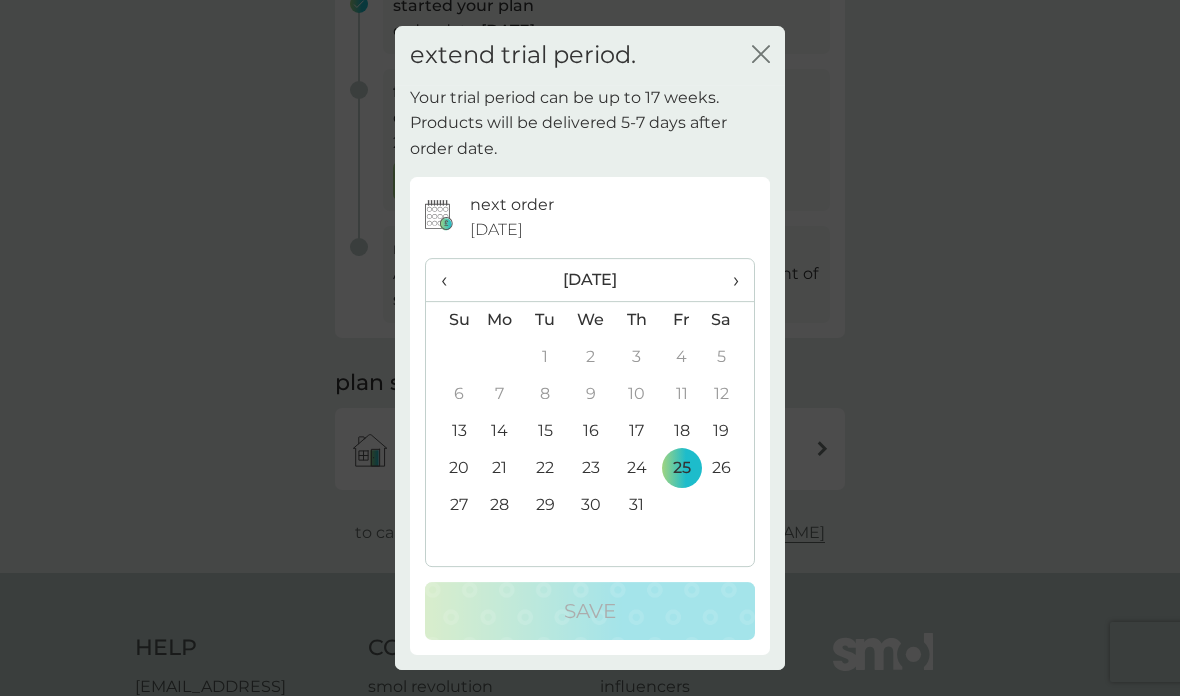 click on "close" 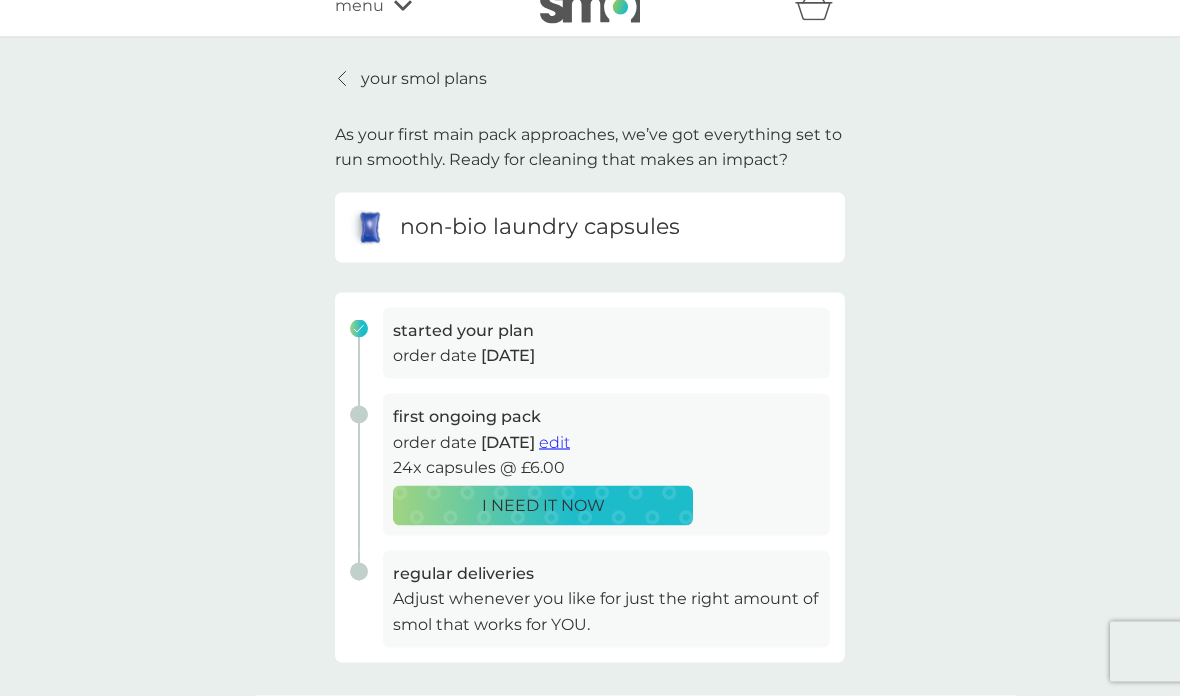 scroll, scrollTop: 0, scrollLeft: 0, axis: both 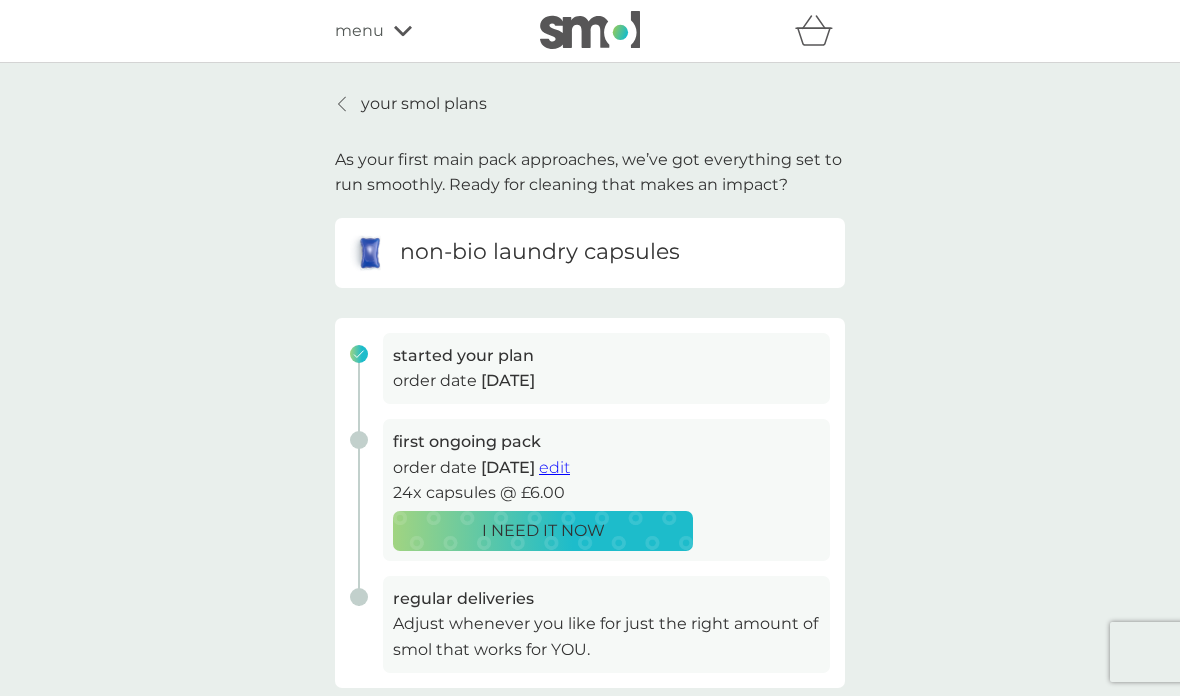 click on "your smol plans" at bounding box center [424, 104] 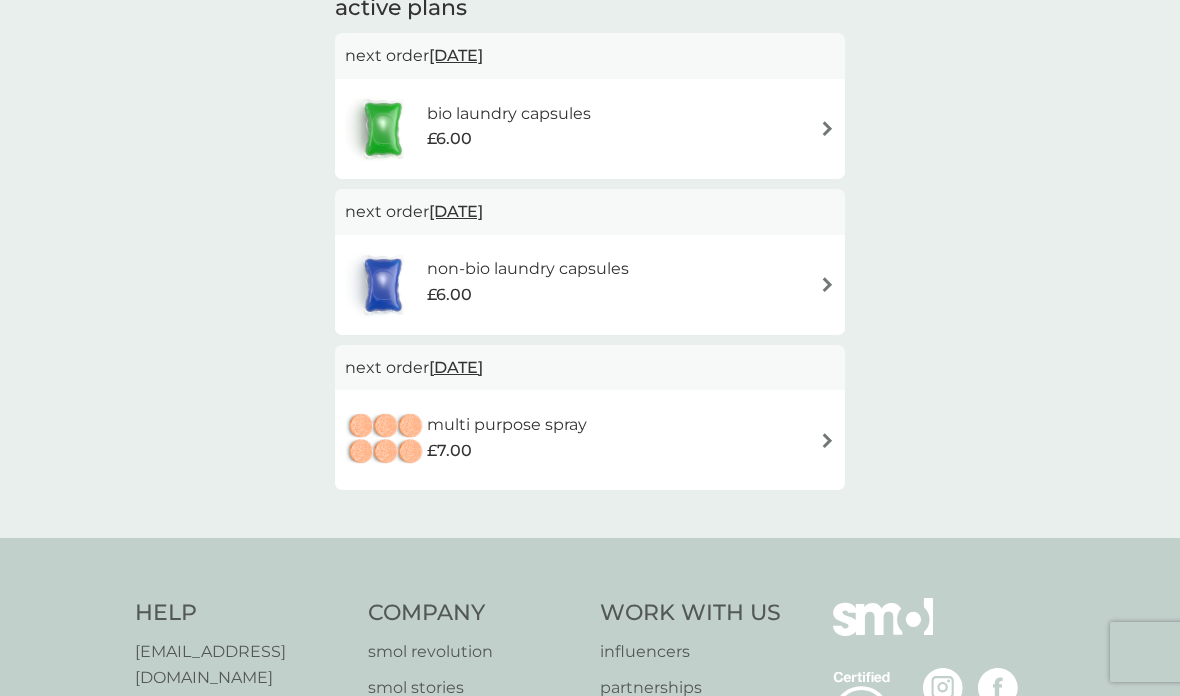 scroll, scrollTop: 315, scrollLeft: 0, axis: vertical 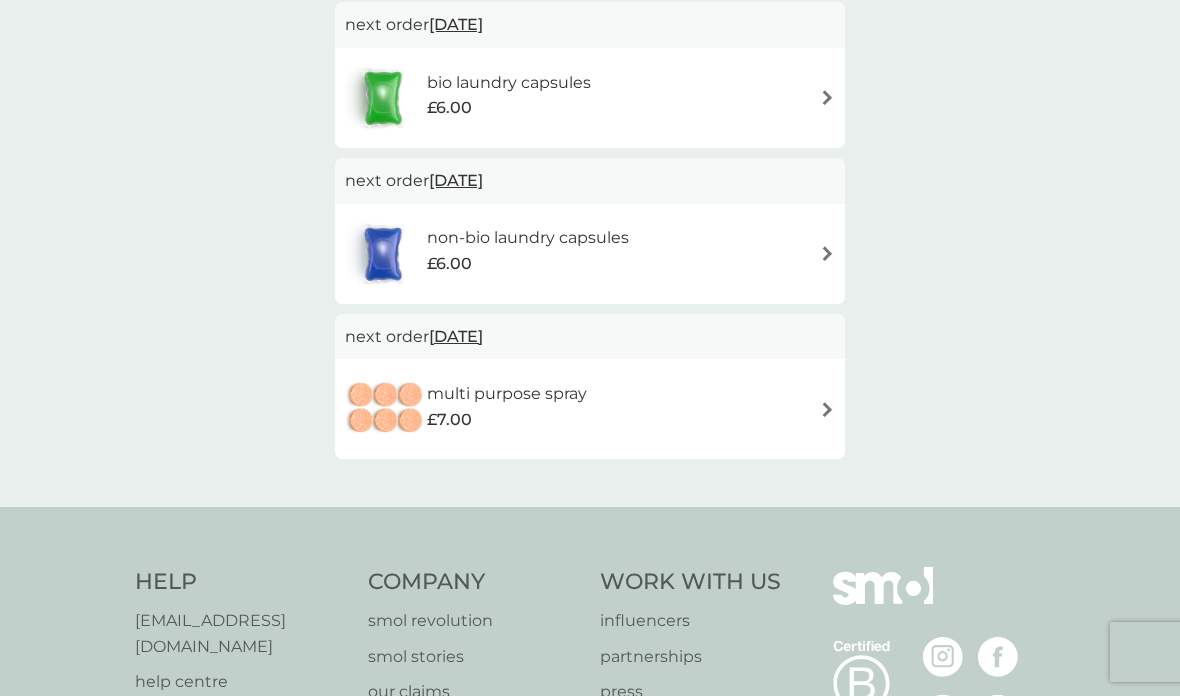 click on "multi purpose spray £7.00" at bounding box center (590, 409) 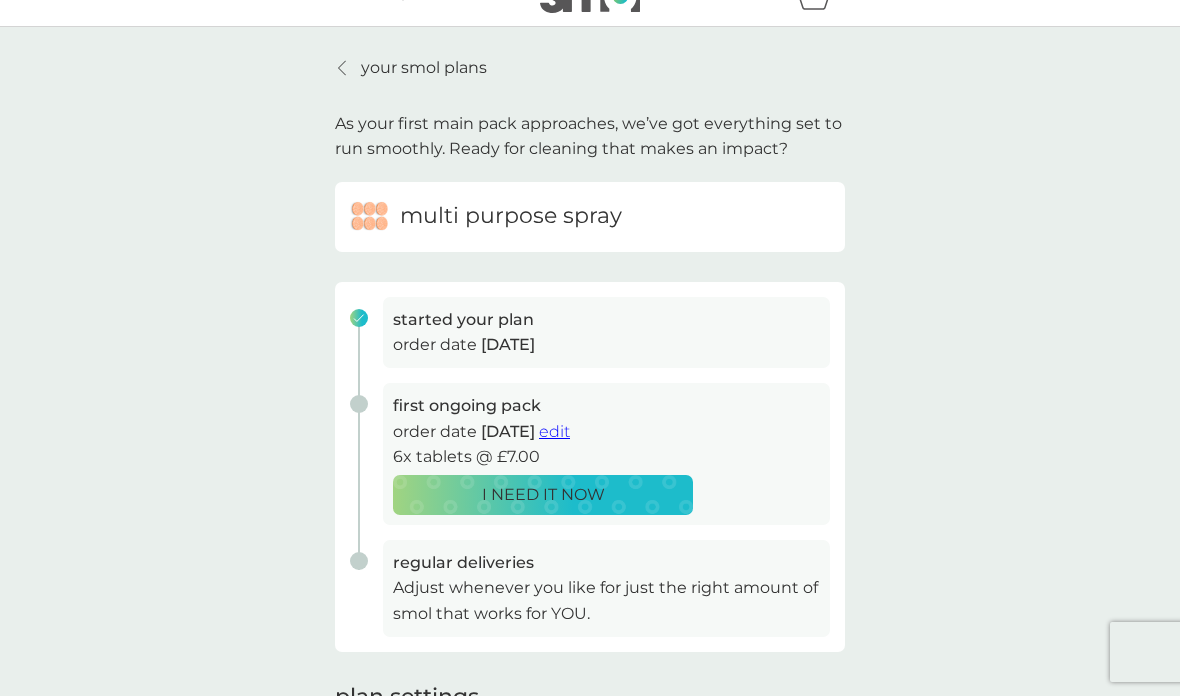 scroll, scrollTop: 38, scrollLeft: 0, axis: vertical 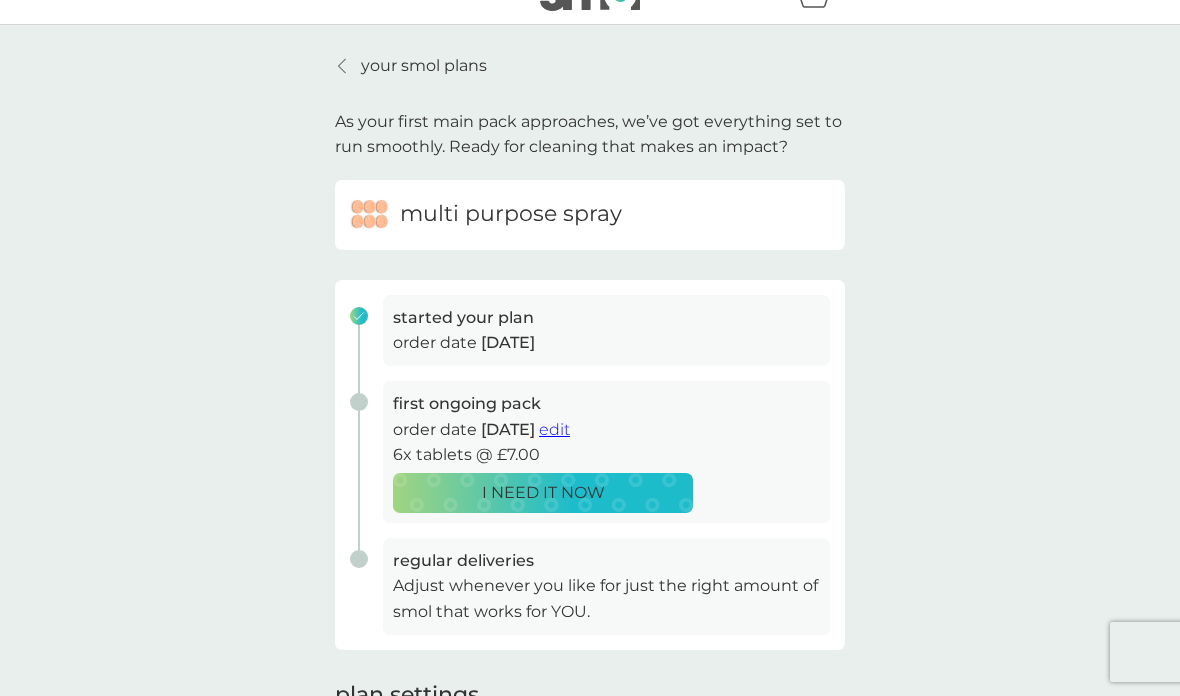 click on "edit" at bounding box center (554, 429) 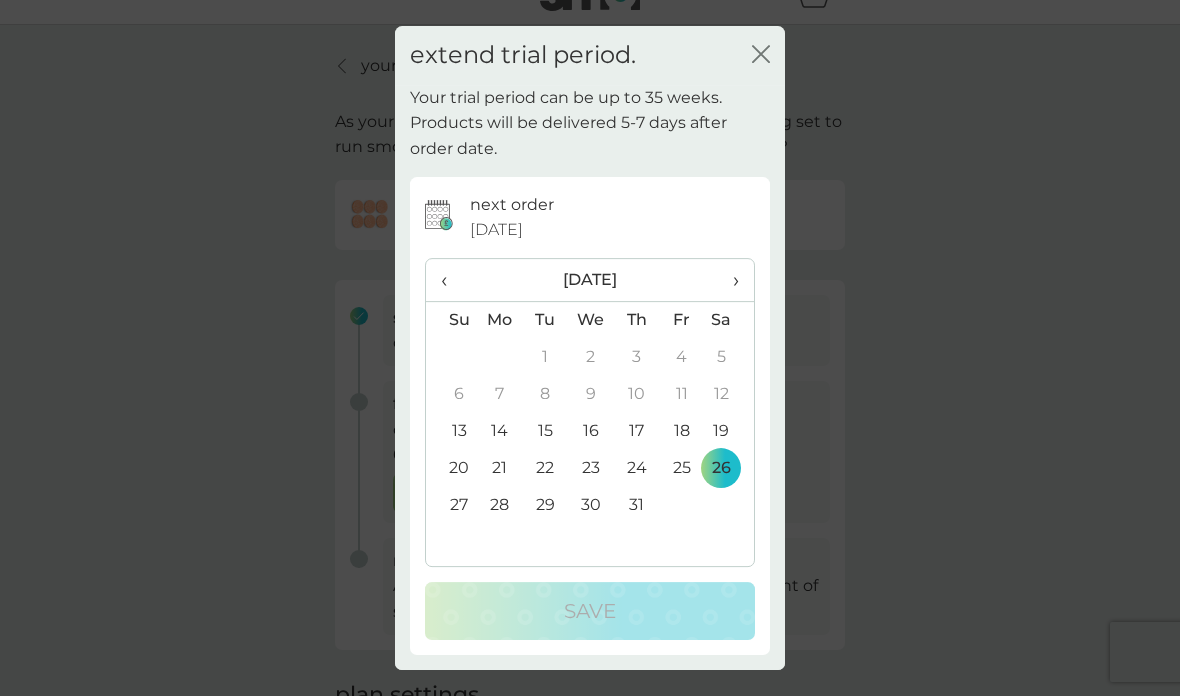 click on "›" at bounding box center [729, 280] 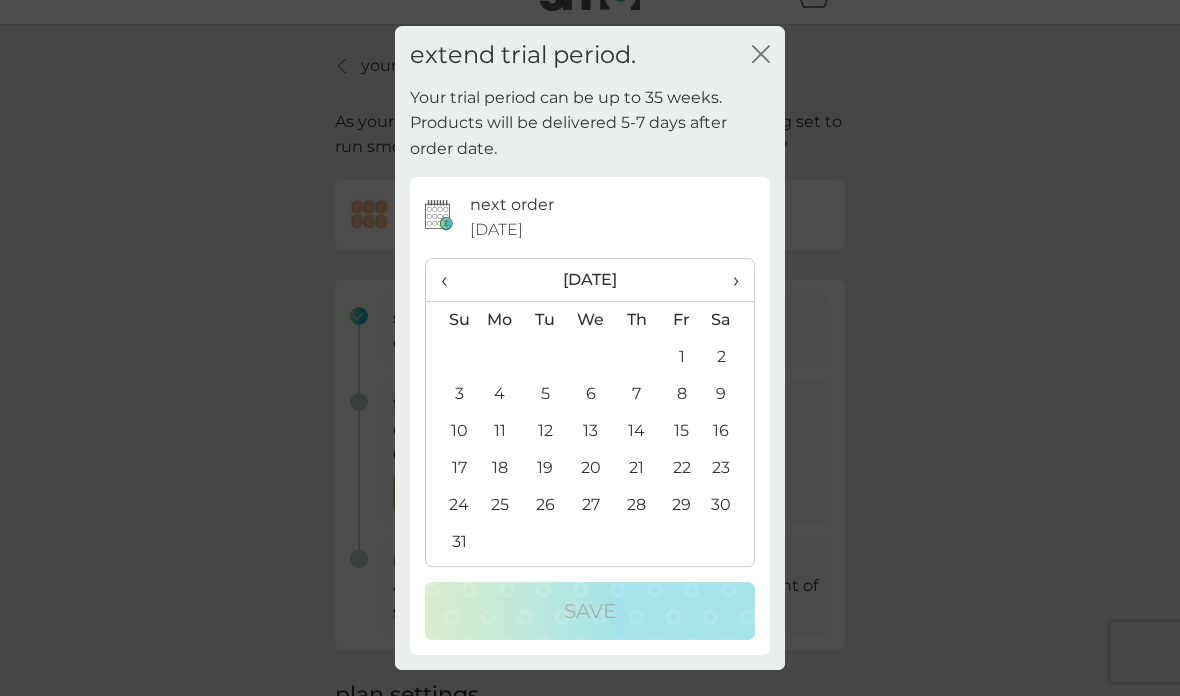 click on "›" at bounding box center (729, 280) 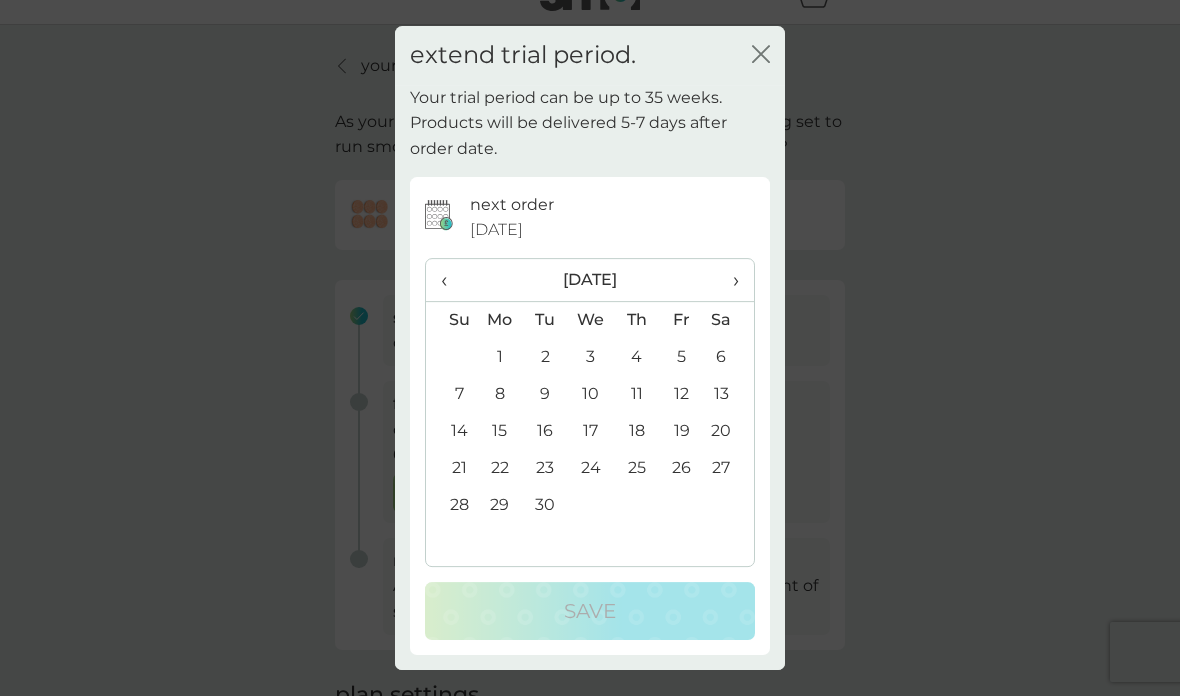click on "‹" at bounding box center (451, 280) 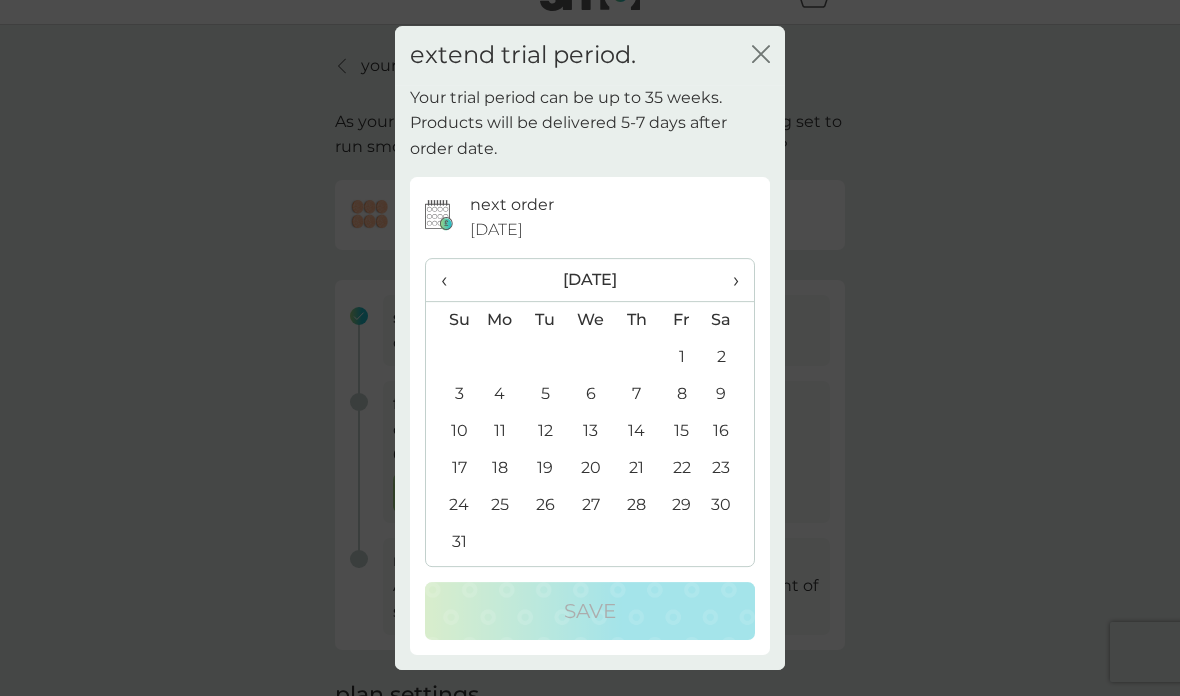 click on "extend trial period. close Your trial period can be up to 35 weeks. Products will be delivered 5-7 days after order date. next order [DATE] ‹ [DATE] › Su Mo Tu We Th Fr Sa 27 28 29 30 31 1 2 3 4 5 6 7 8 9 10 11 12 13 14 15 16 17 18 19 20 21 22 23 24 25 26 27 28 29 30 31 1 2 3 4 5 6 Save" at bounding box center [590, 348] 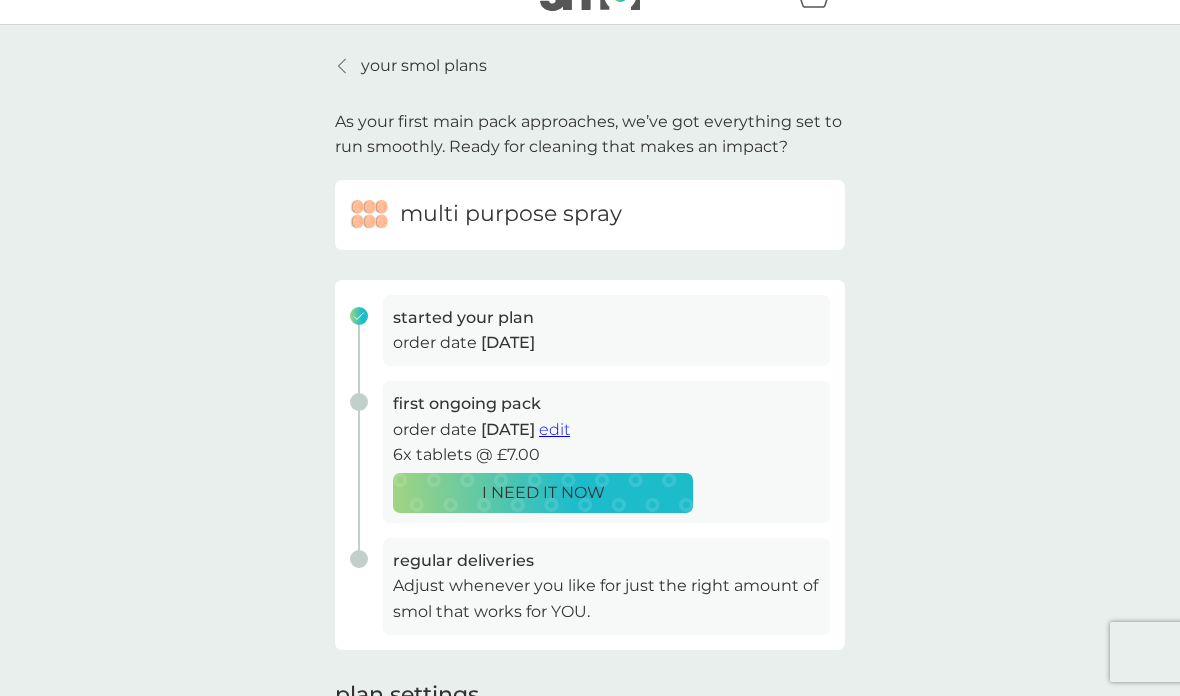 click on "edit" at bounding box center [554, 429] 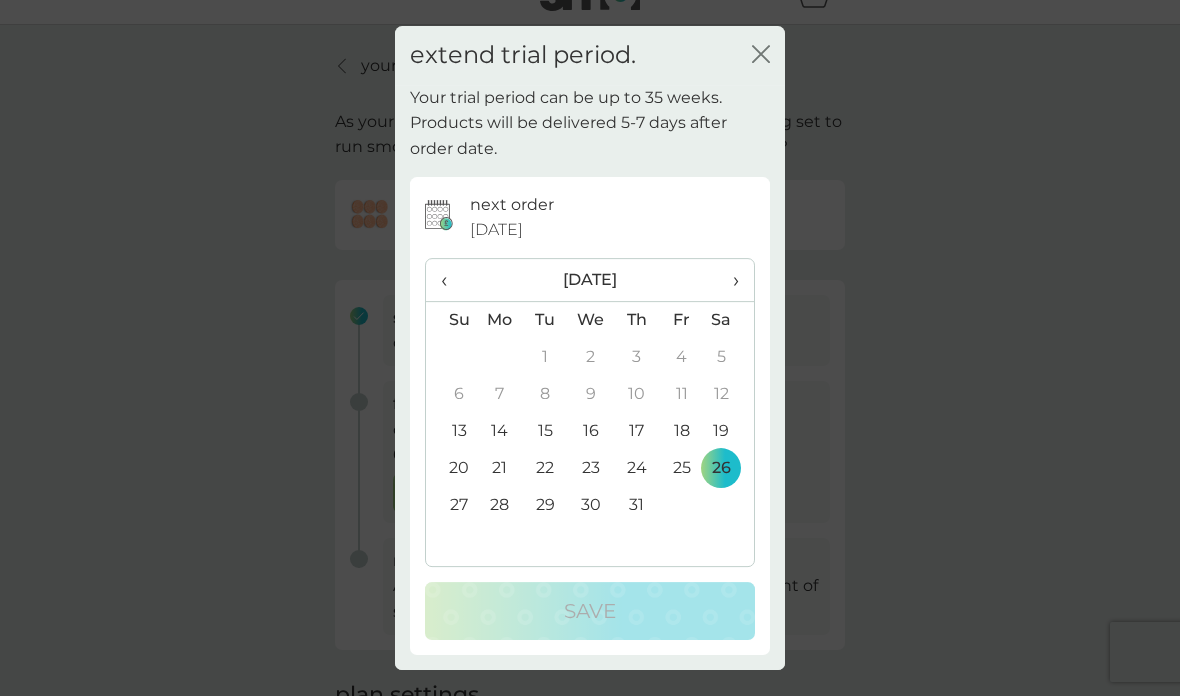 click on "›" at bounding box center [729, 280] 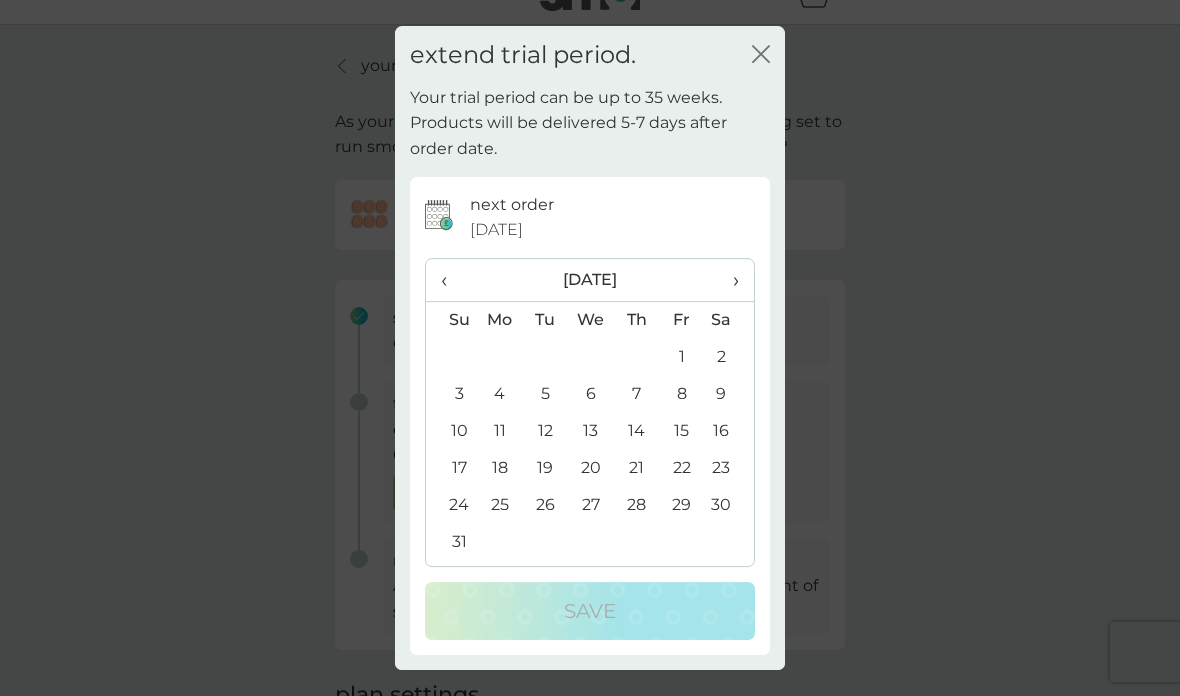 click on "›" at bounding box center (729, 280) 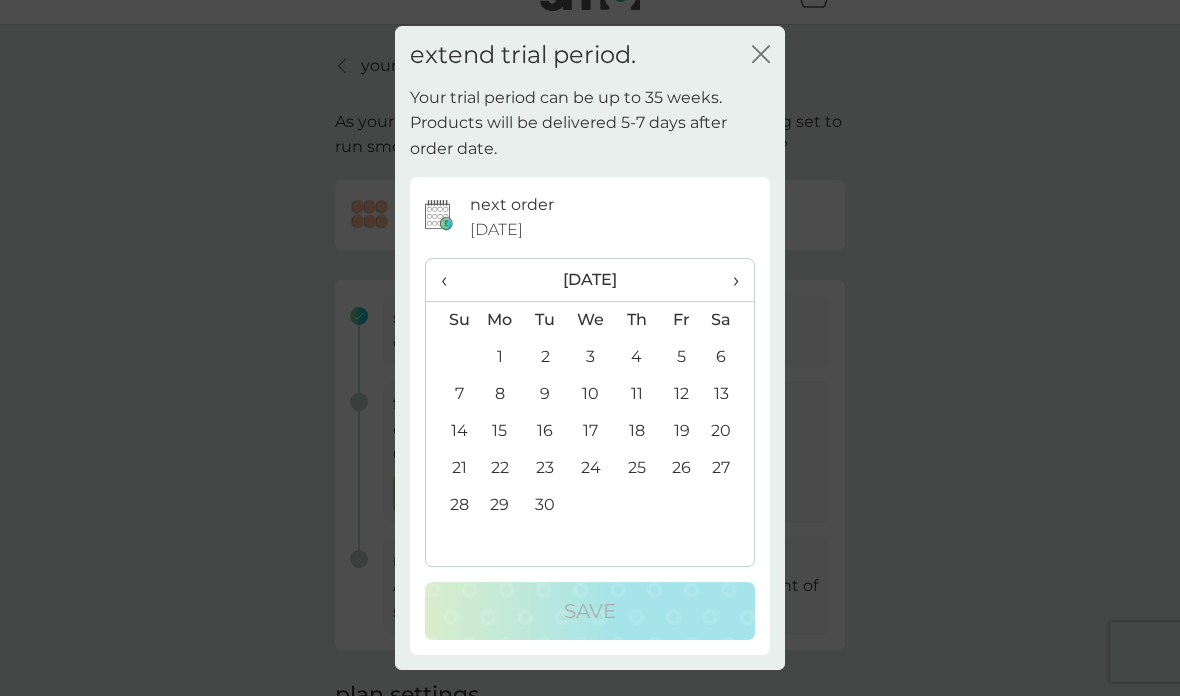 click on "30" at bounding box center (545, 505) 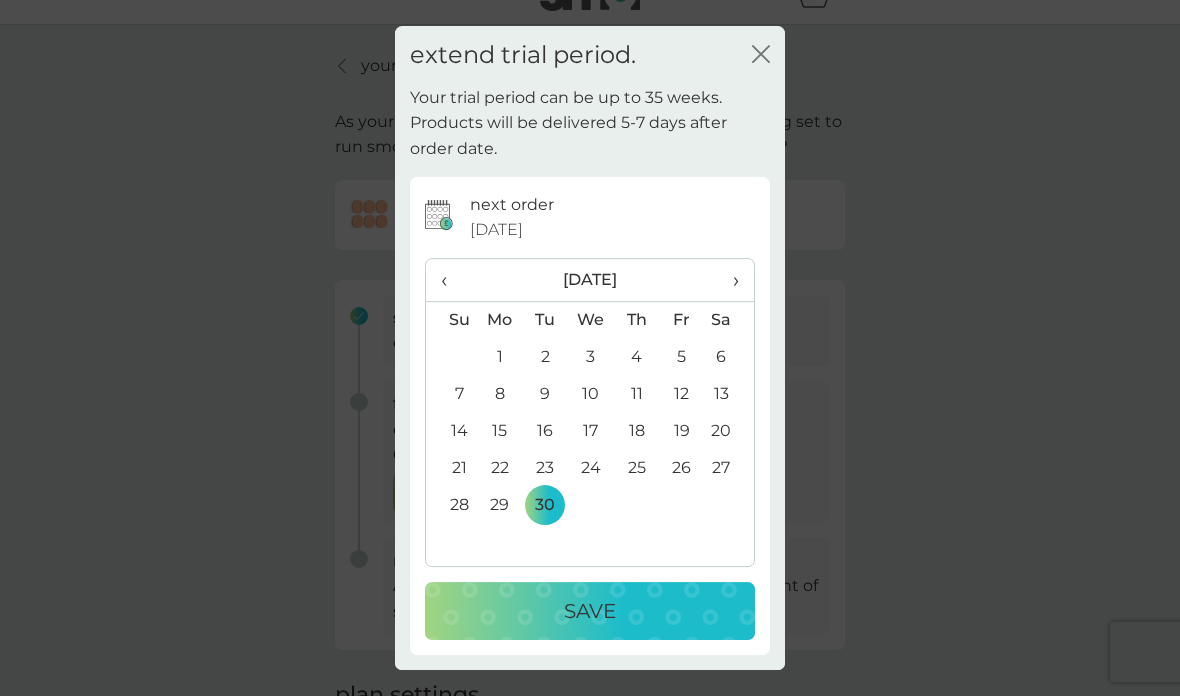 click on "Save" at bounding box center (590, 611) 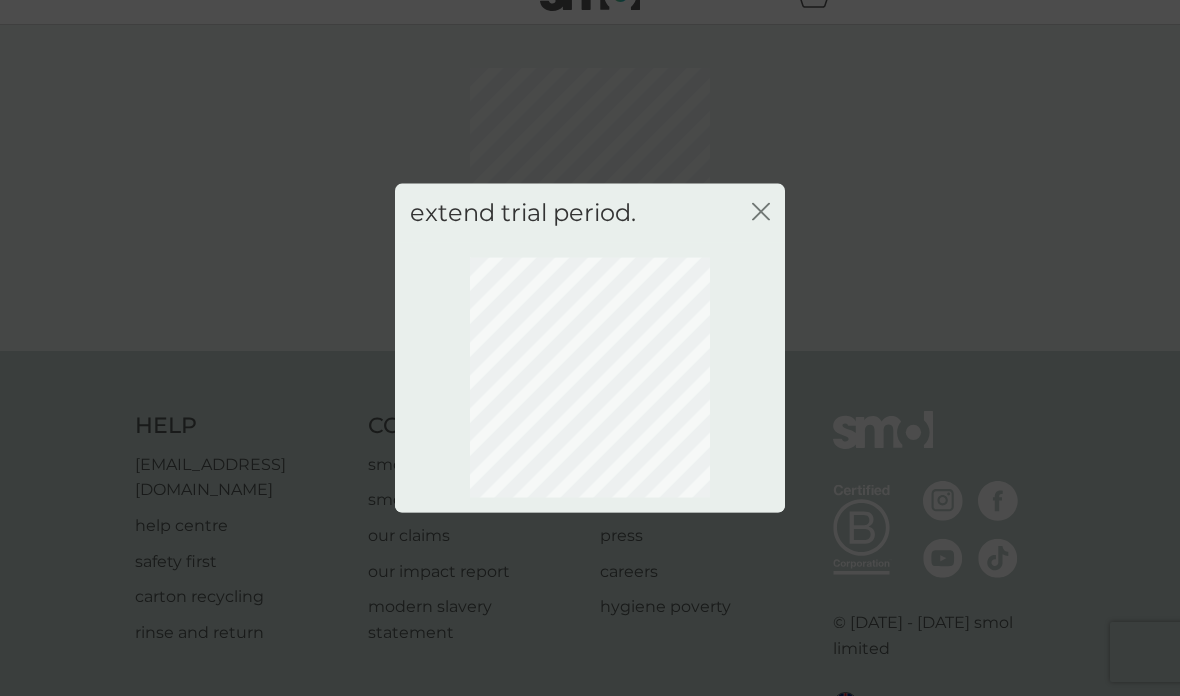 scroll, scrollTop: 118, scrollLeft: 0, axis: vertical 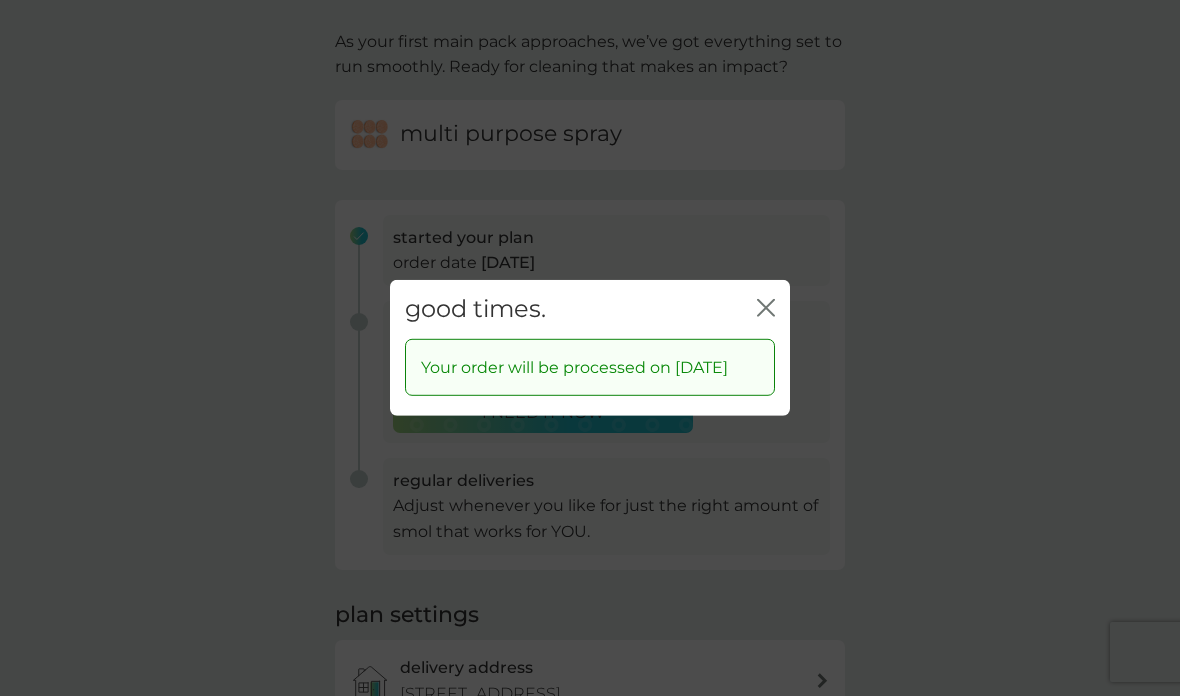 click on "good times. close Your order will be processed on [DATE]" at bounding box center (590, 348) 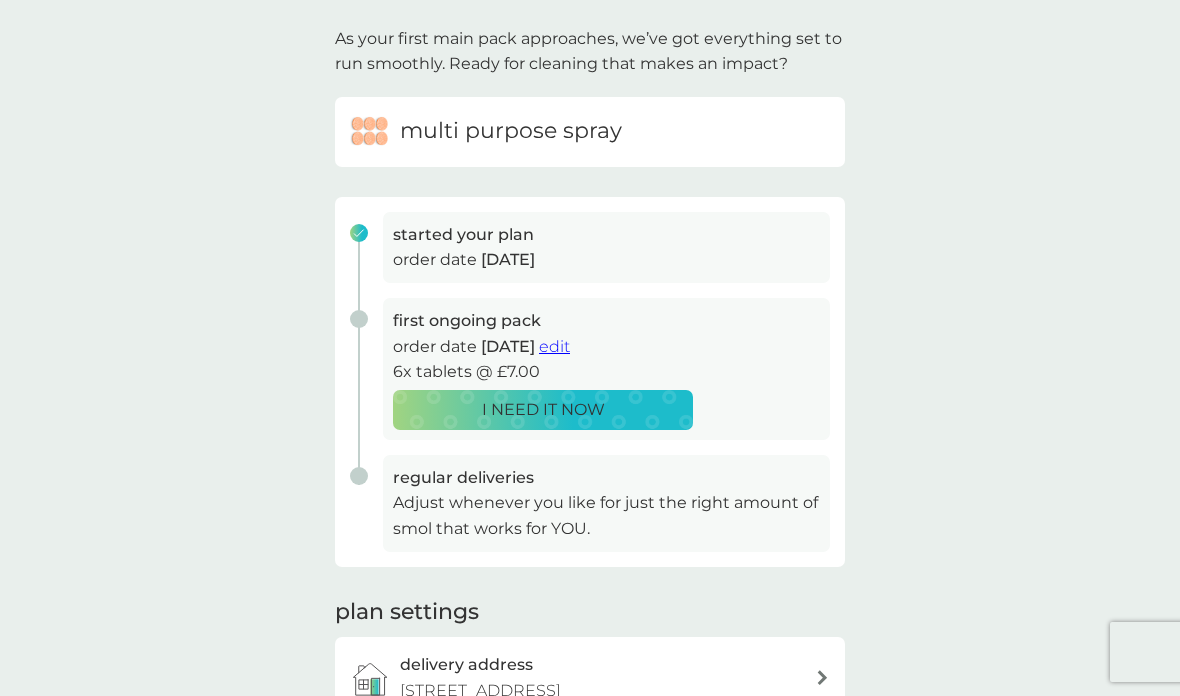 scroll, scrollTop: 0, scrollLeft: 0, axis: both 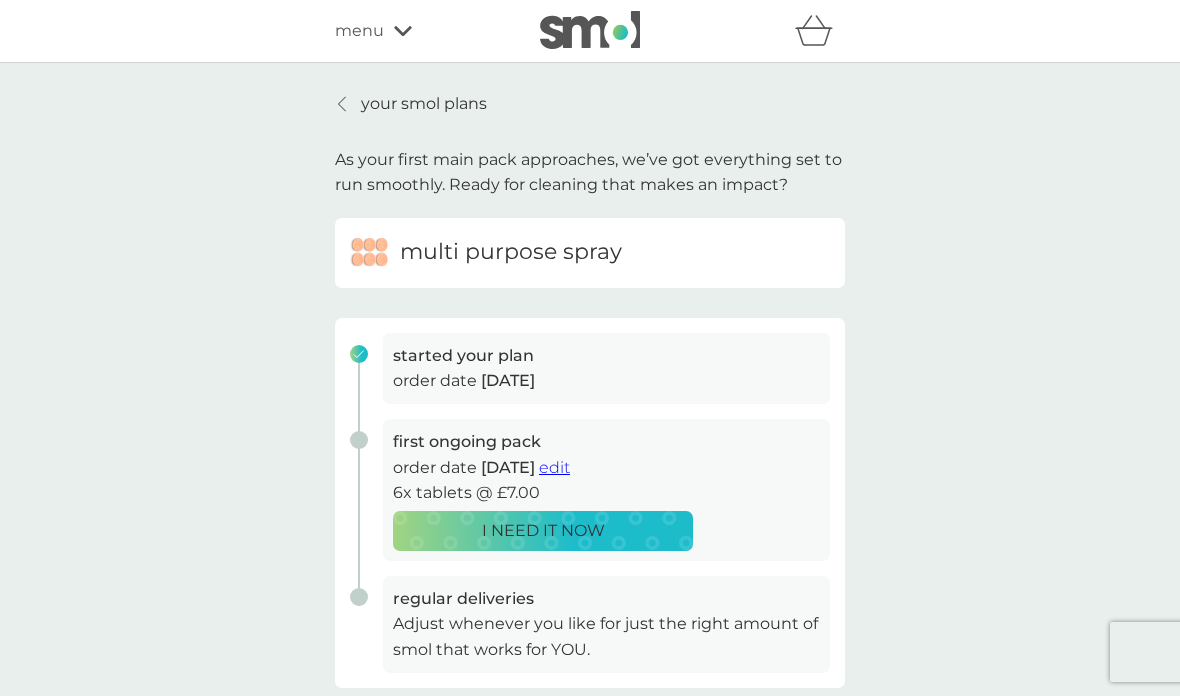 click on "your smol plans" at bounding box center [424, 104] 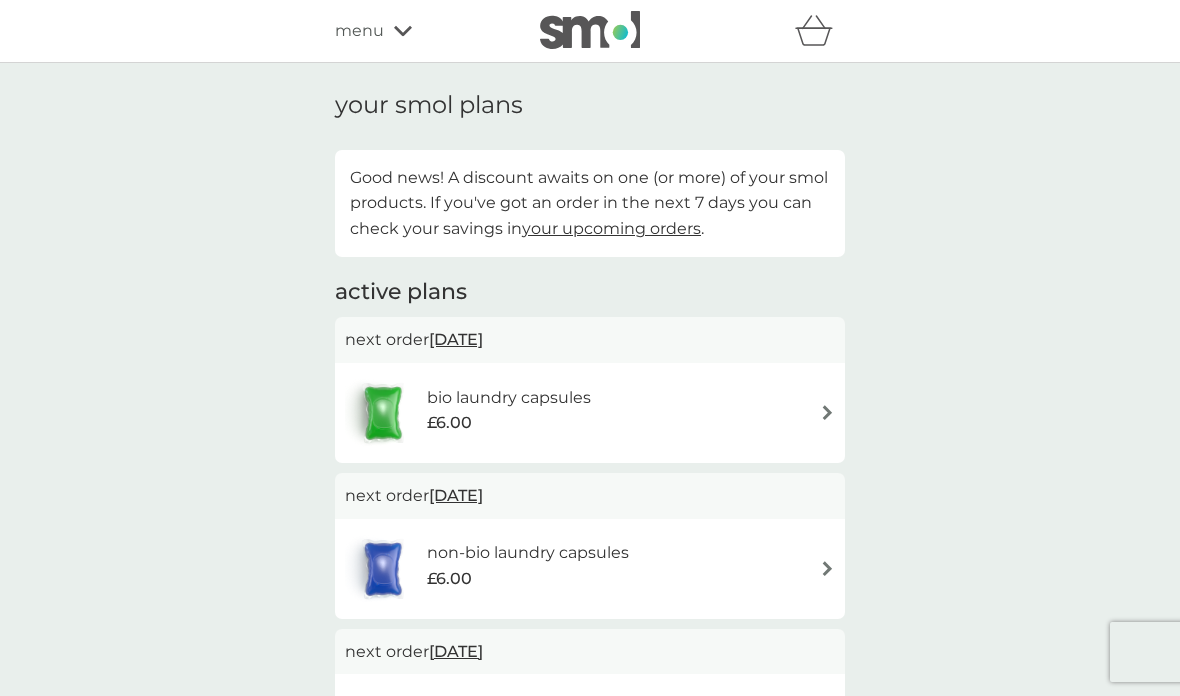 click on "active plans" at bounding box center (590, 292) 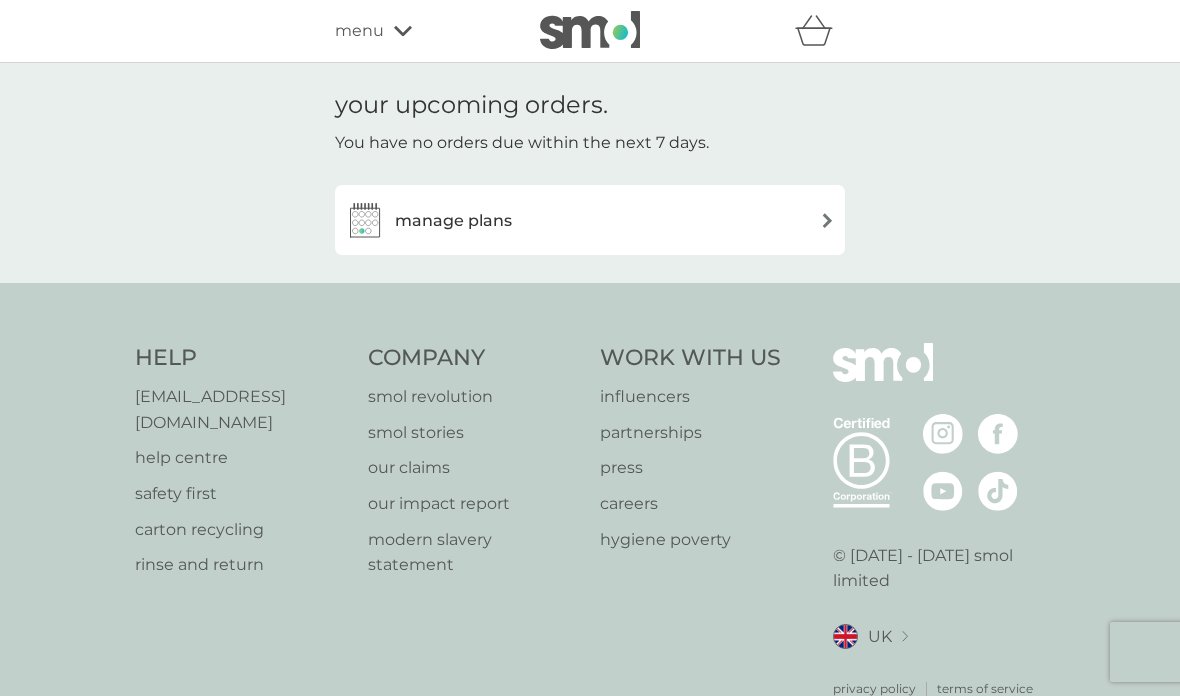 click on "manage plans" at bounding box center (590, 220) 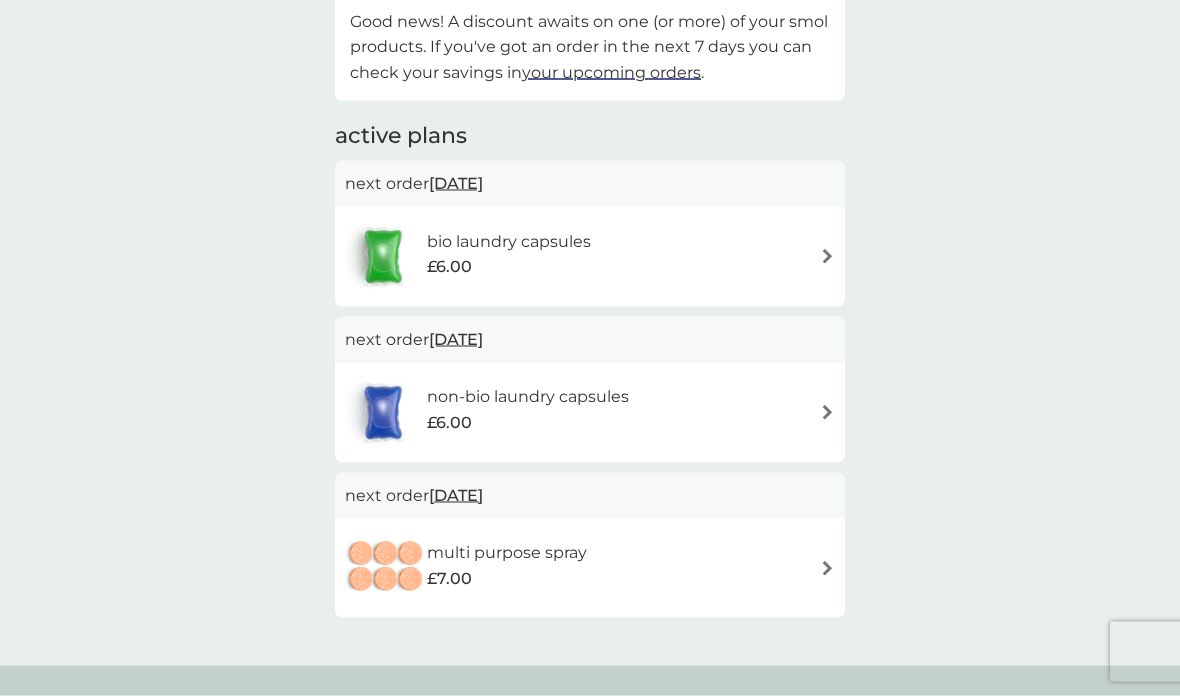 scroll, scrollTop: 157, scrollLeft: 0, axis: vertical 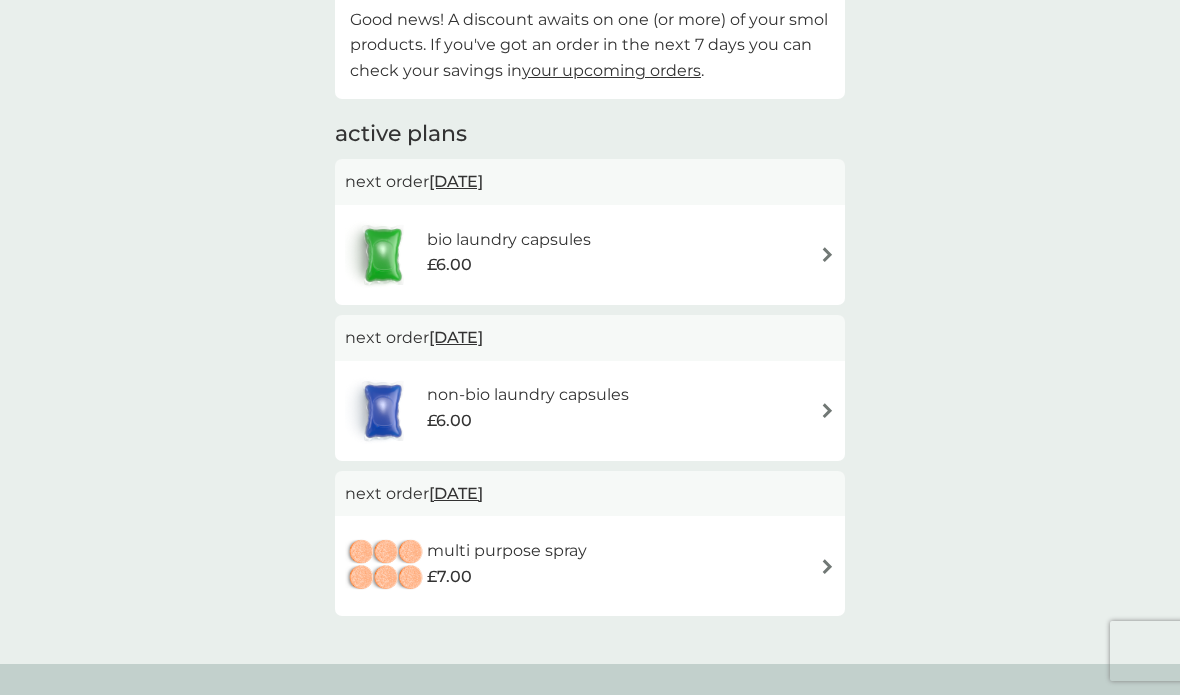 click on "non-bio laundry capsules £6.00" at bounding box center (590, 412) 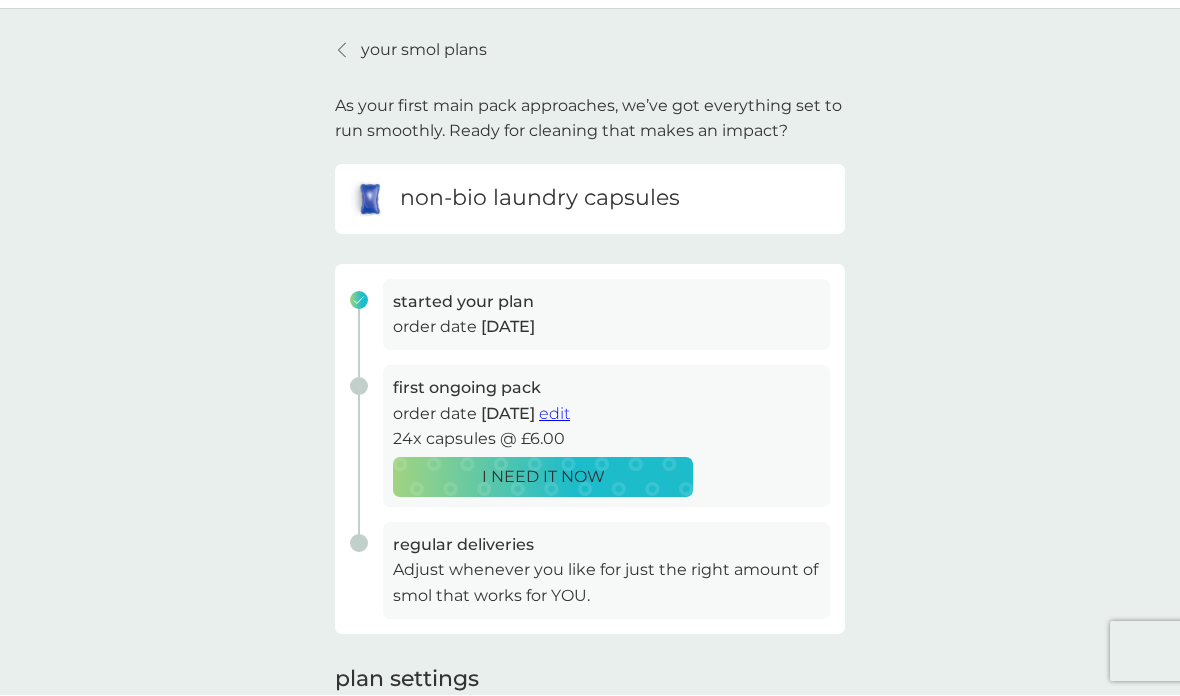 scroll, scrollTop: 54, scrollLeft: 0, axis: vertical 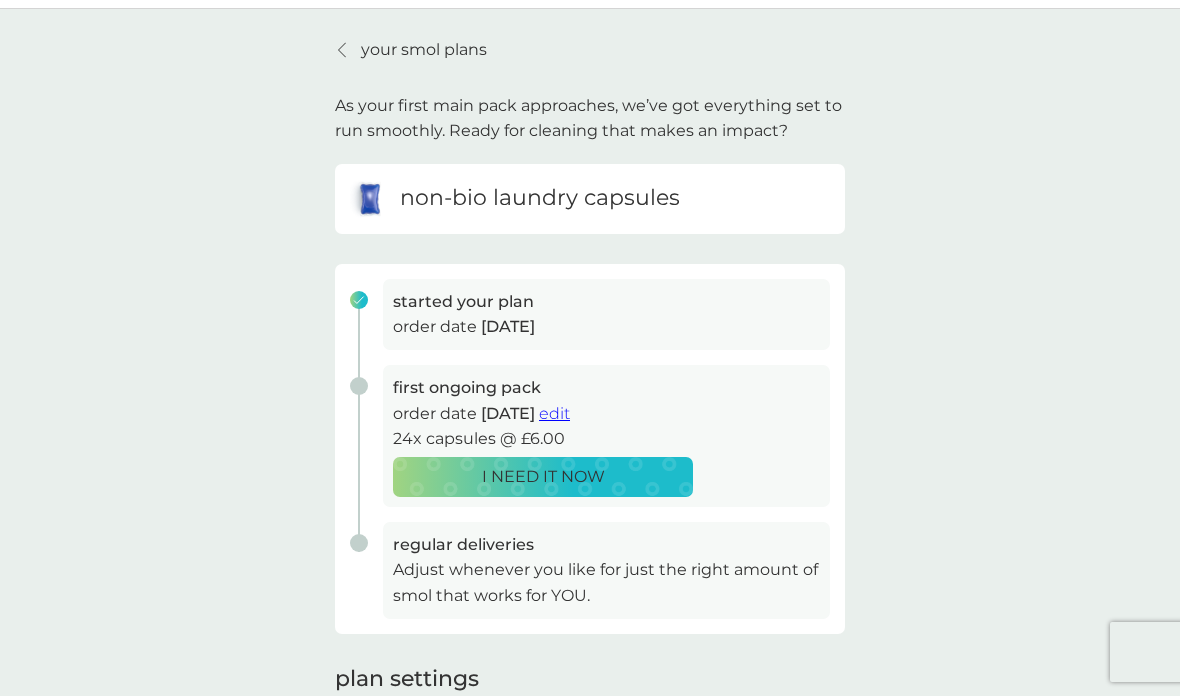 click on "edit" at bounding box center [554, 413] 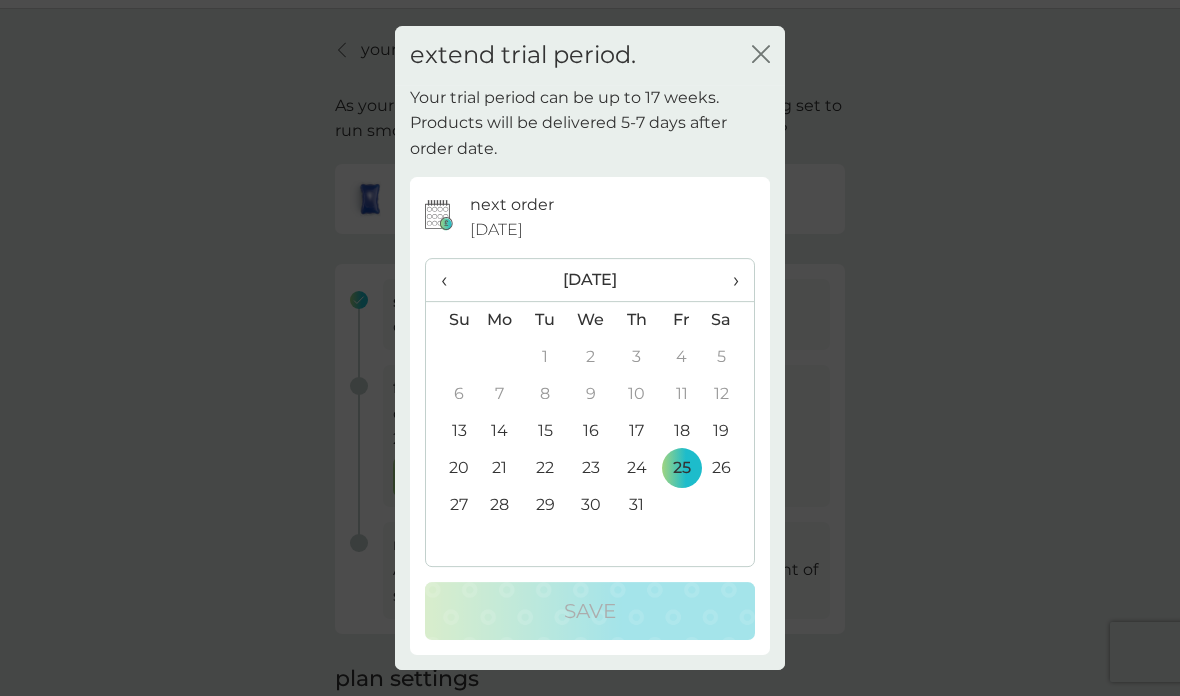 click on "›" at bounding box center (729, 280) 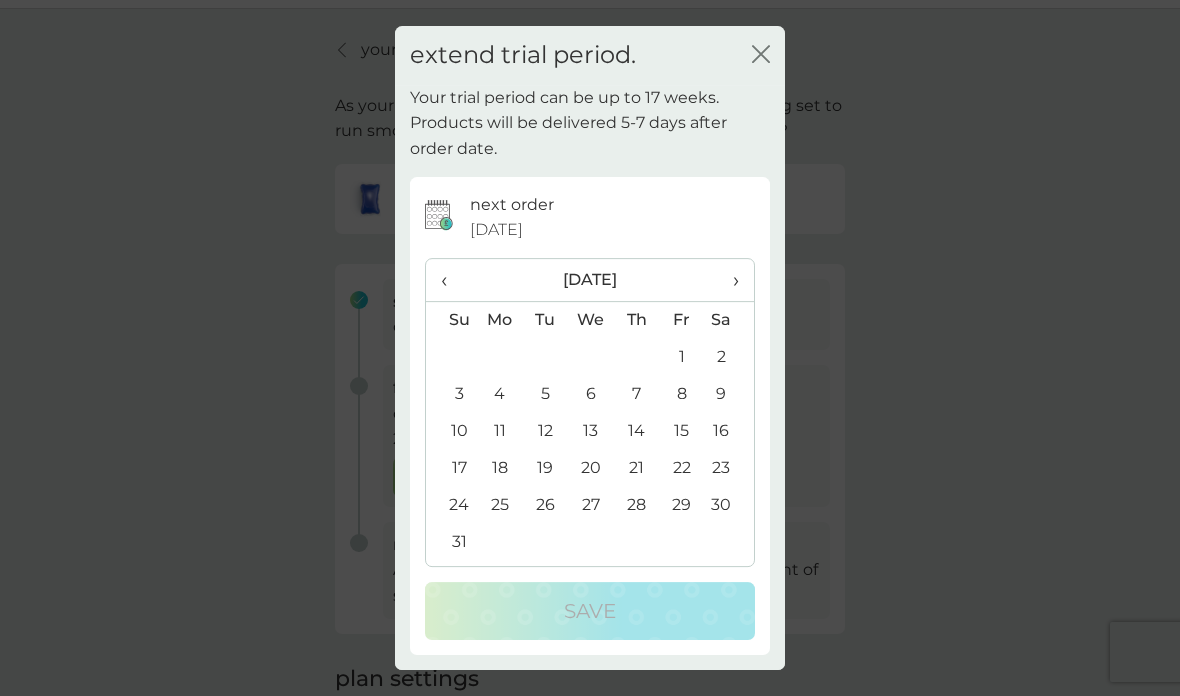 click on "›" at bounding box center [729, 280] 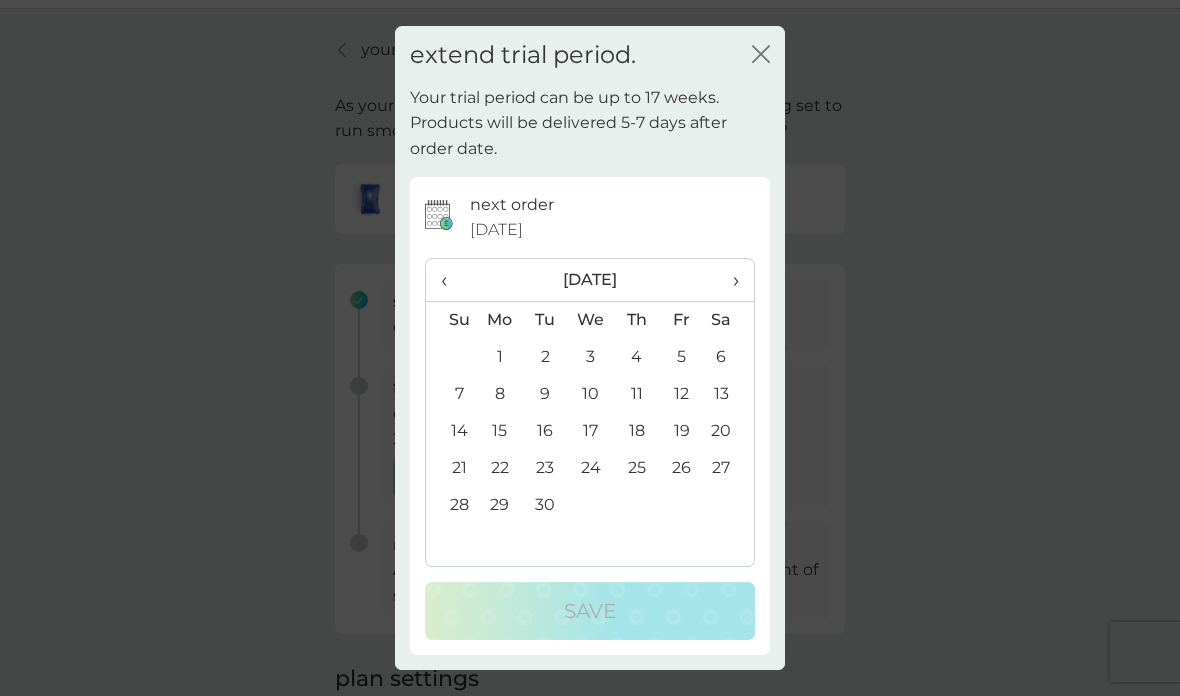 click on "›" at bounding box center (729, 280) 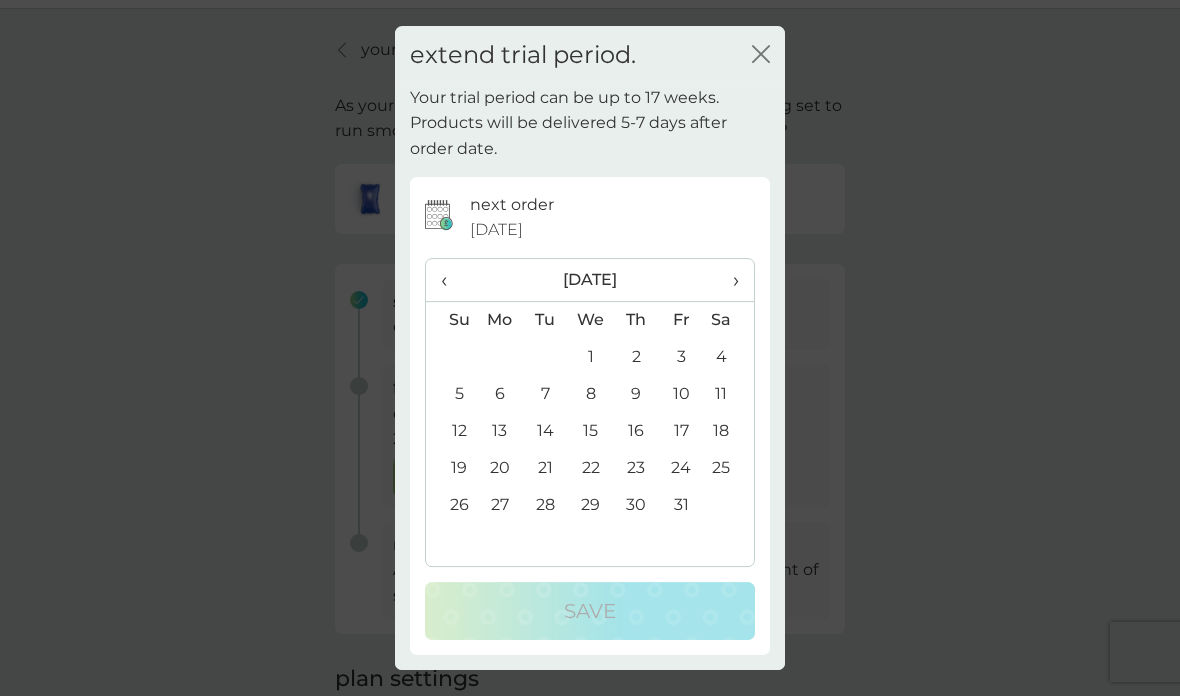 click on "›" at bounding box center [729, 280] 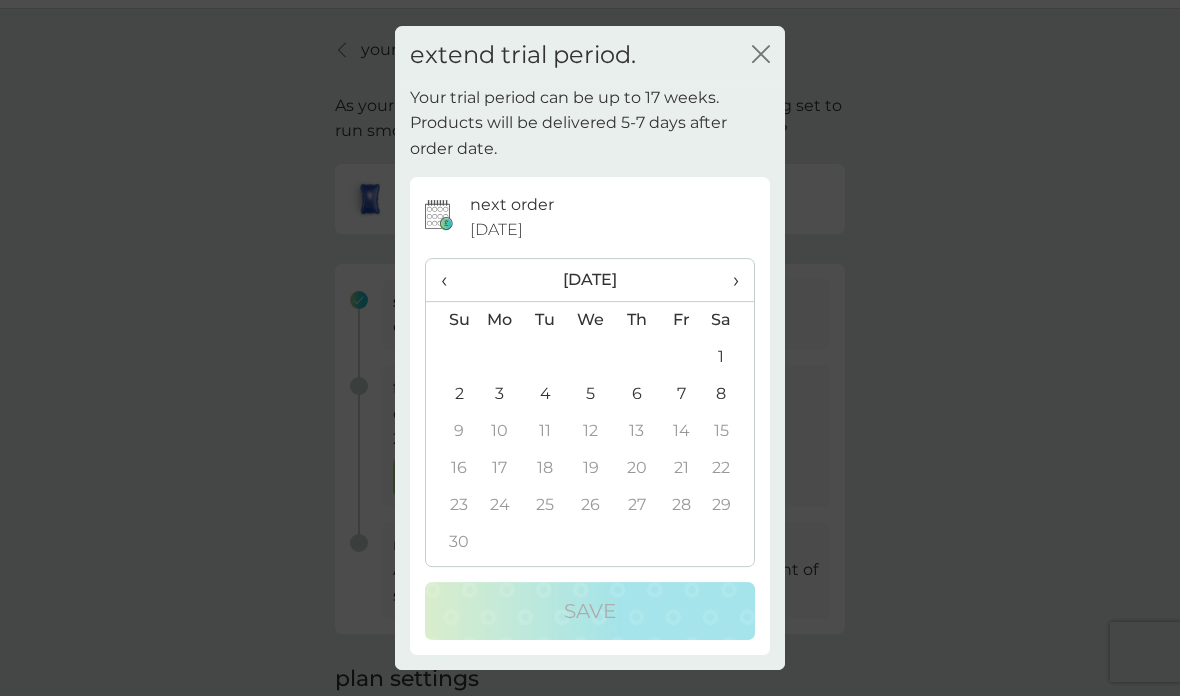 click on "›" at bounding box center [729, 280] 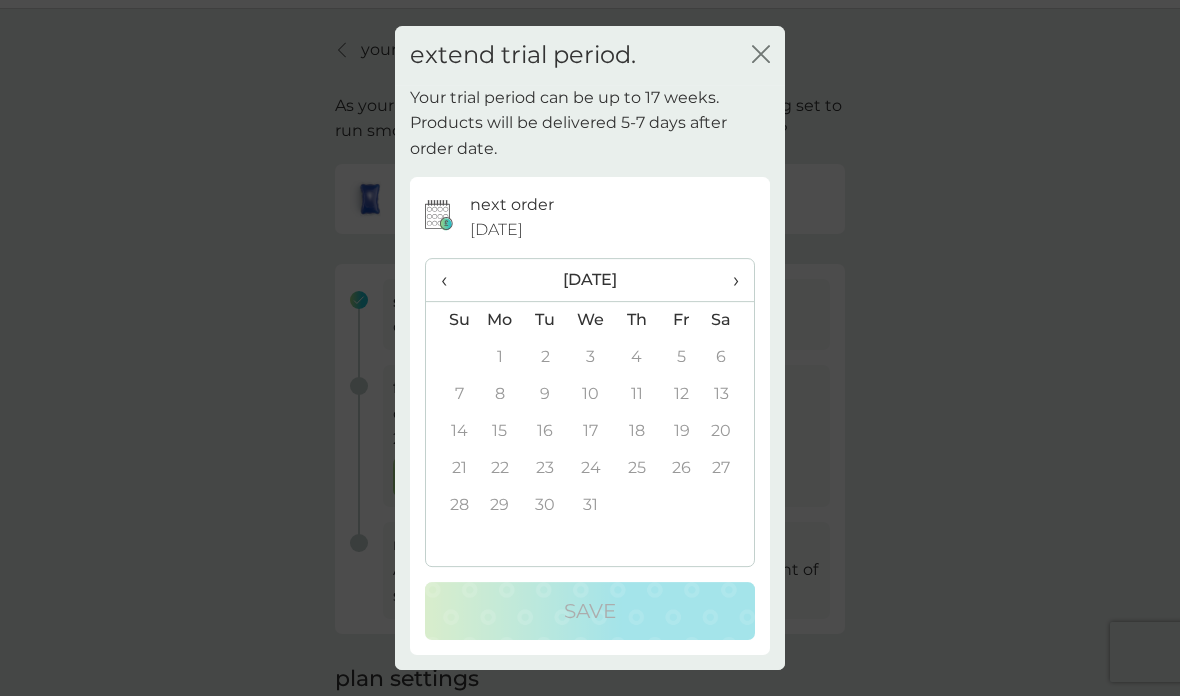 click on "1" at bounding box center (500, 357) 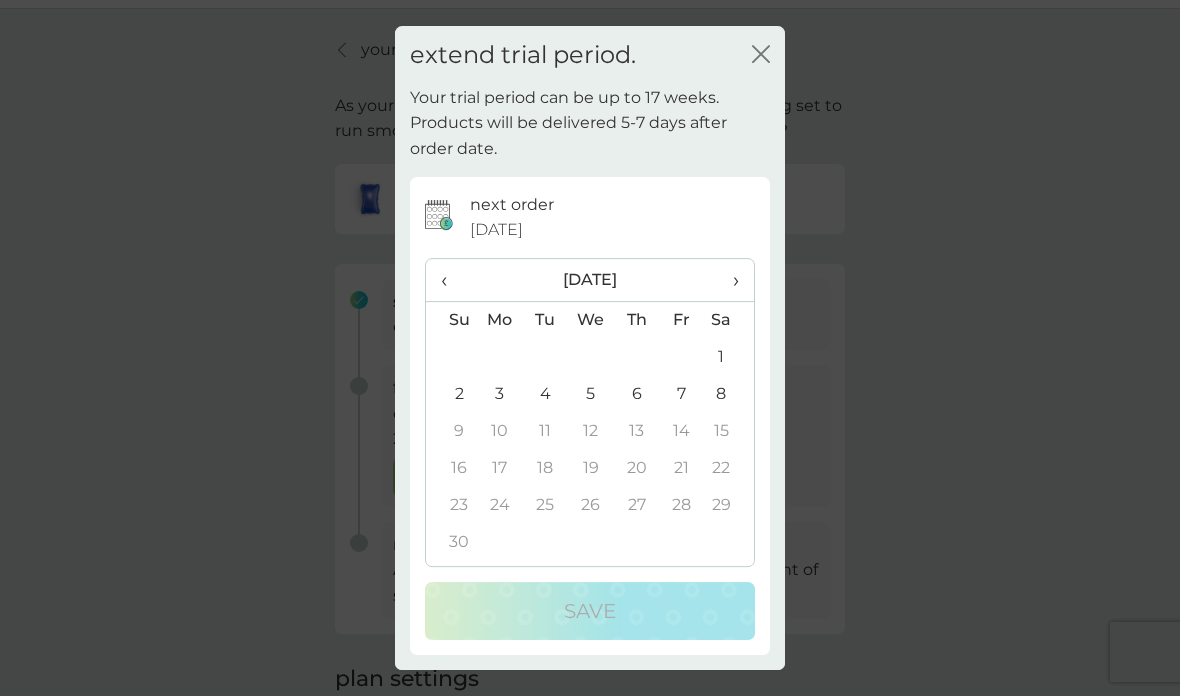 click on "8" at bounding box center [729, 394] 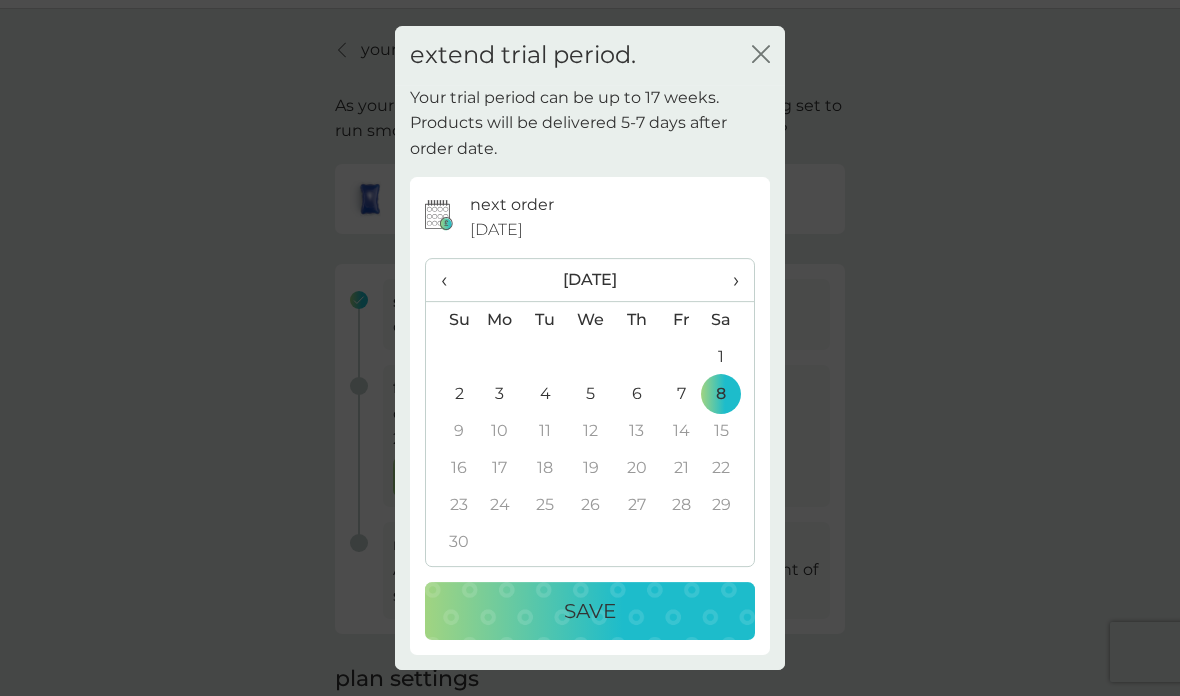 click on "Save" at bounding box center [590, 611] 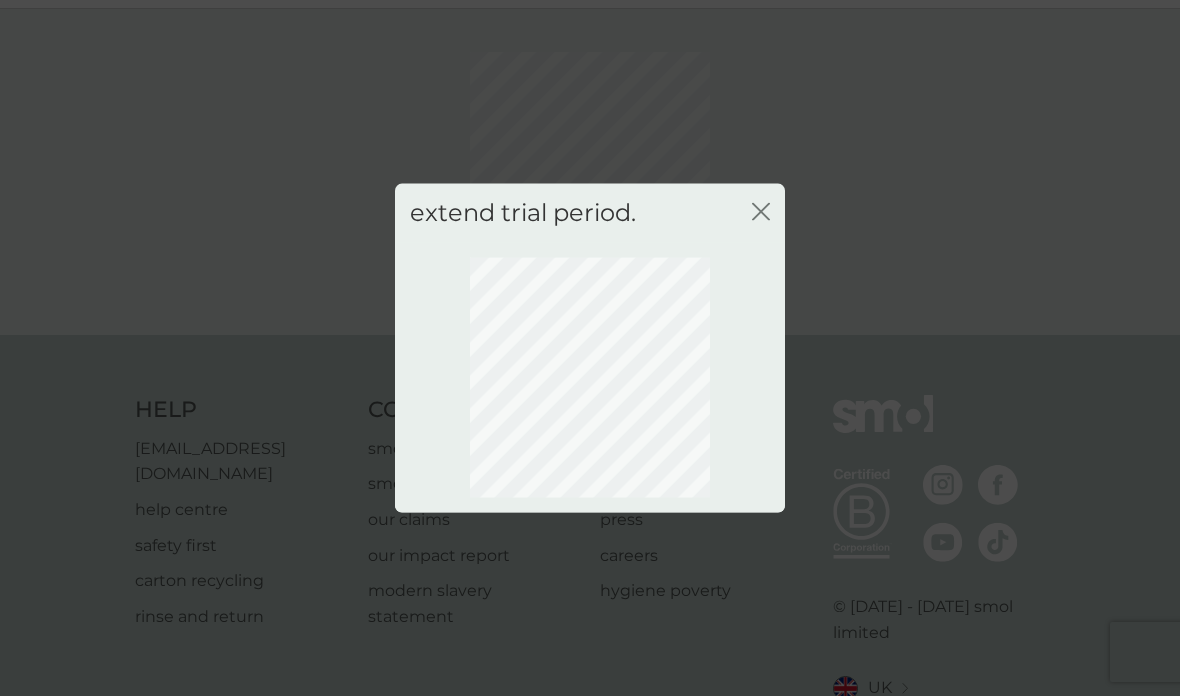 scroll, scrollTop: 134, scrollLeft: 0, axis: vertical 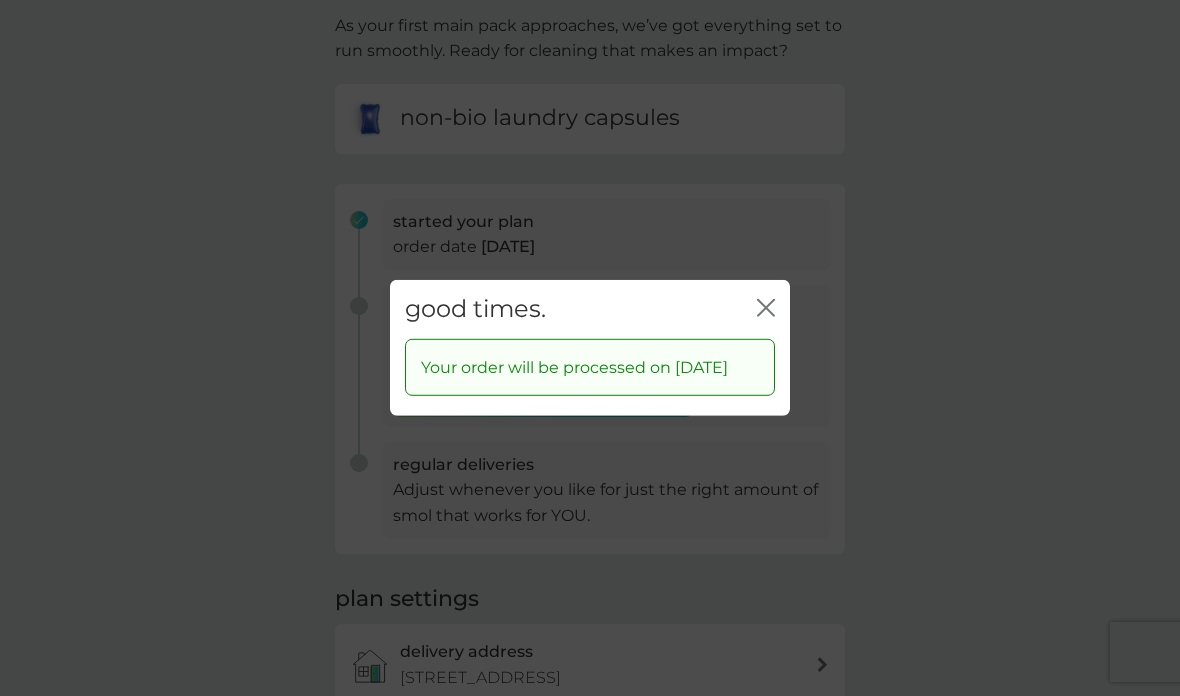 click on "close" at bounding box center [766, 309] 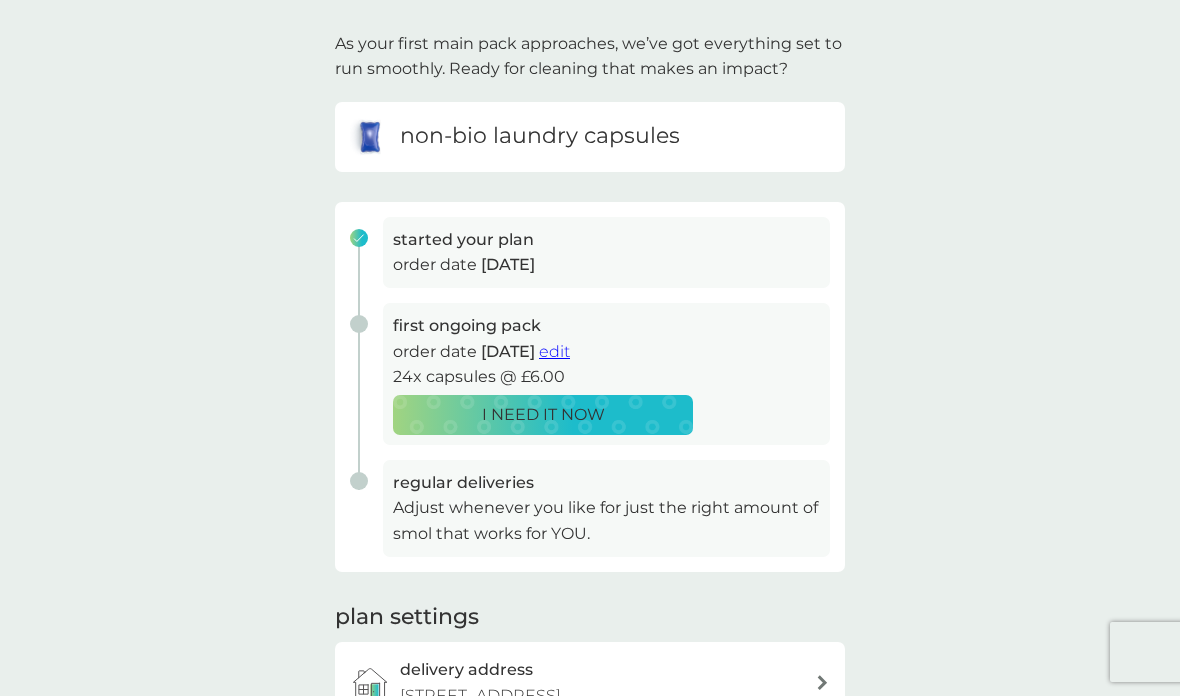 scroll, scrollTop: 119, scrollLeft: 0, axis: vertical 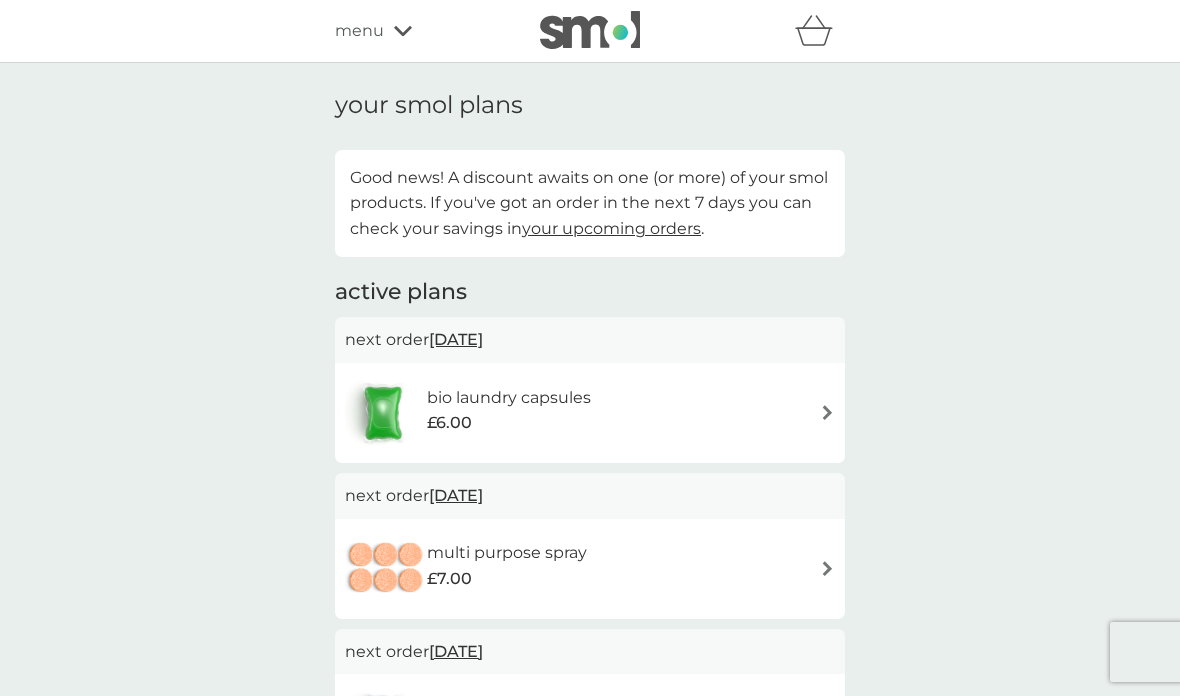 click on "menu" at bounding box center [420, 31] 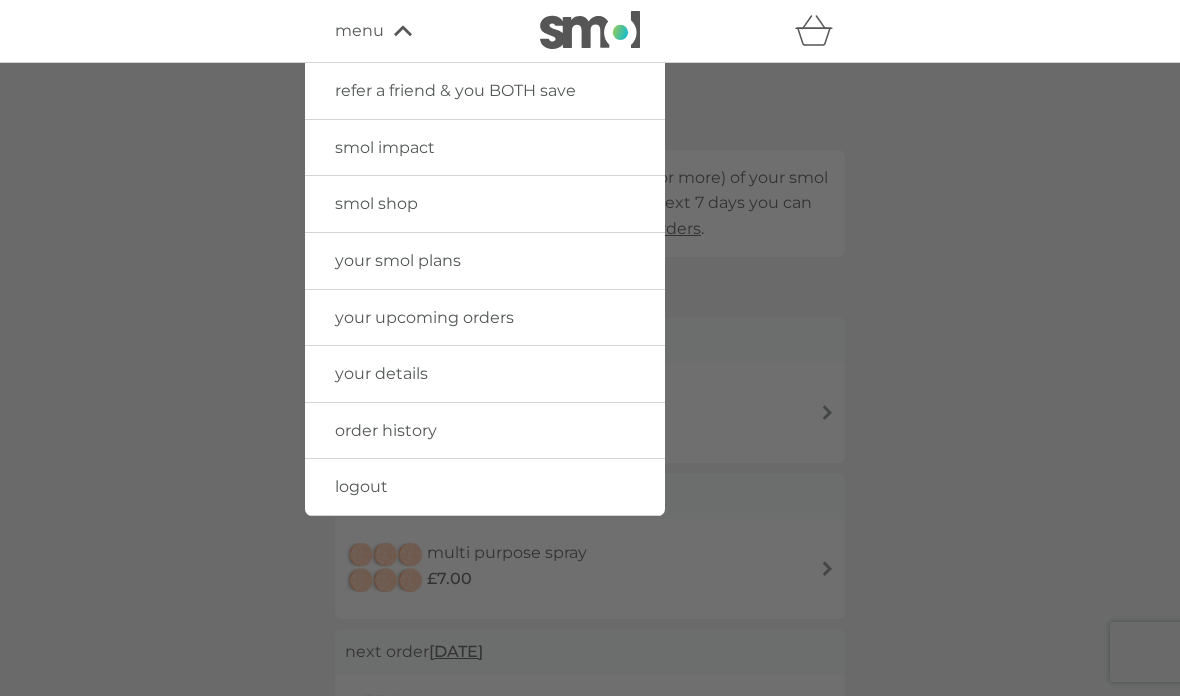 click on "order history" at bounding box center (485, 431) 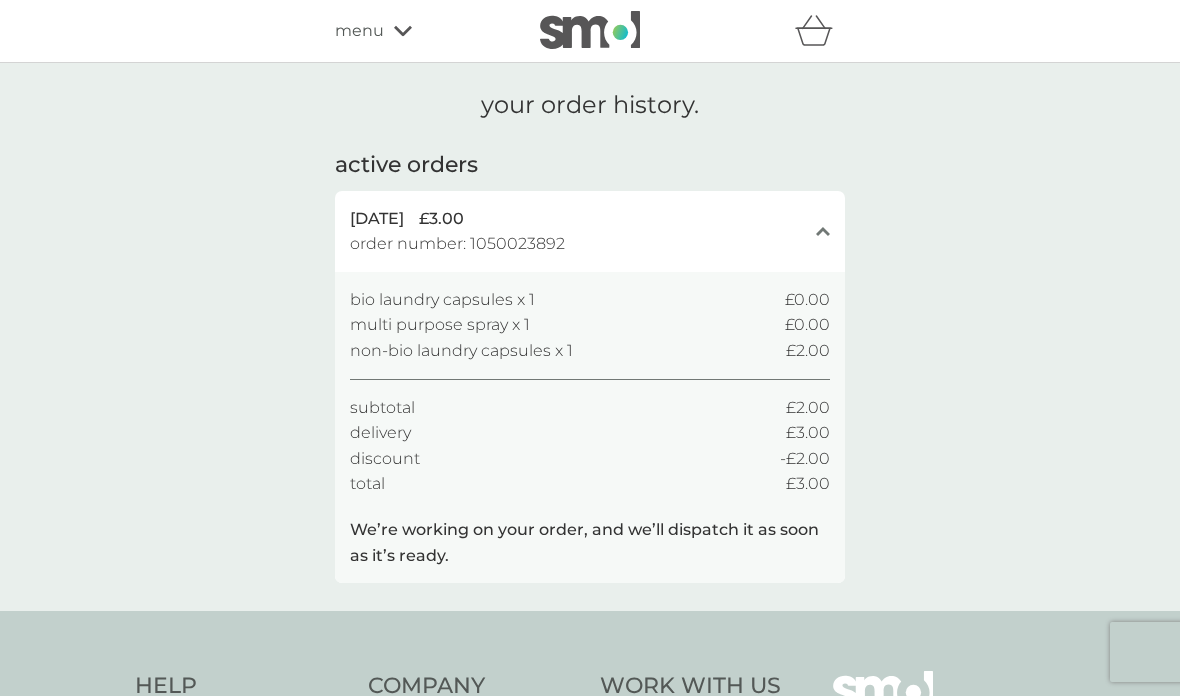 click on "menu" at bounding box center [359, 31] 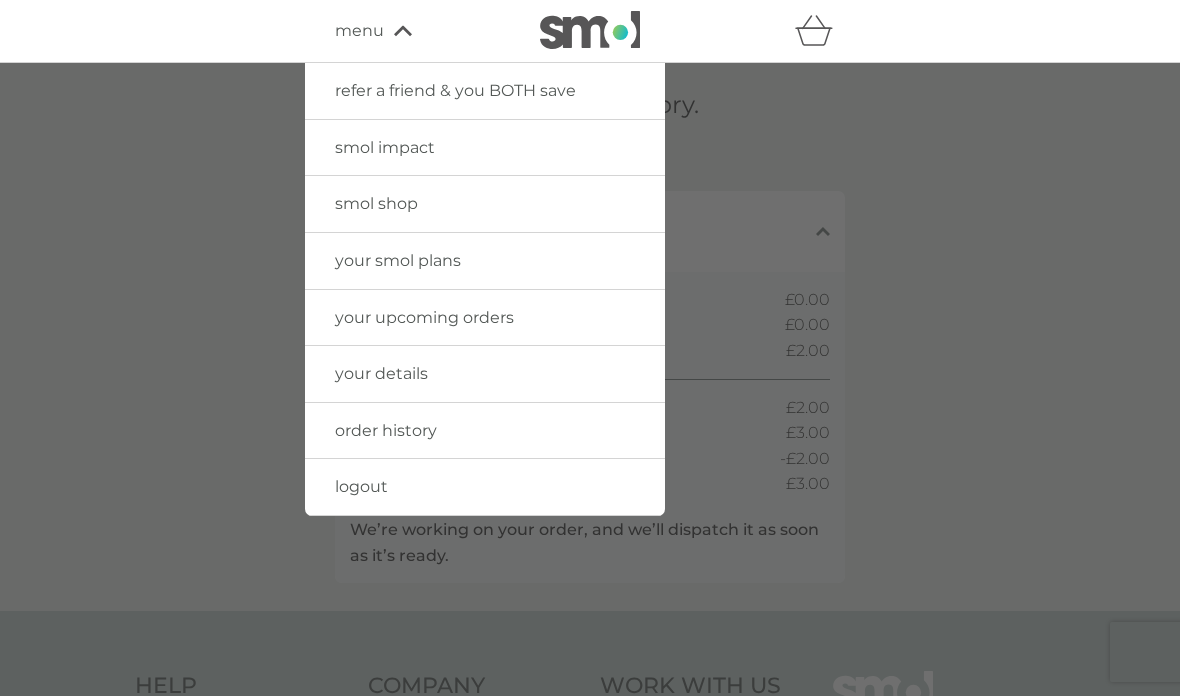 click on "smol shop" at bounding box center (485, 204) 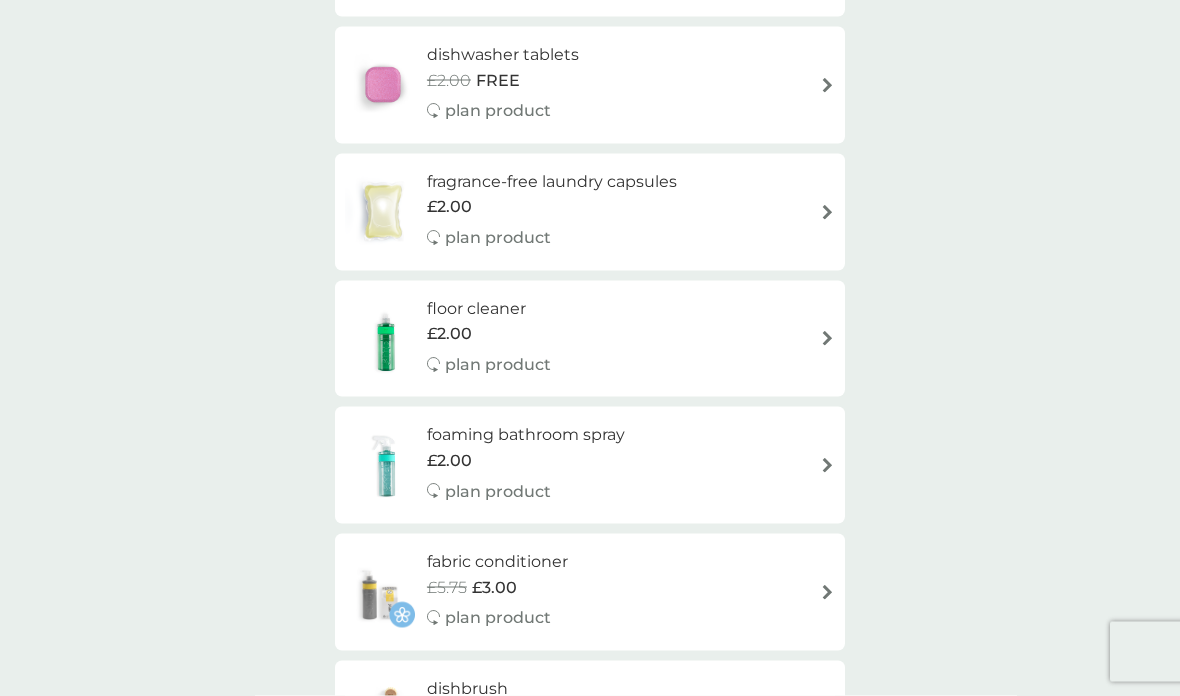 scroll, scrollTop: 305, scrollLeft: 0, axis: vertical 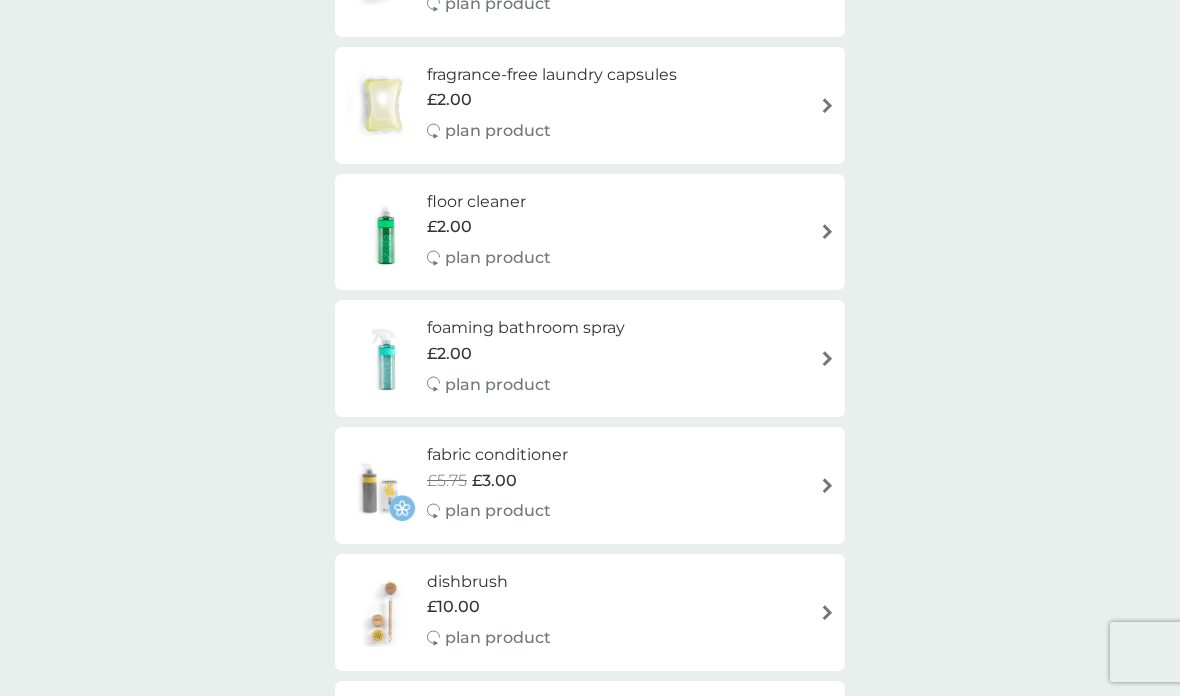 click on "floor cleaner £2.00 plan product" at bounding box center [590, 232] 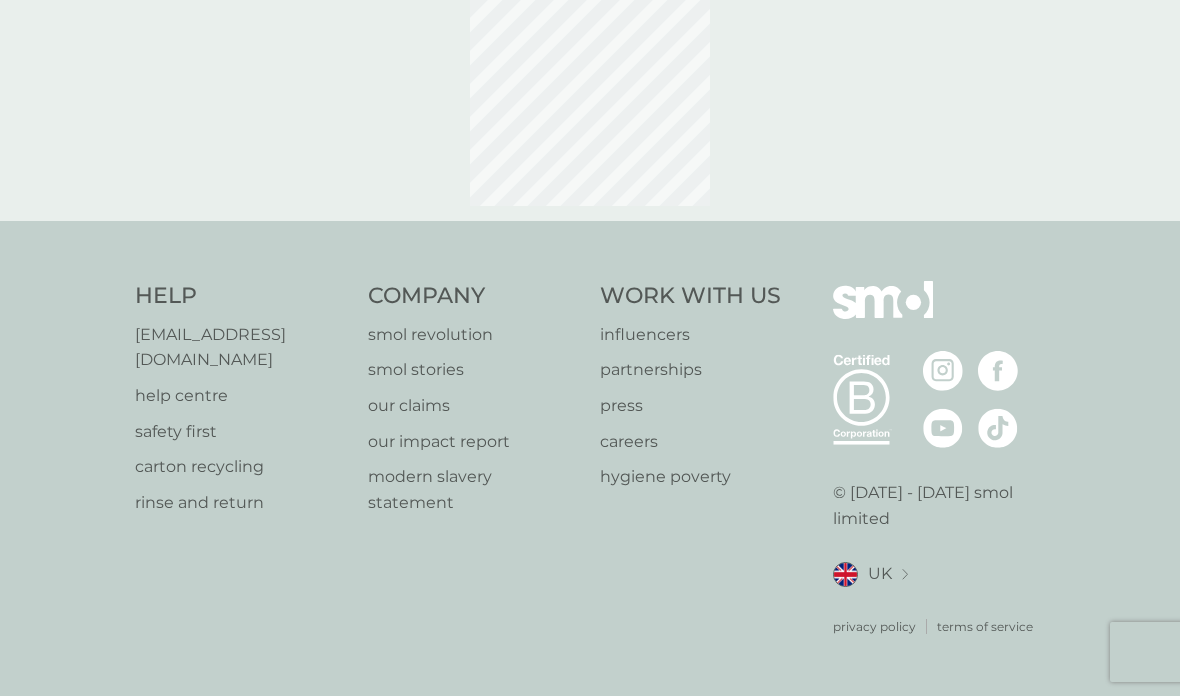 scroll, scrollTop: 85, scrollLeft: 0, axis: vertical 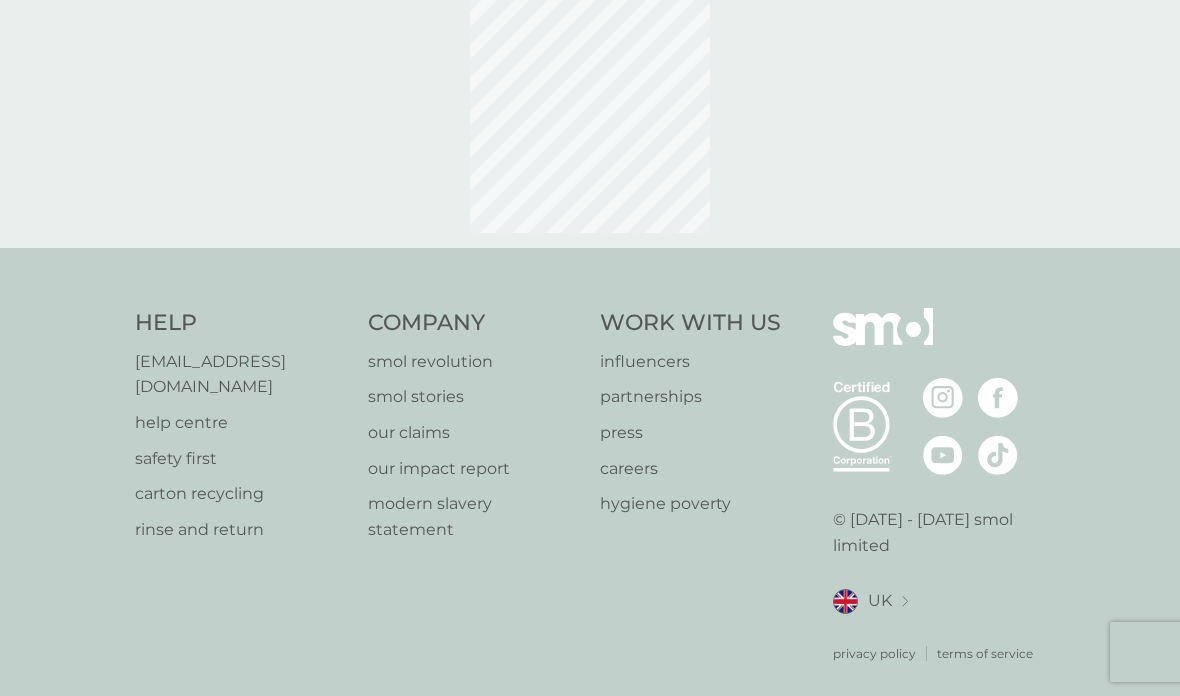 select on "84" 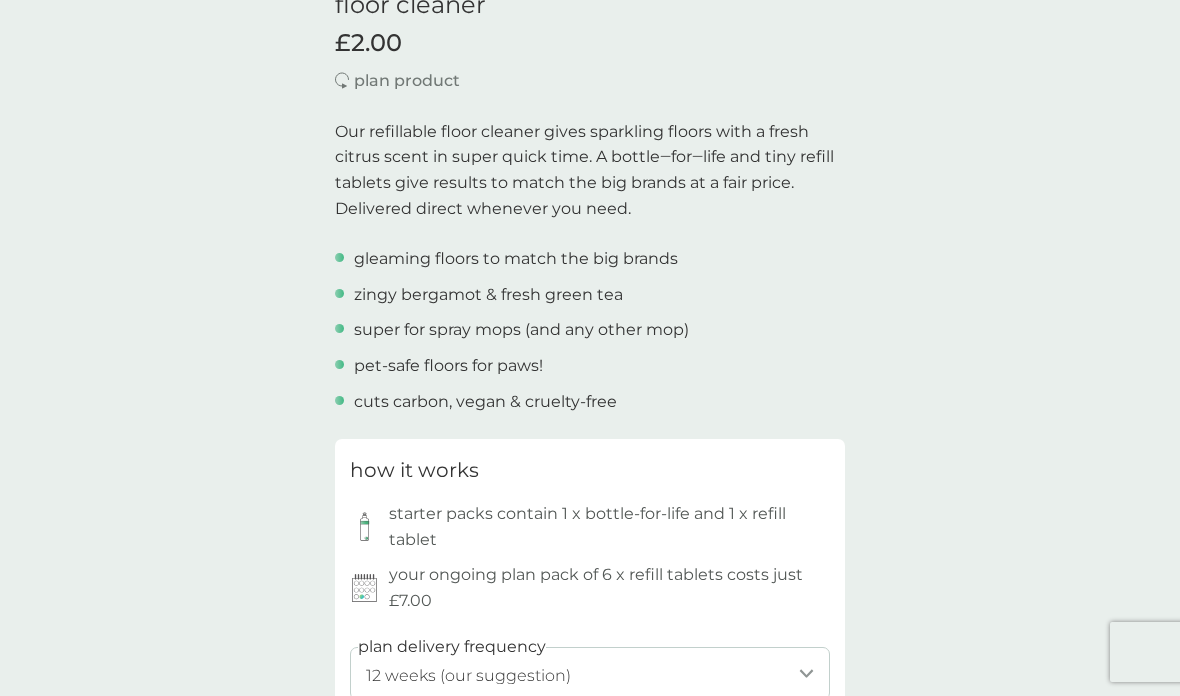 scroll, scrollTop: 545, scrollLeft: 0, axis: vertical 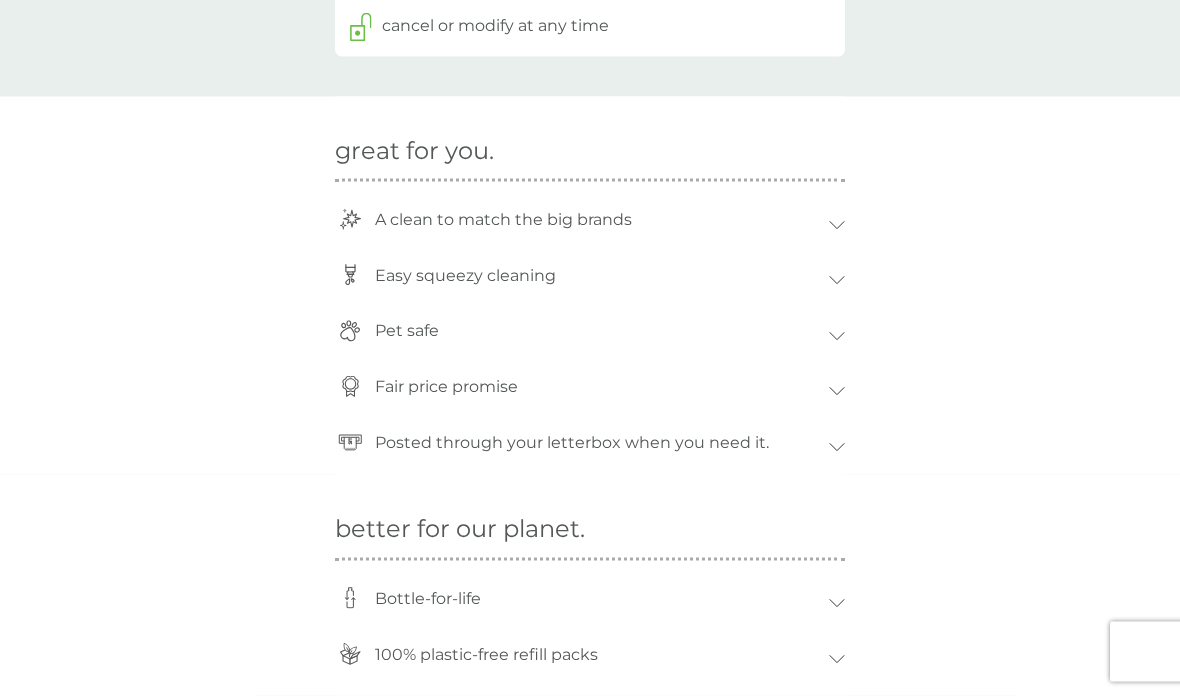 click on "A clean to match the big brands" at bounding box center [597, 220] 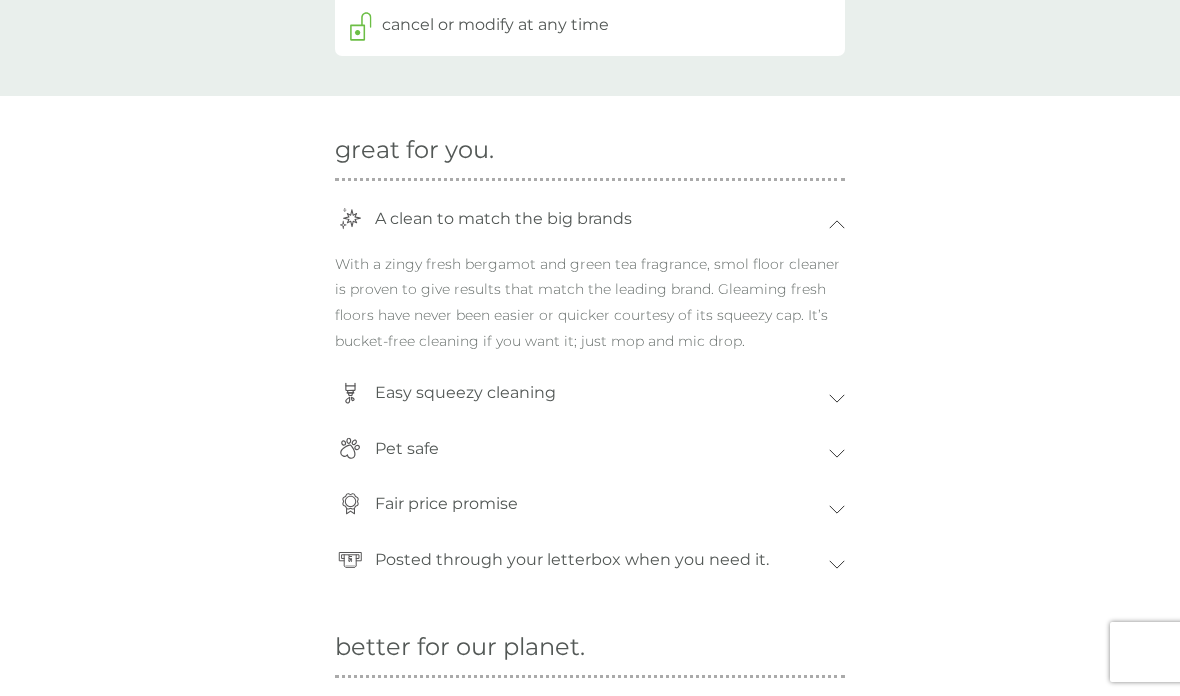 click on "A clean to match the big brands" at bounding box center (597, 219) 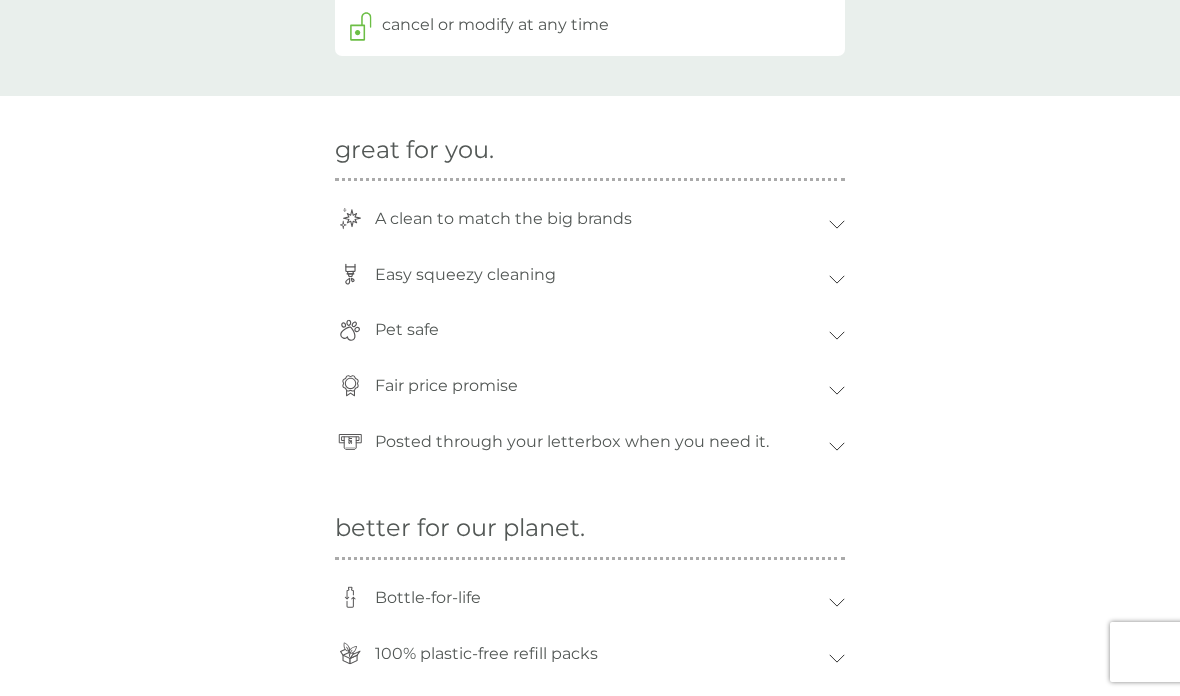 click on "A clean to match the big brands" at bounding box center (597, 219) 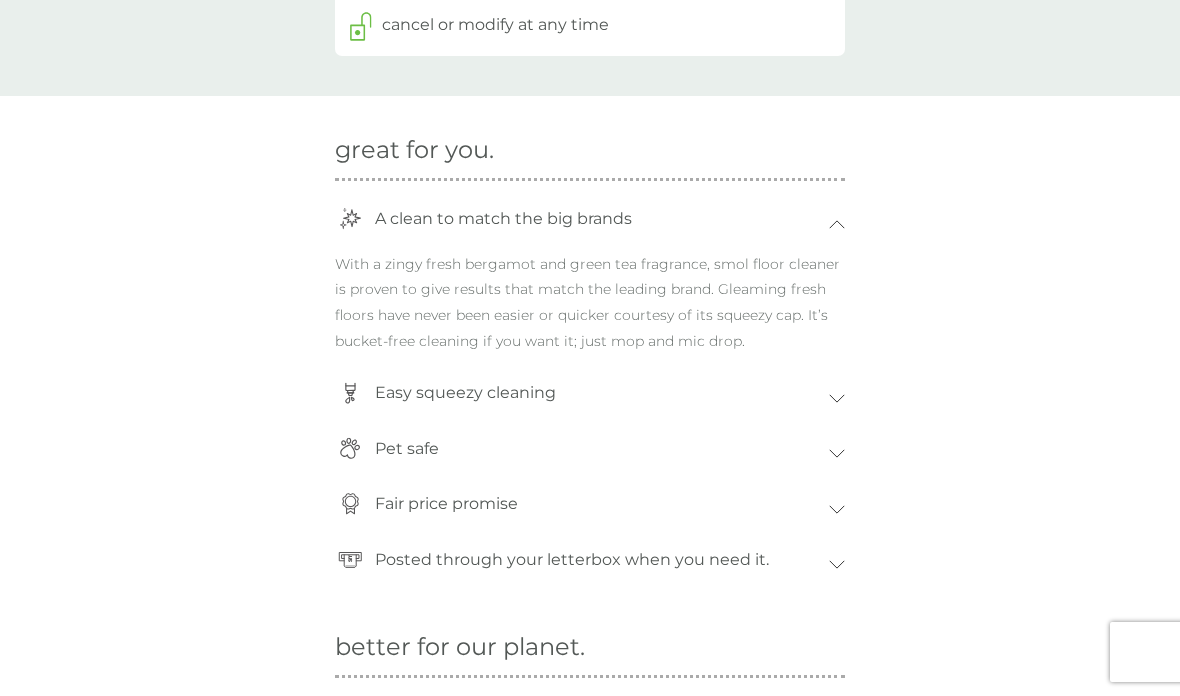 click on "A clean to match the big brands" at bounding box center (597, 219) 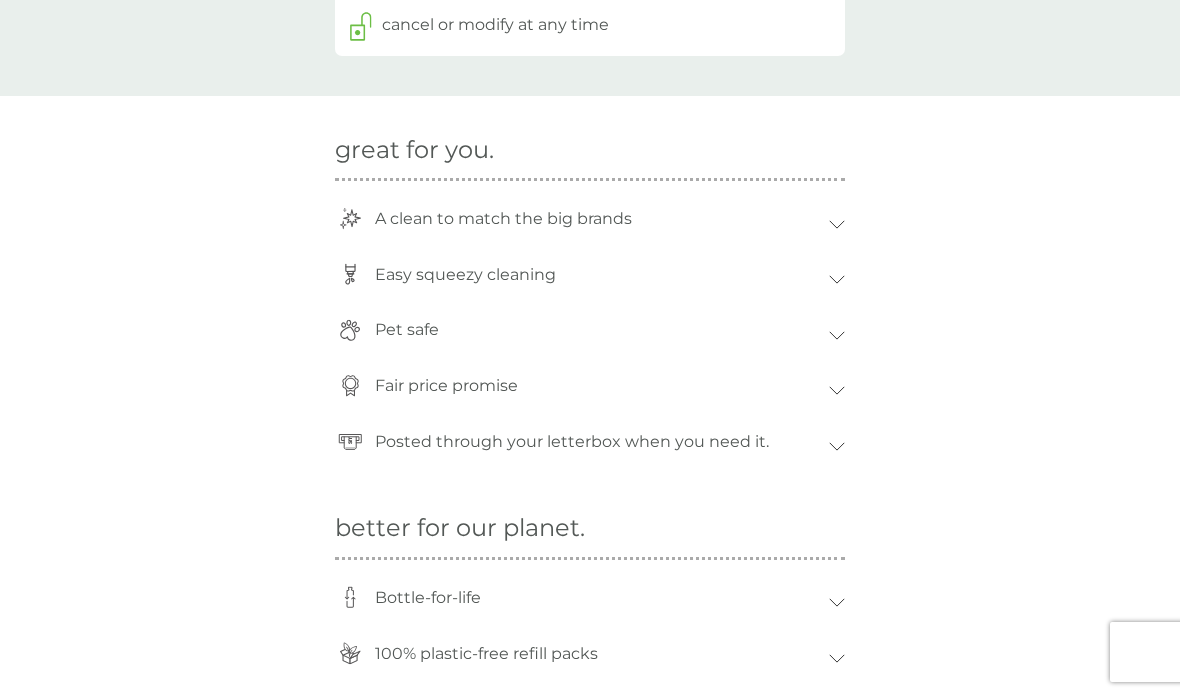 click on "Easy squeezy cleaning" at bounding box center (597, 275) 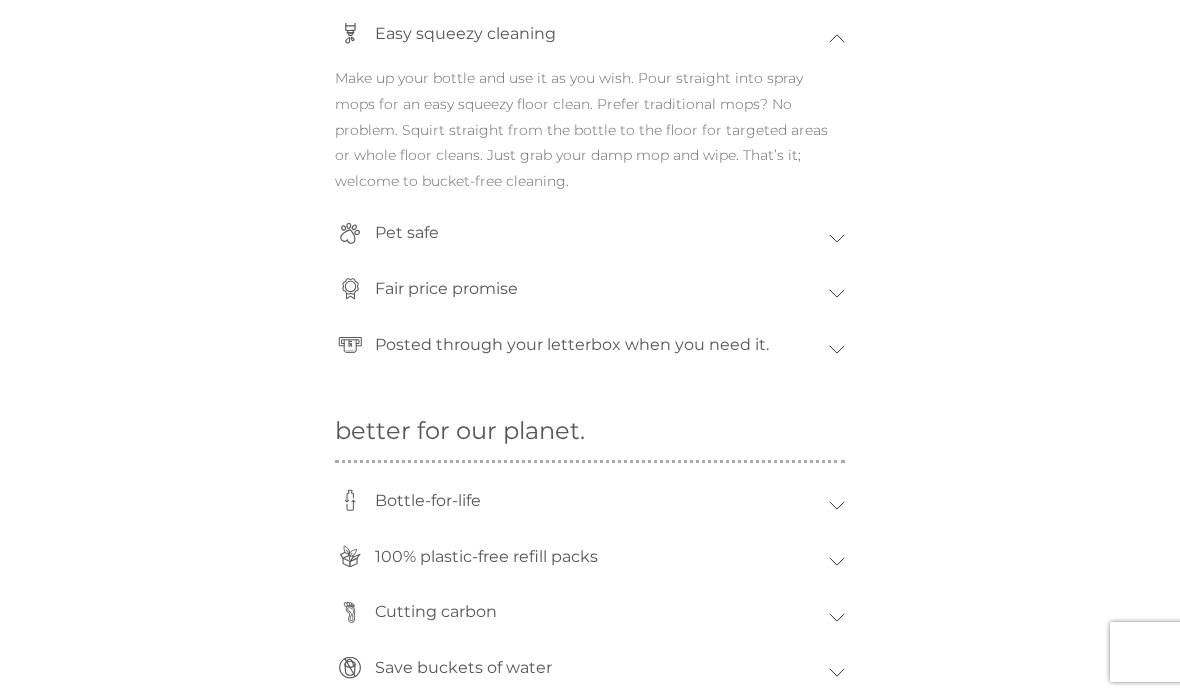 scroll, scrollTop: 1572, scrollLeft: 0, axis: vertical 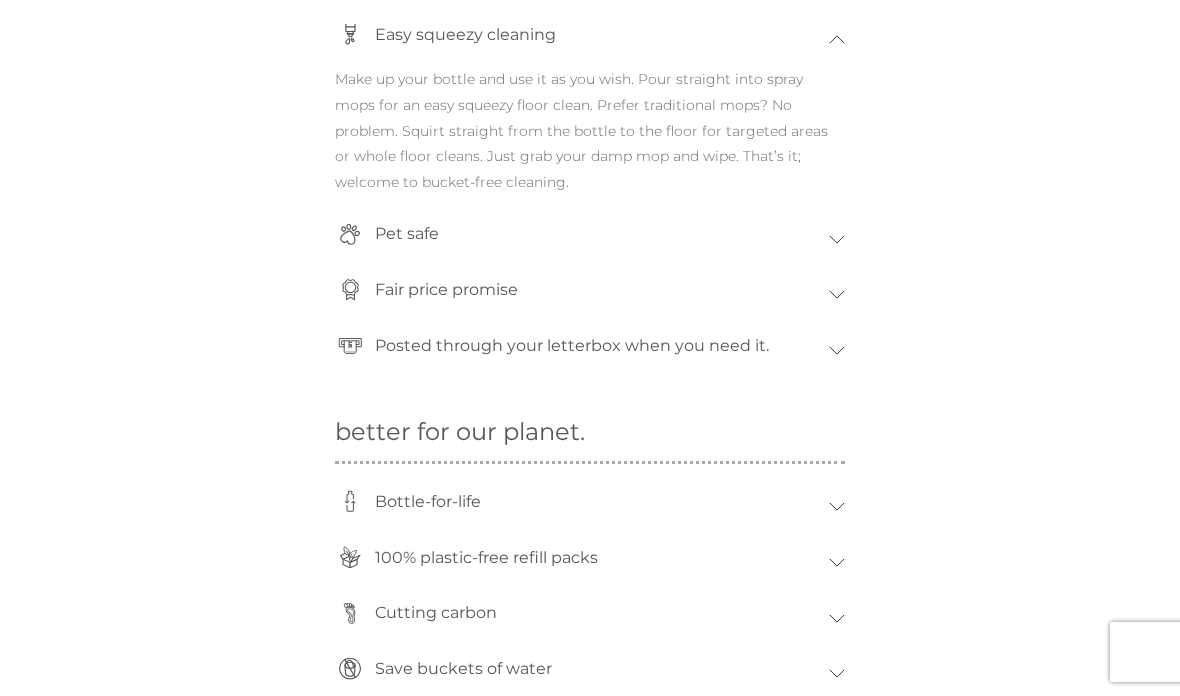 click on "Pet safe" at bounding box center (590, 239) 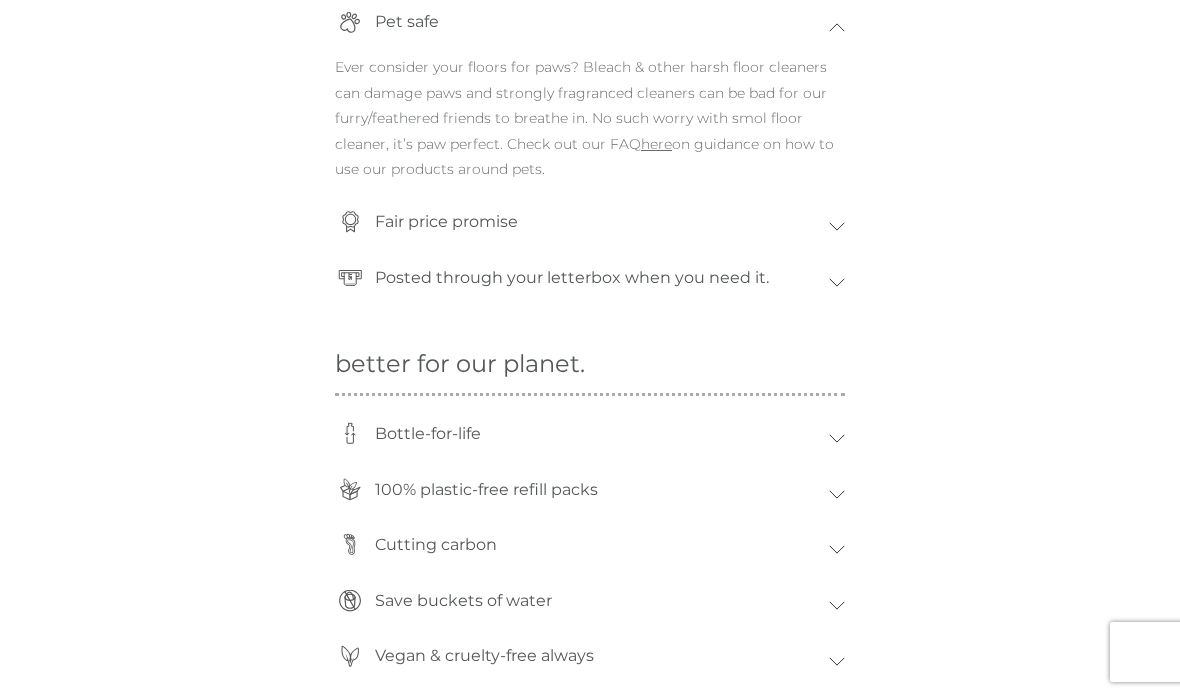 scroll, scrollTop: 1802, scrollLeft: 0, axis: vertical 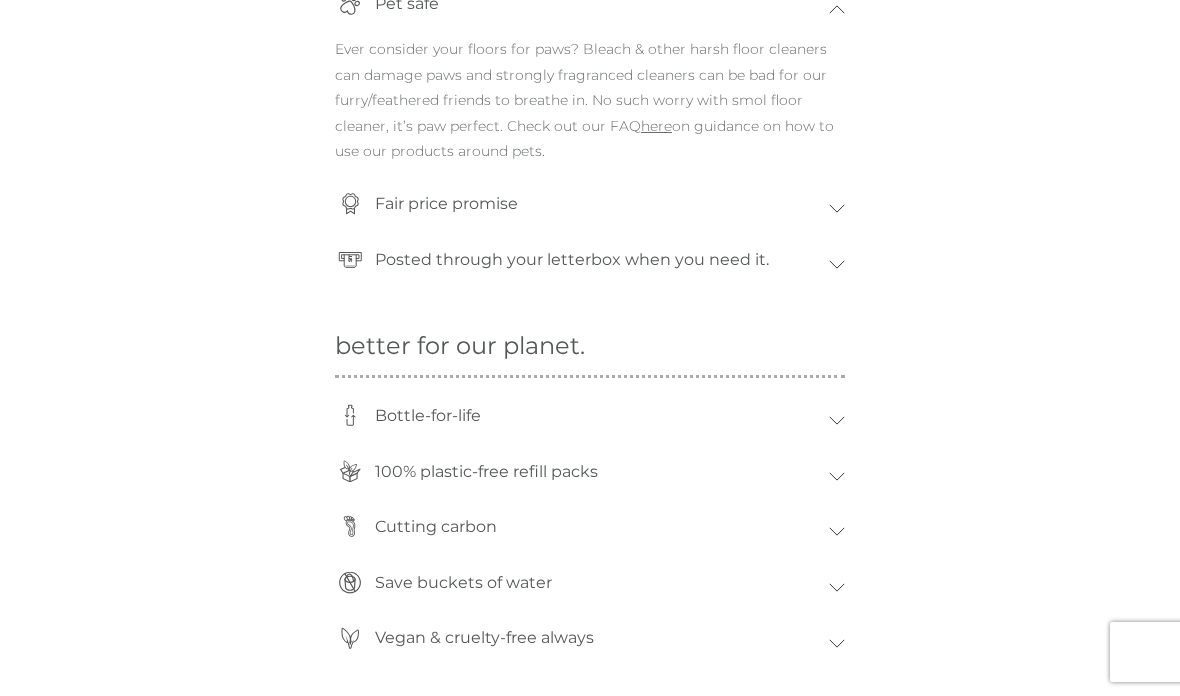 click on "Fair price promise" at bounding box center [590, 209] 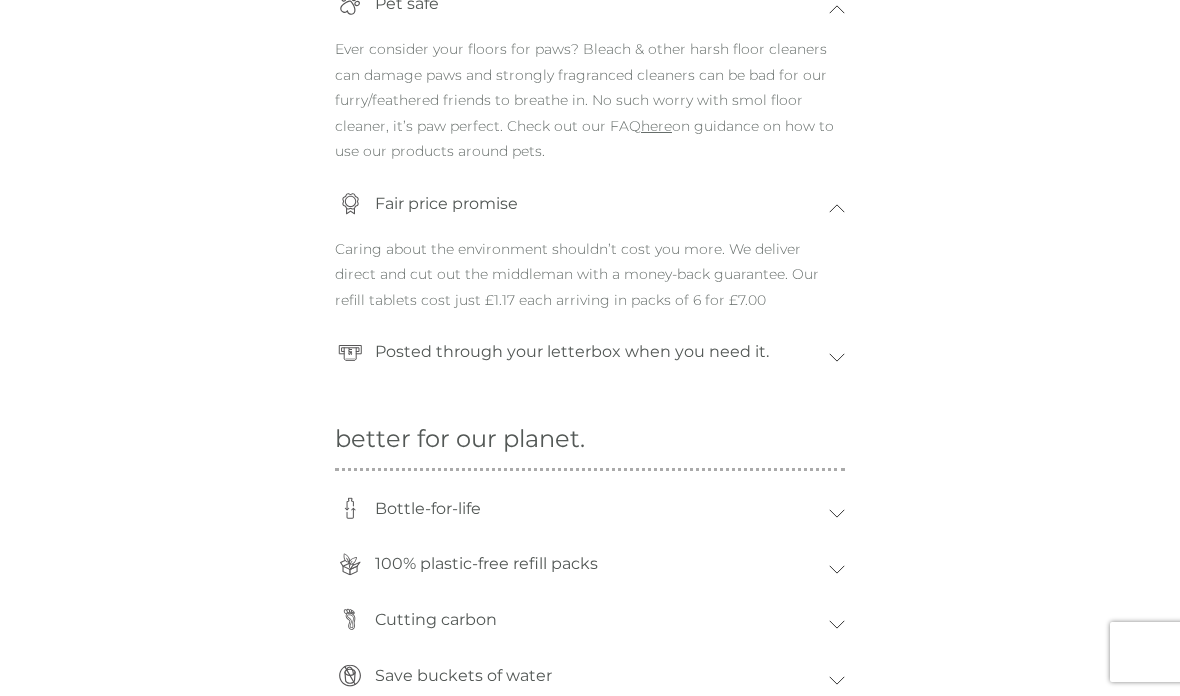 click on "Fair price promise" at bounding box center (590, 209) 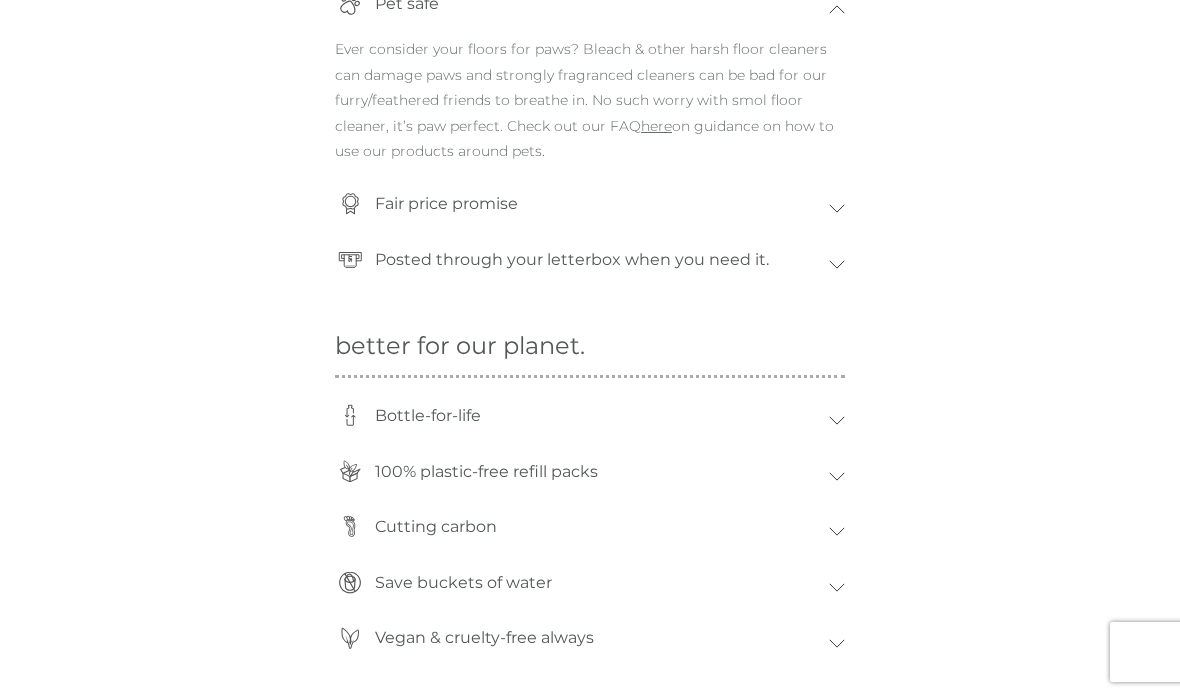 click on "Posted through your letterbox when you need it." at bounding box center (597, 260) 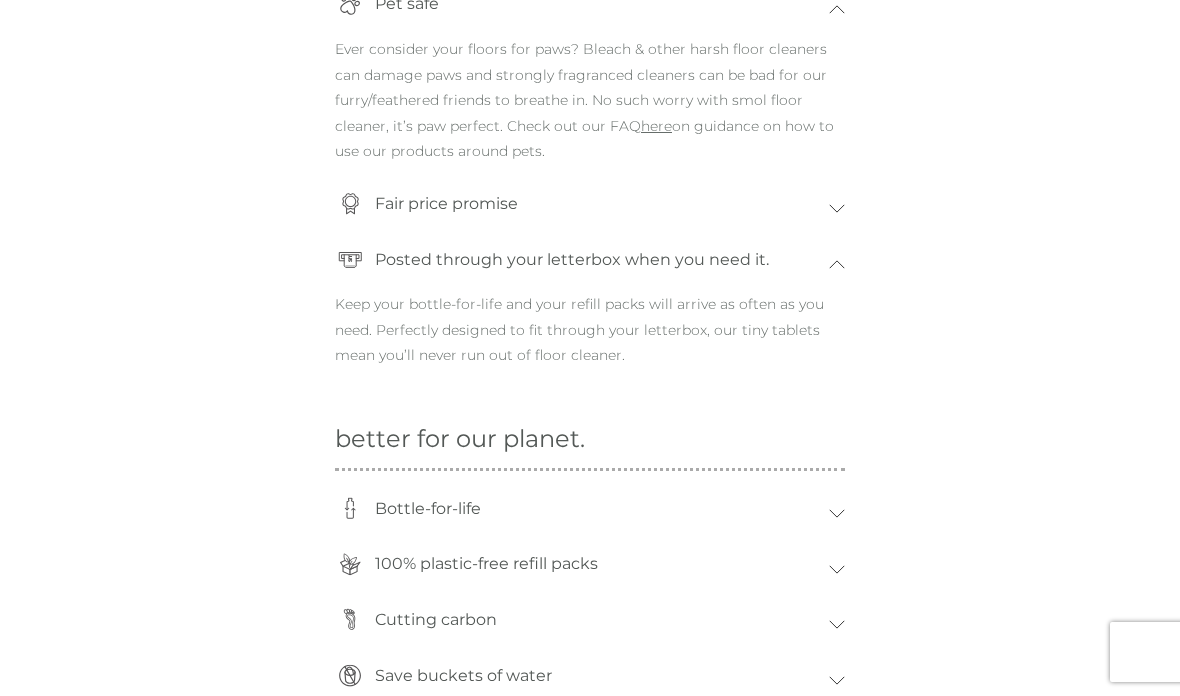 click on "Posted through your letterbox when you need it." at bounding box center [597, 260] 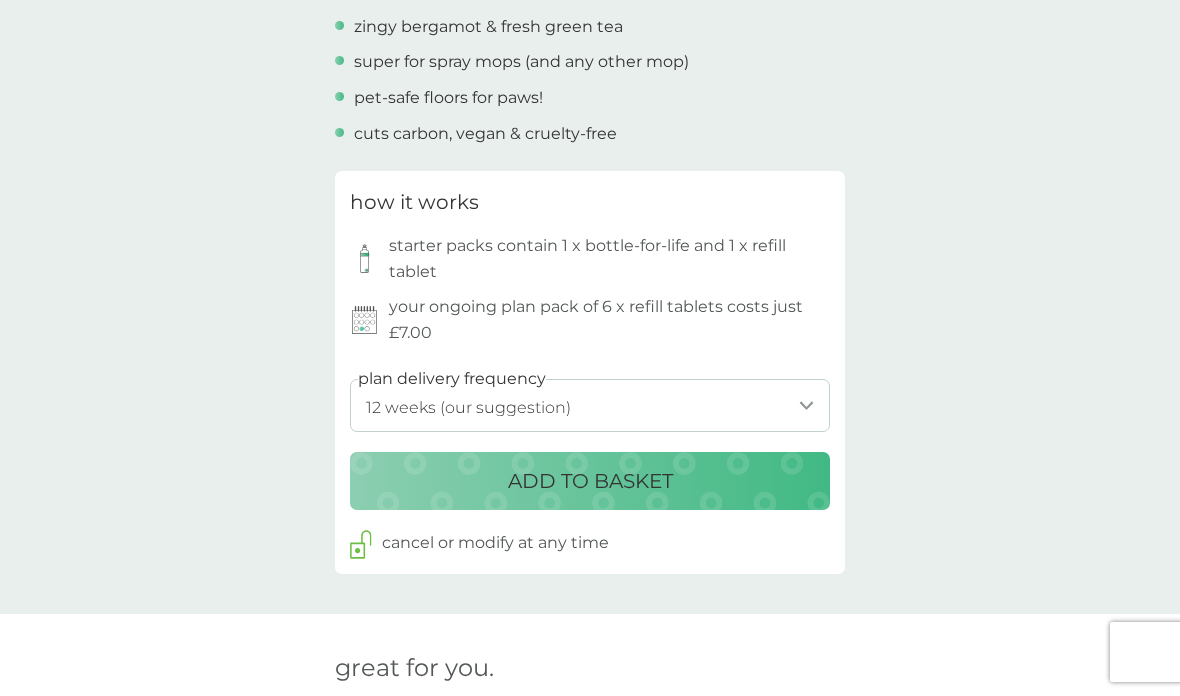 scroll, scrollTop: 814, scrollLeft: 0, axis: vertical 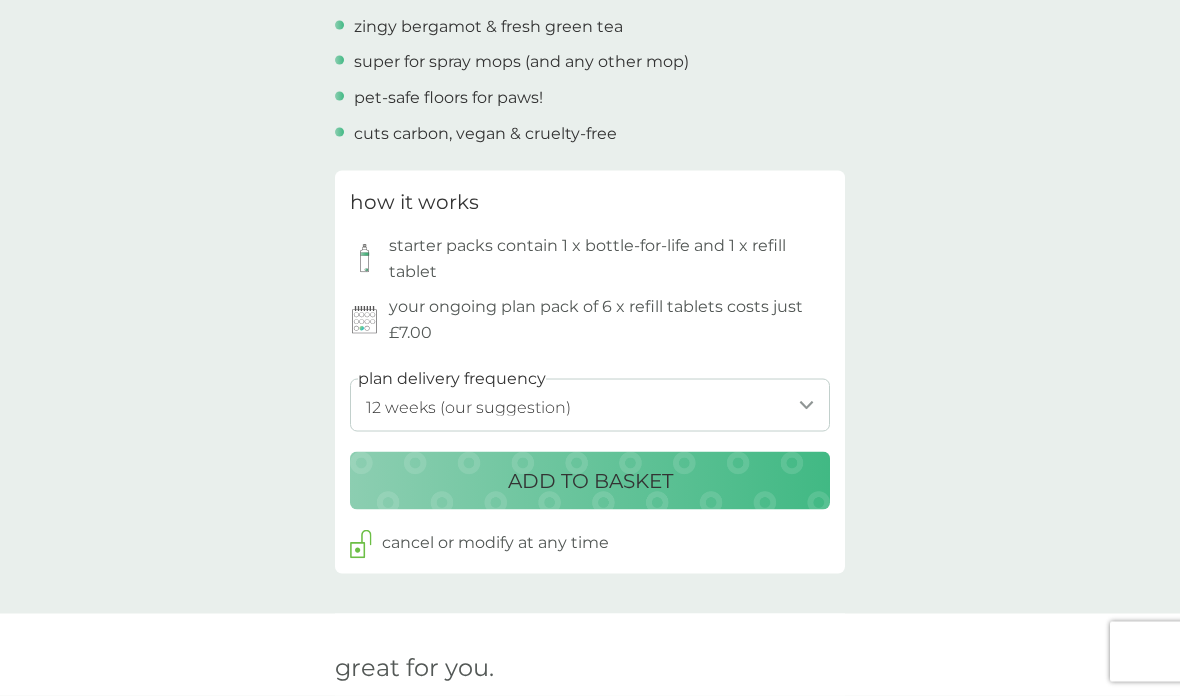 click on "ADD TO BASKET" at bounding box center (590, 481) 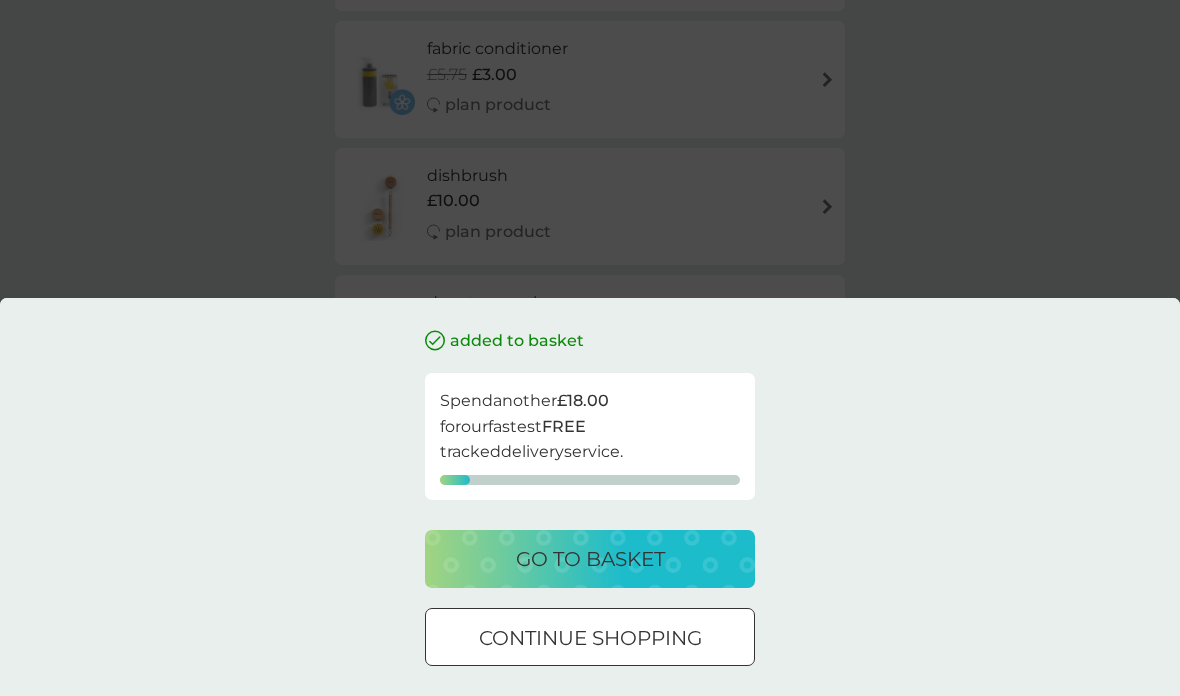 scroll, scrollTop: 0, scrollLeft: 0, axis: both 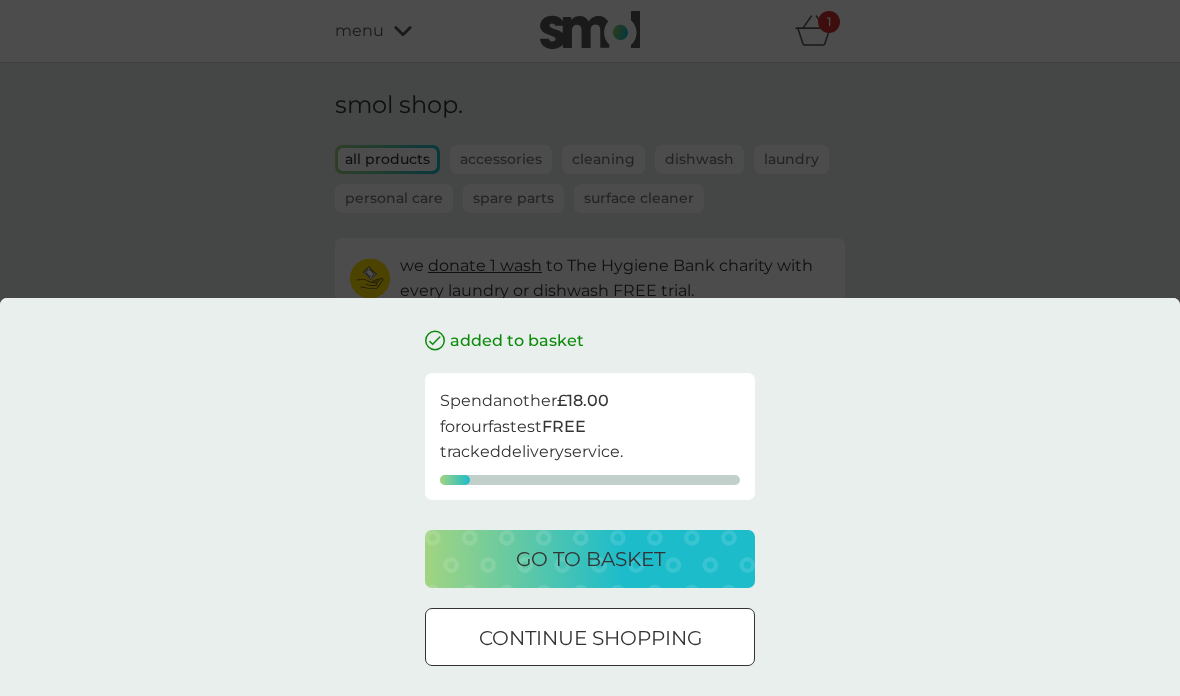 click on "added to basket Spend  another  £18.00   for  our  fastest  FREE   tracked  delivery  service.  go to basket continue shopping" at bounding box center [590, 348] 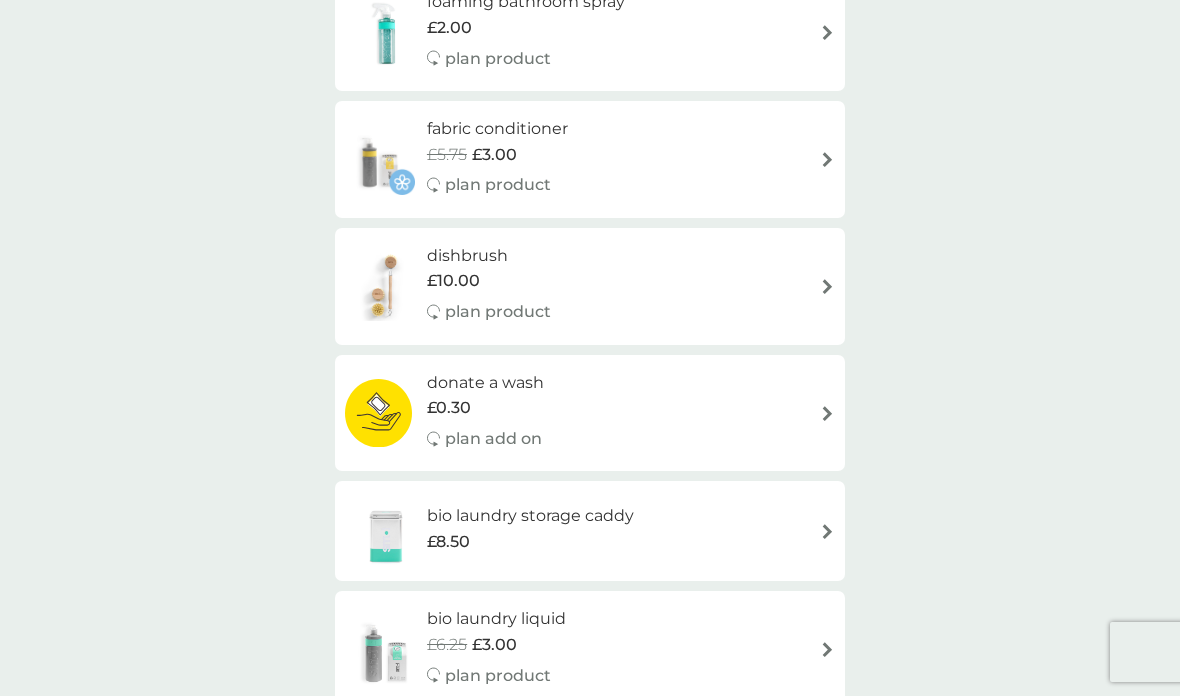 scroll, scrollTop: 736, scrollLeft: 0, axis: vertical 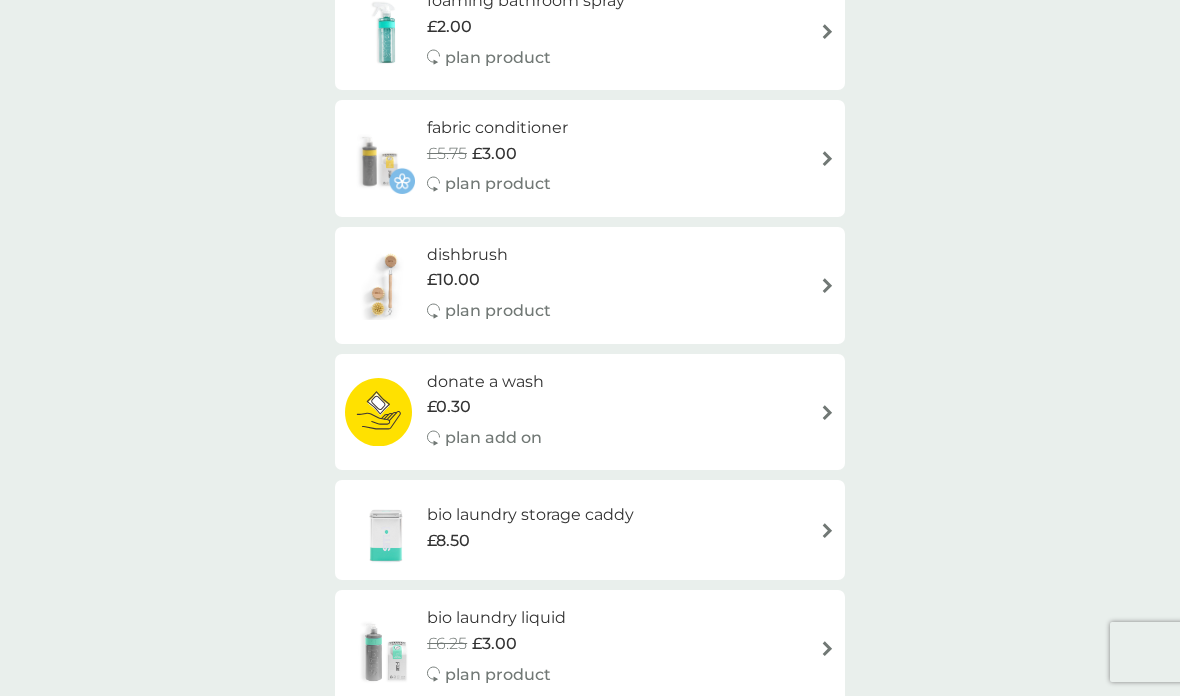 click on "dishbrush £10.00 plan product" at bounding box center (590, 285) 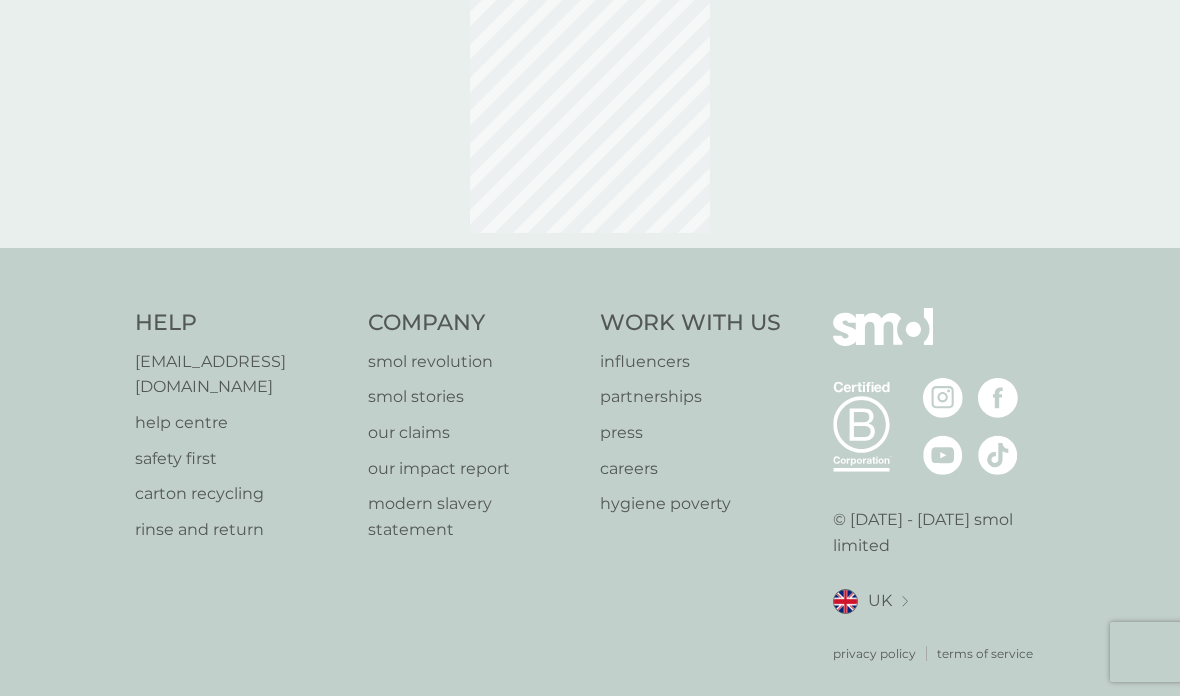 select on "245" 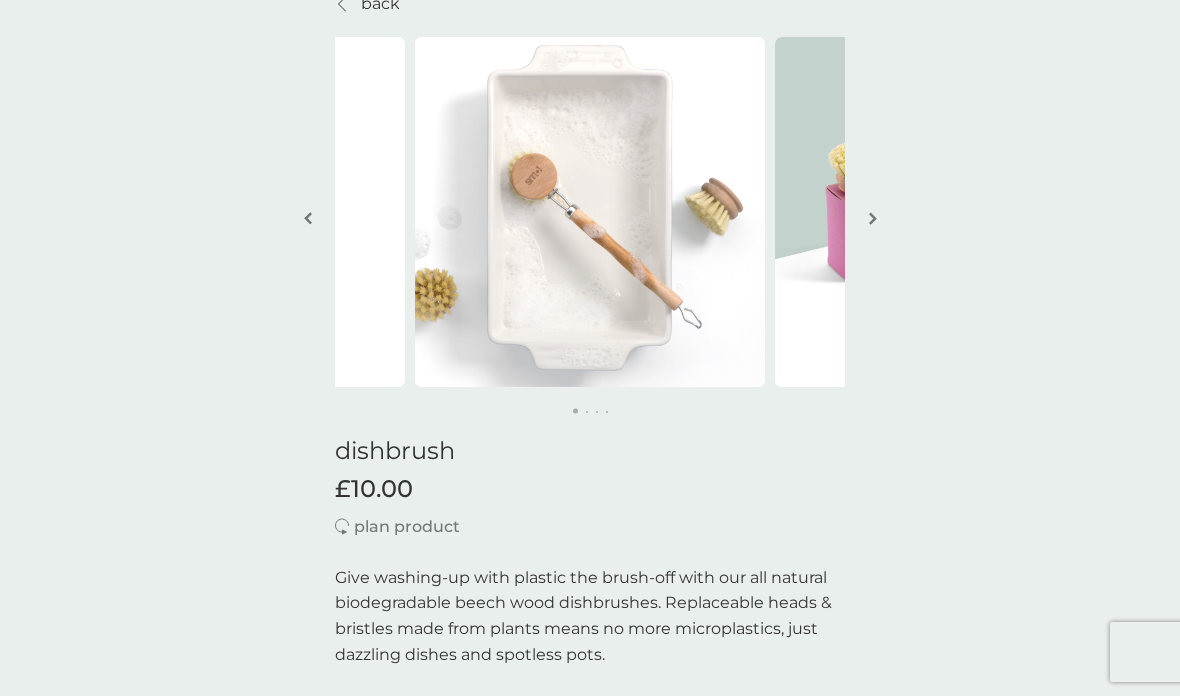 scroll, scrollTop: 95, scrollLeft: 0, axis: vertical 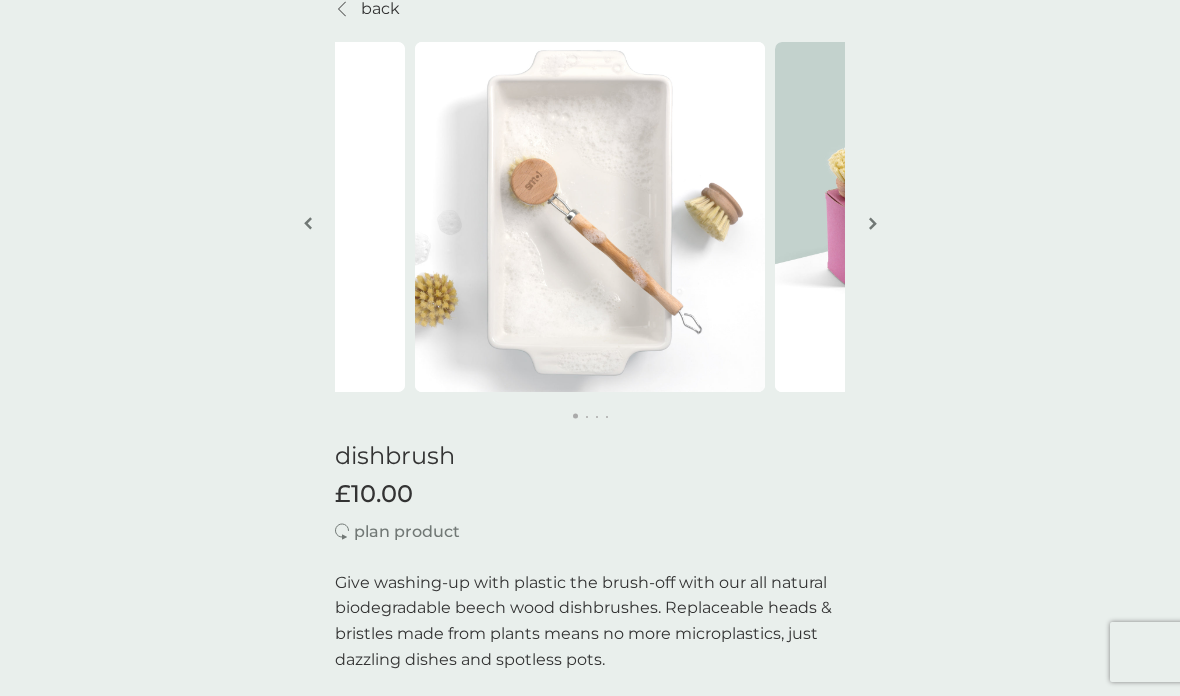 click at bounding box center [872, 225] 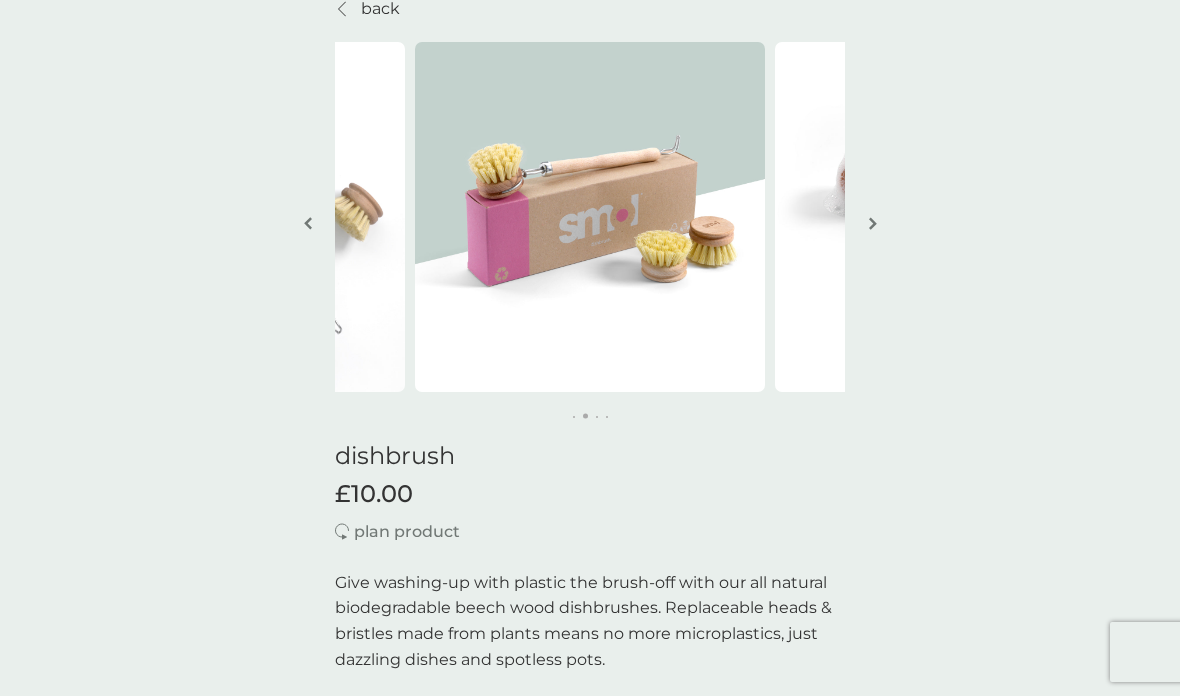 click at bounding box center [872, 225] 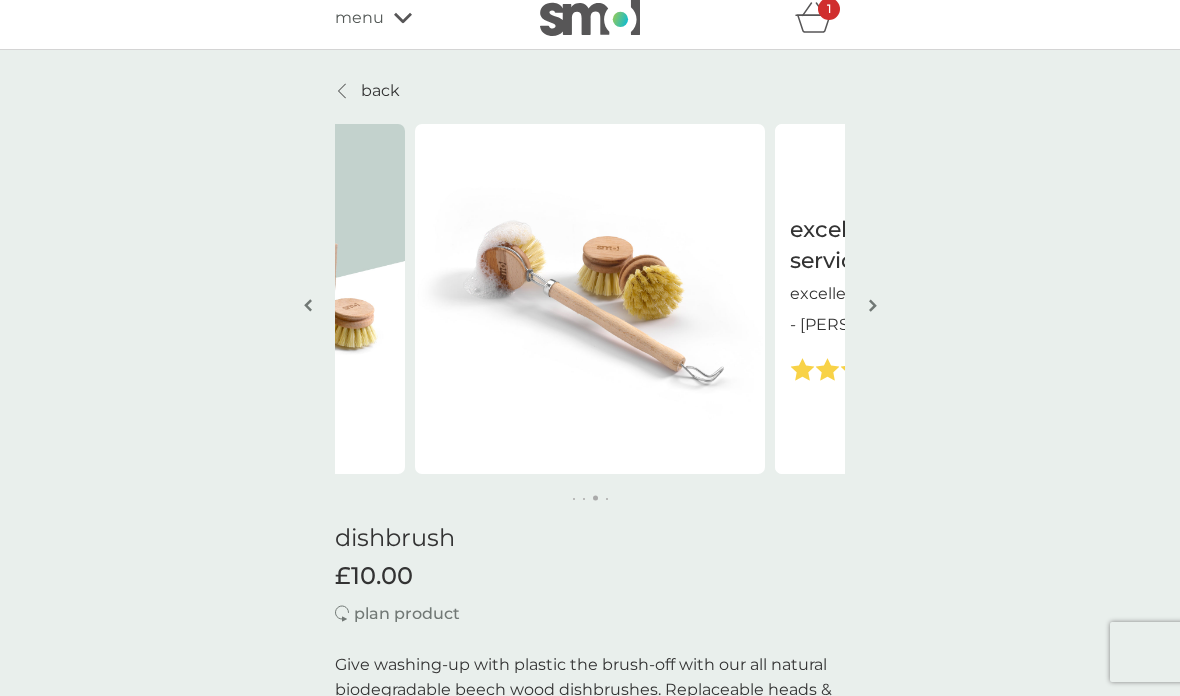 scroll, scrollTop: 8, scrollLeft: 0, axis: vertical 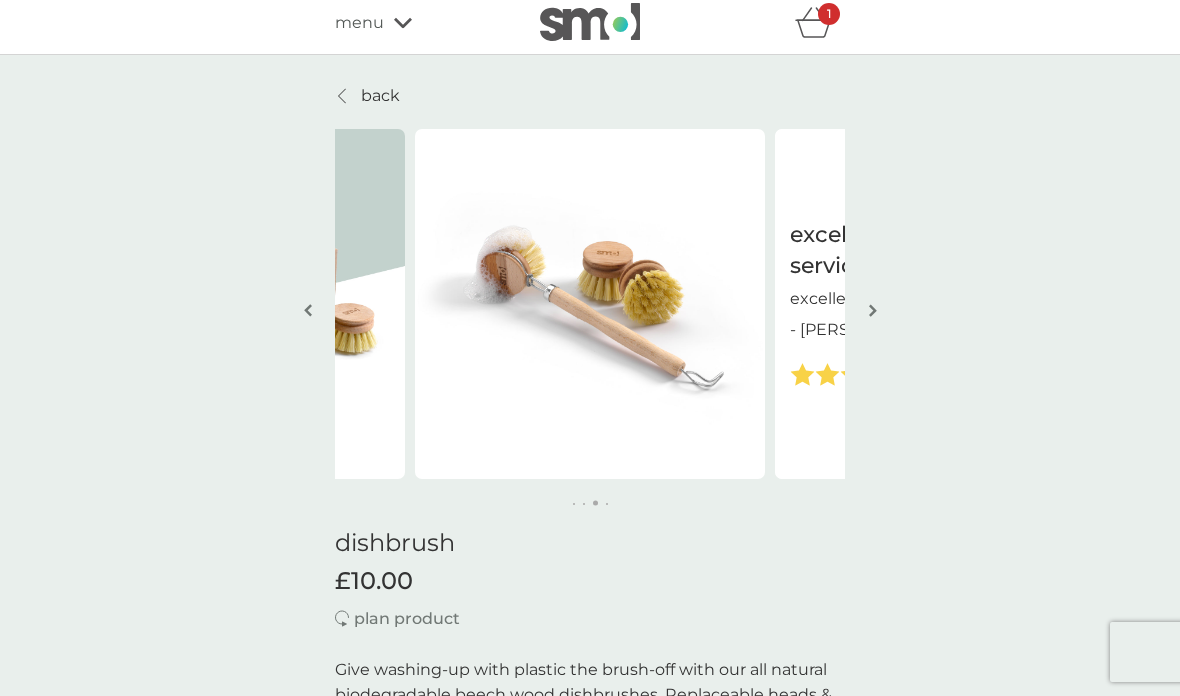 click on "back" at bounding box center (380, 96) 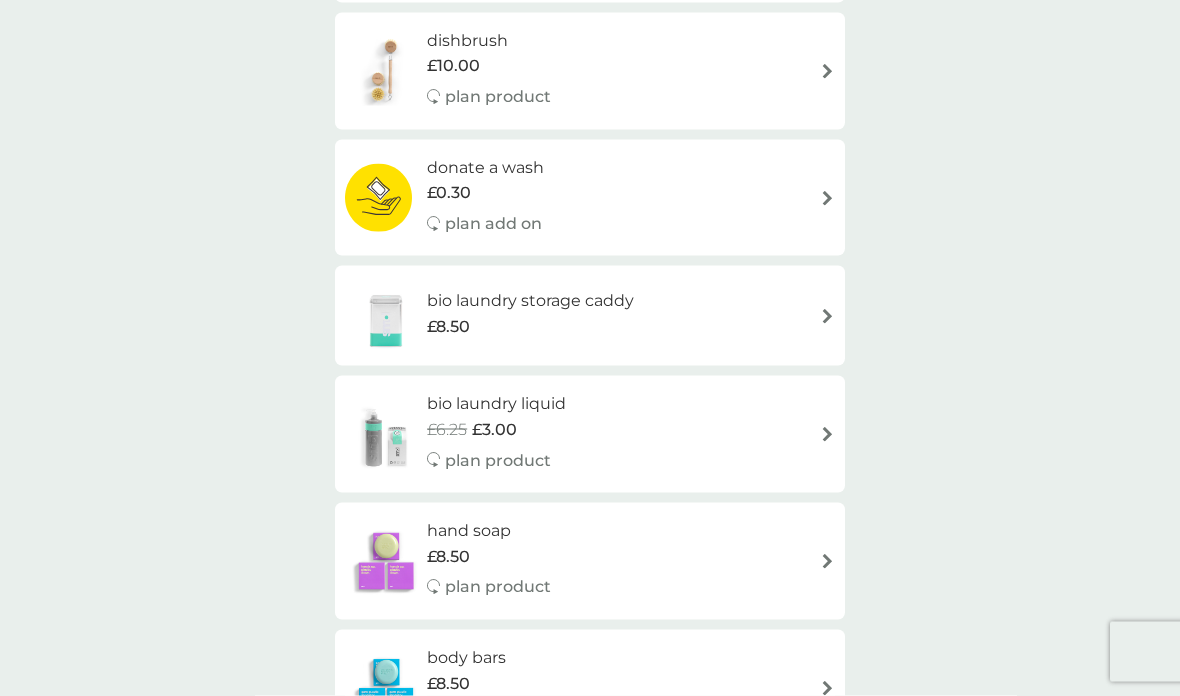 scroll, scrollTop: 953, scrollLeft: 0, axis: vertical 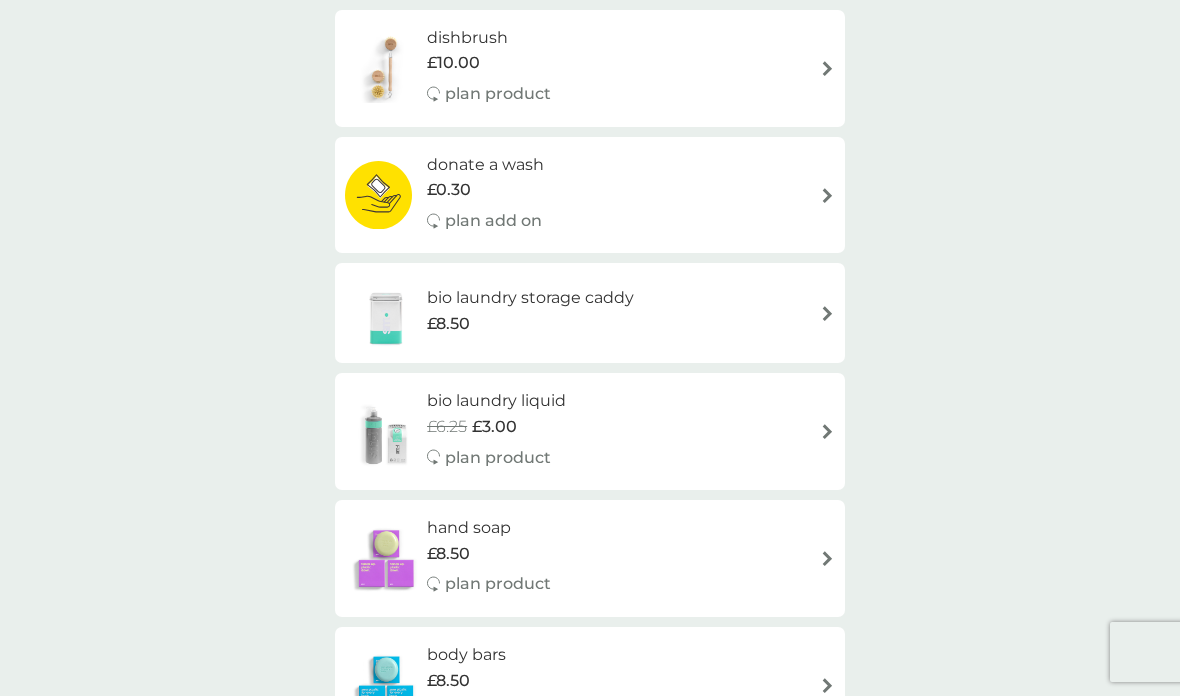 click on "bio laundry storage caddy £8.50" at bounding box center (590, 313) 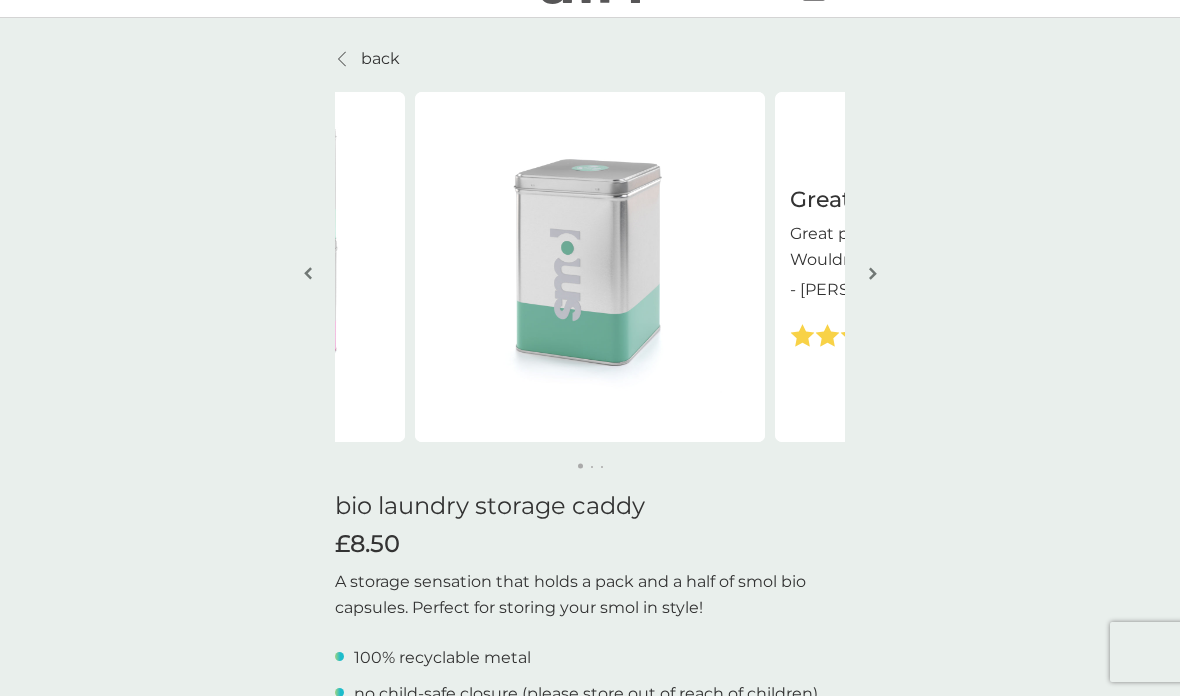 scroll, scrollTop: 0, scrollLeft: 0, axis: both 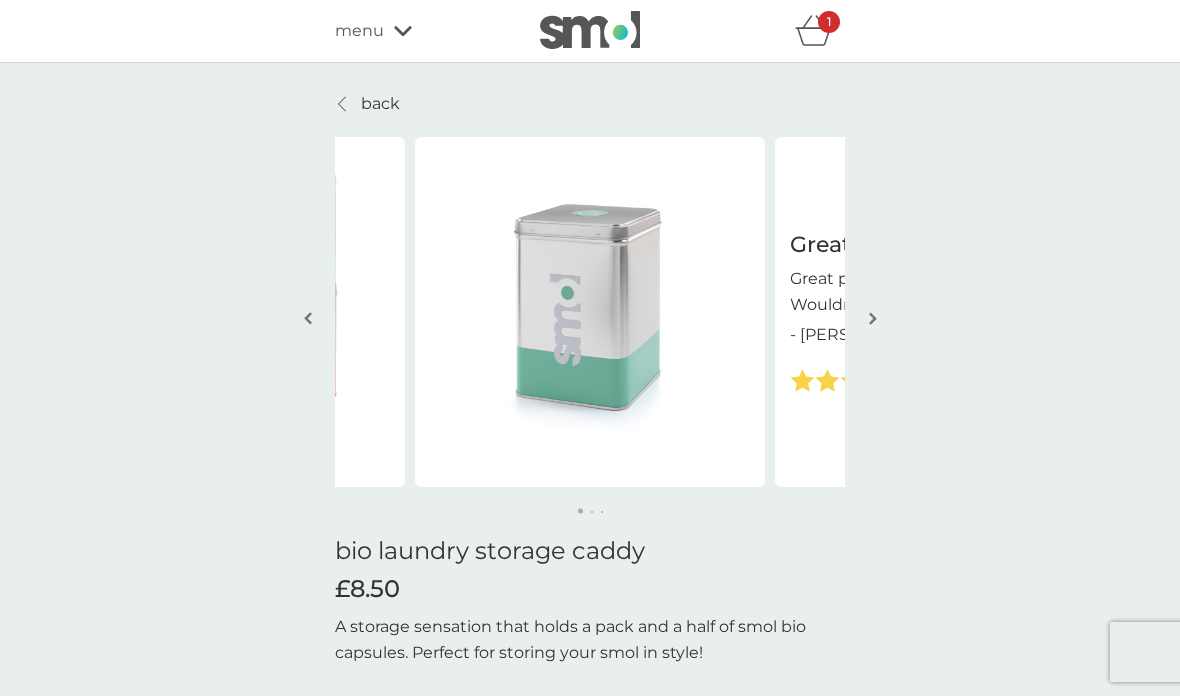 click on "back" at bounding box center (380, 104) 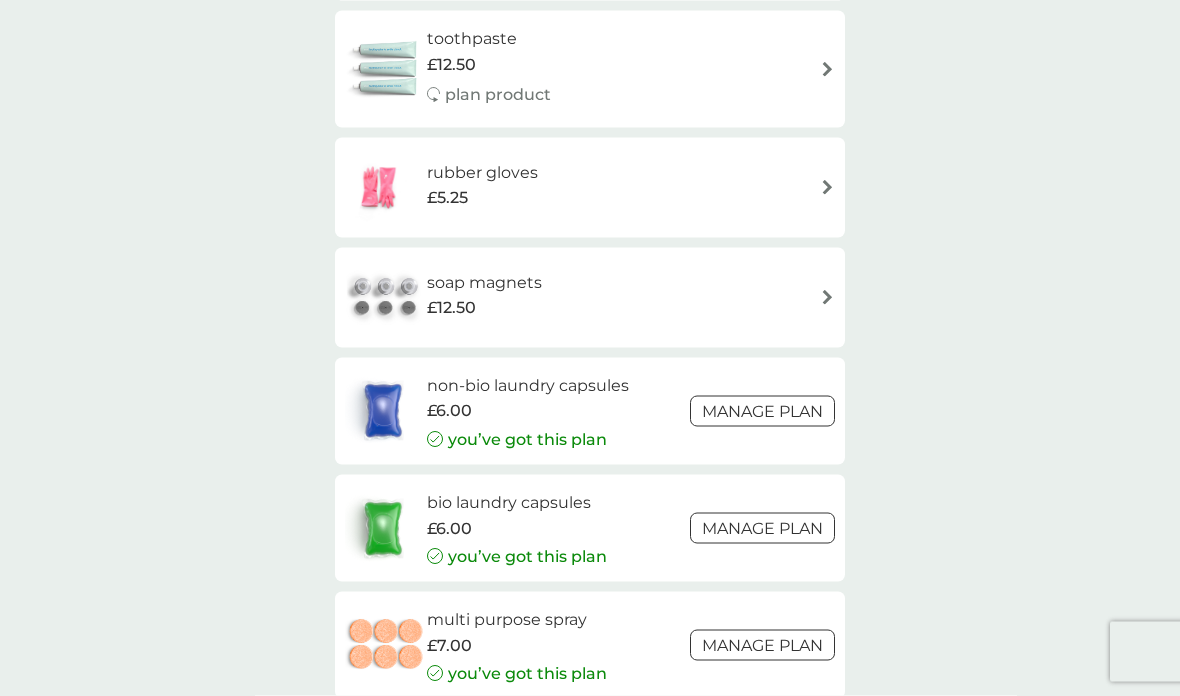 scroll, scrollTop: 2822, scrollLeft: 0, axis: vertical 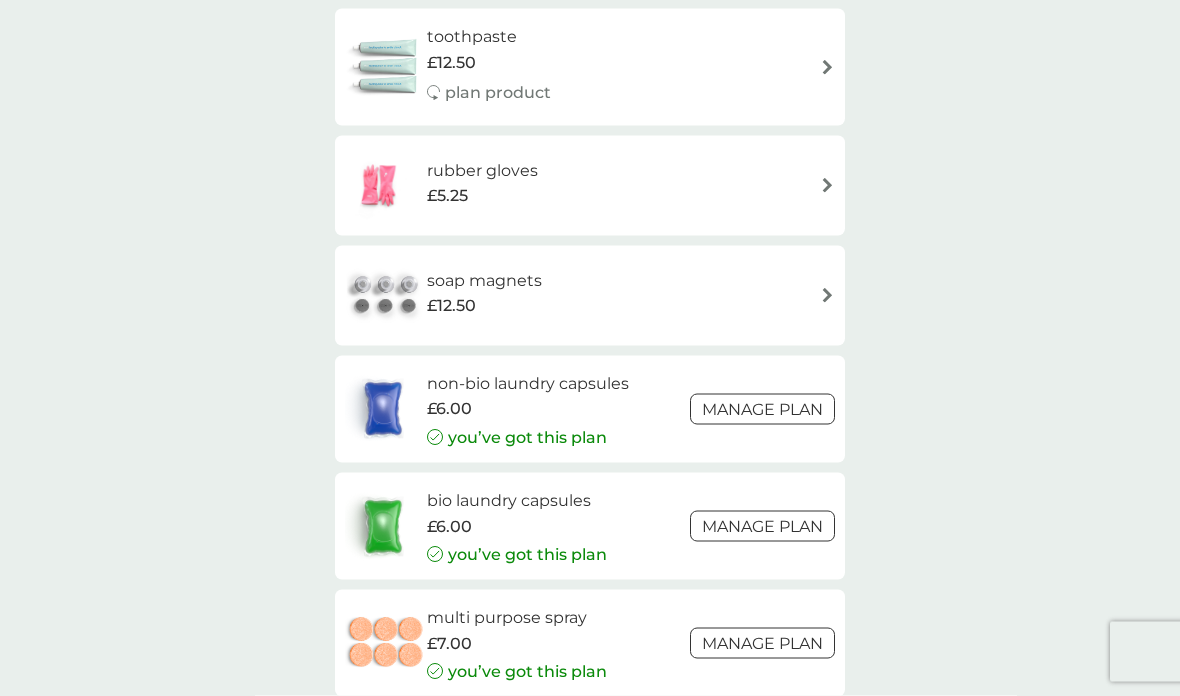 click on "soap magnets £12.50" at bounding box center [590, 296] 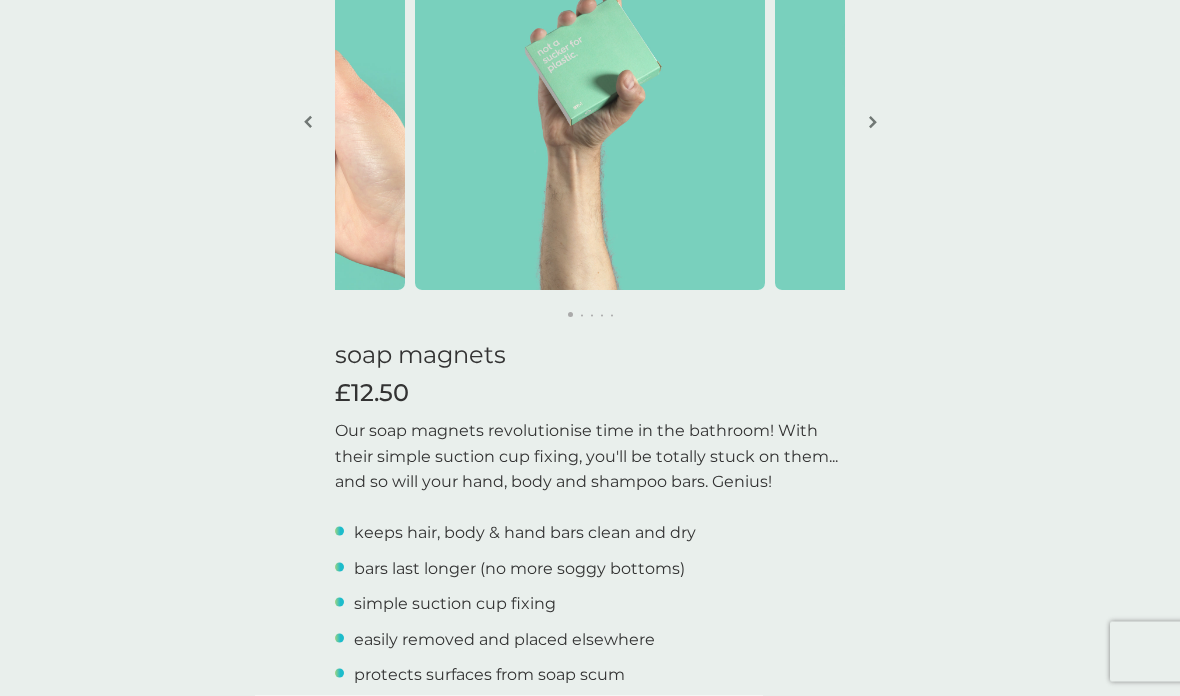 scroll, scrollTop: 198, scrollLeft: 0, axis: vertical 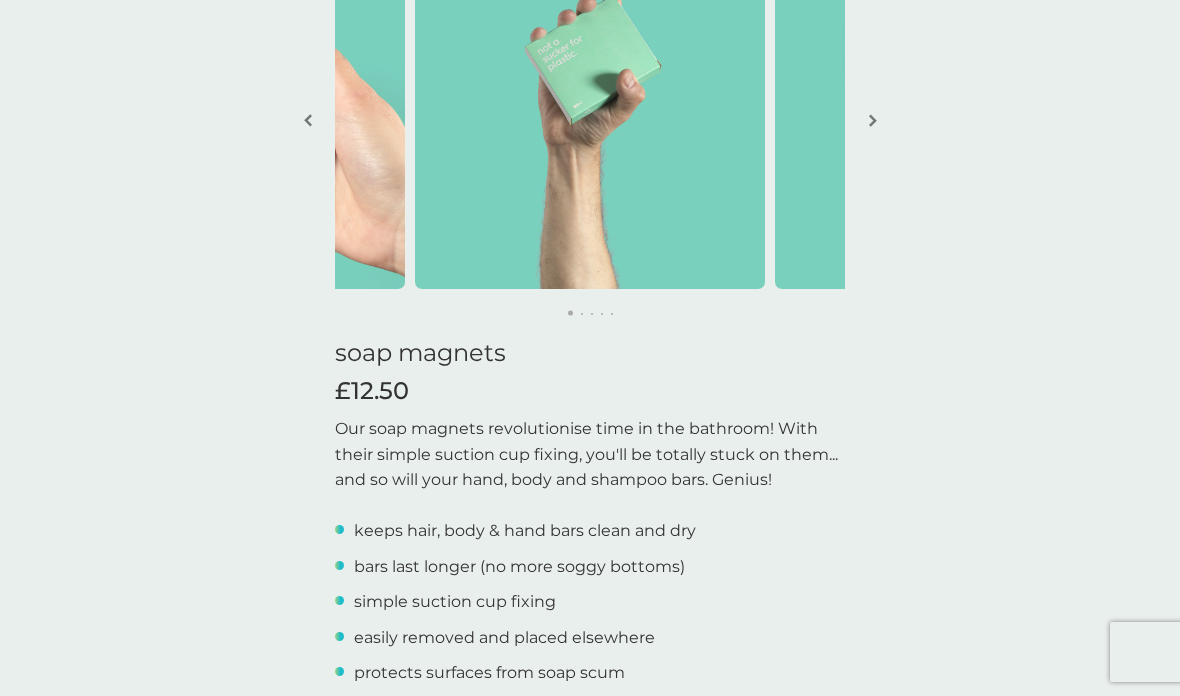 click at bounding box center [873, 120] 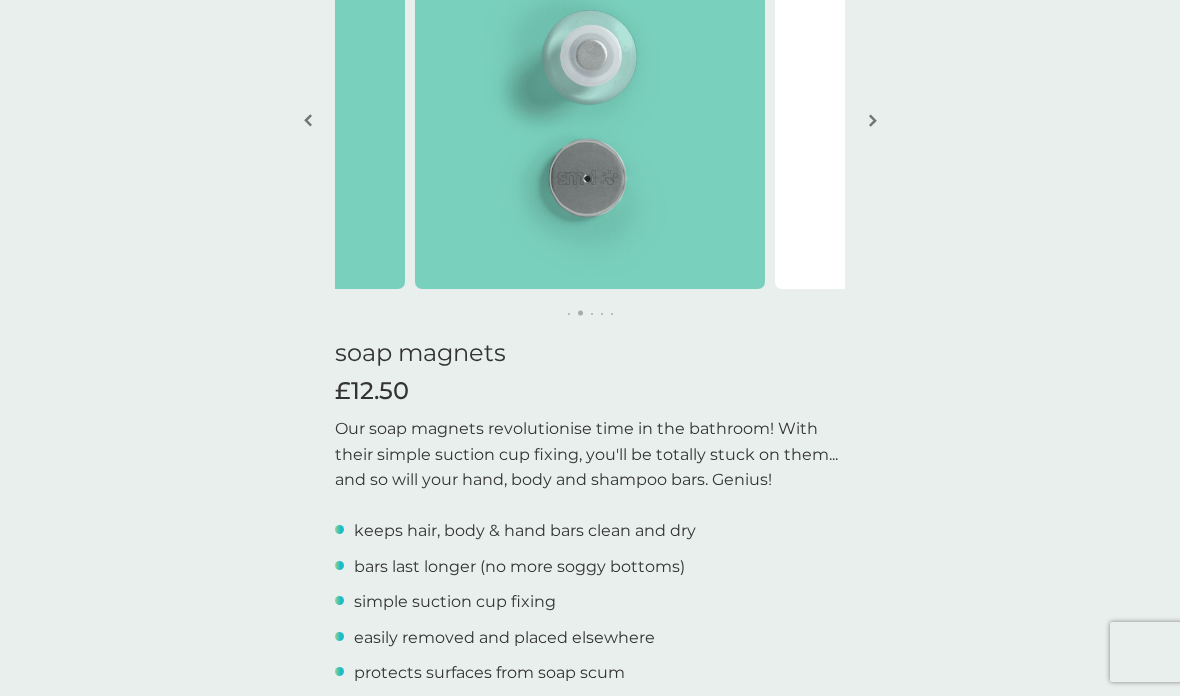 click at bounding box center (873, 120) 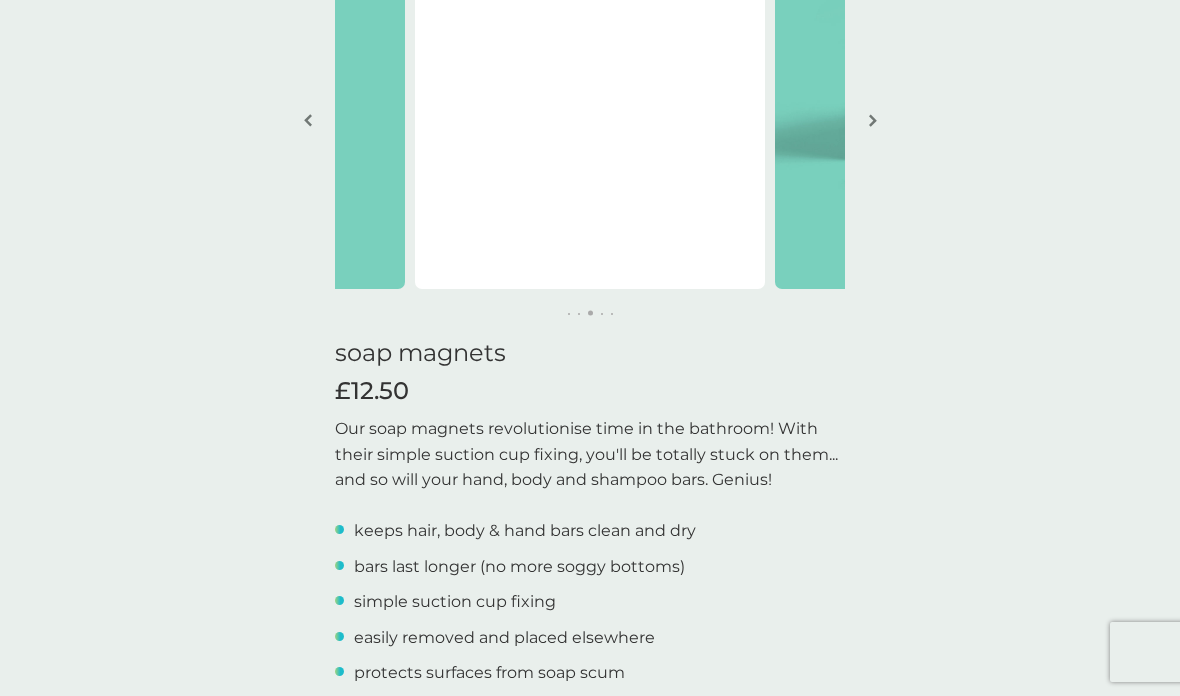 click at bounding box center (872, 122) 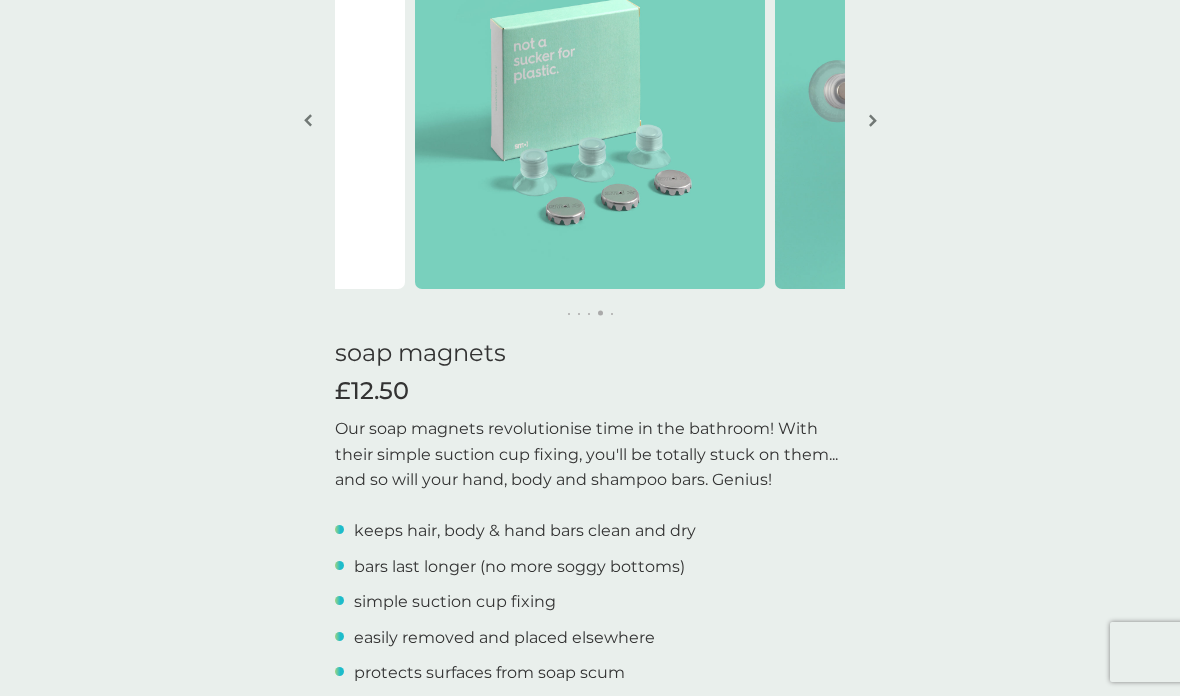 click at bounding box center [872, 122] 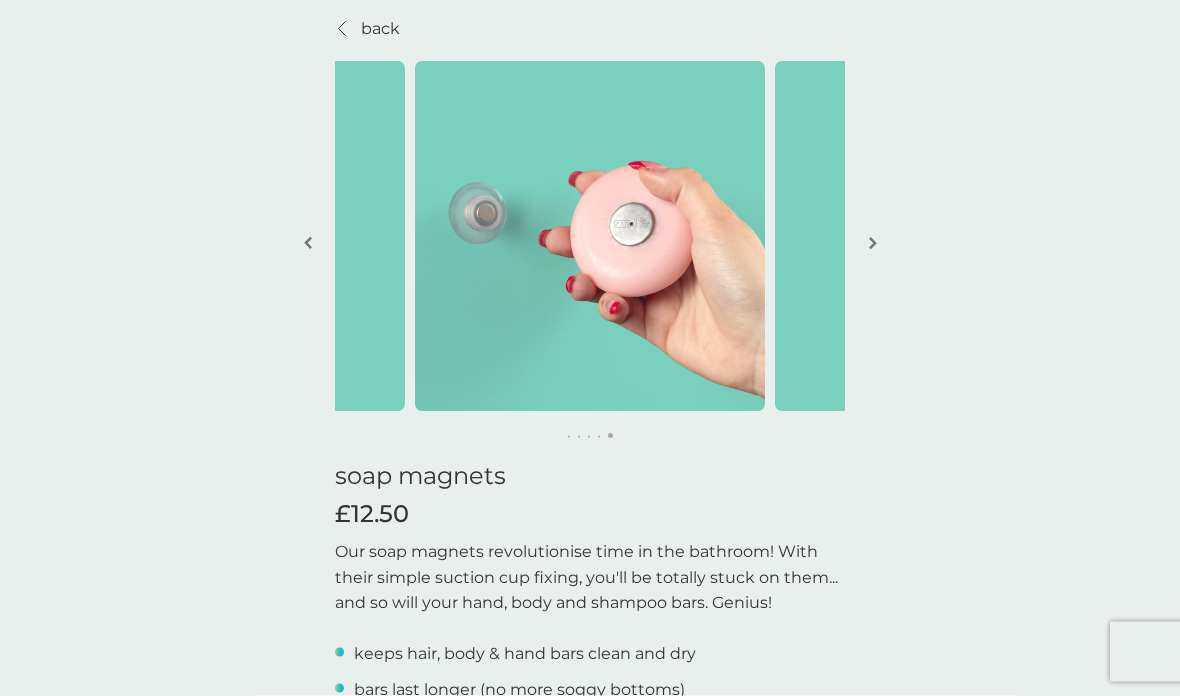 scroll, scrollTop: 0, scrollLeft: 0, axis: both 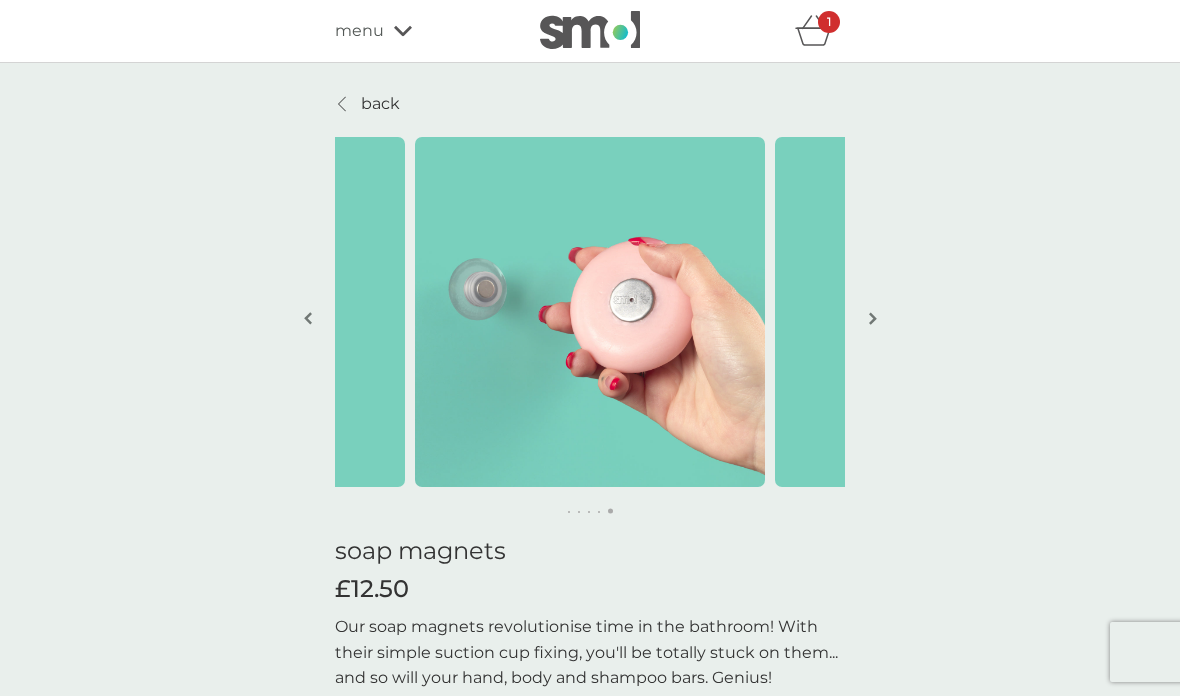 click on "back" at bounding box center [380, 104] 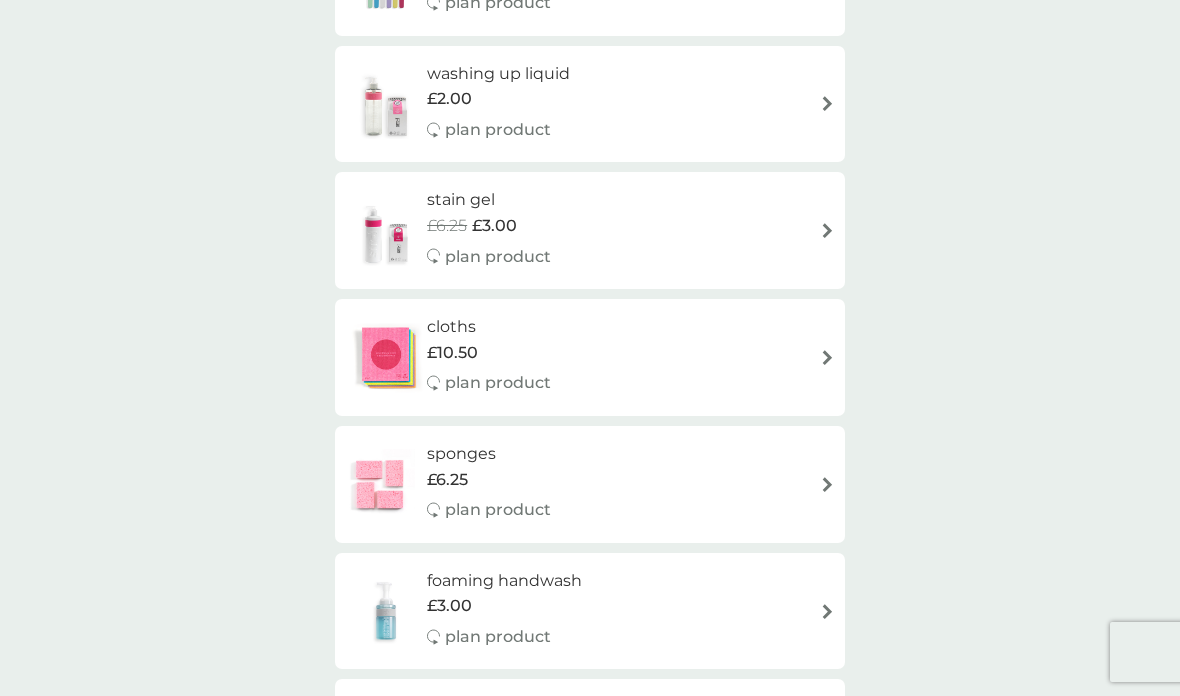 scroll, scrollTop: 1787, scrollLeft: 0, axis: vertical 